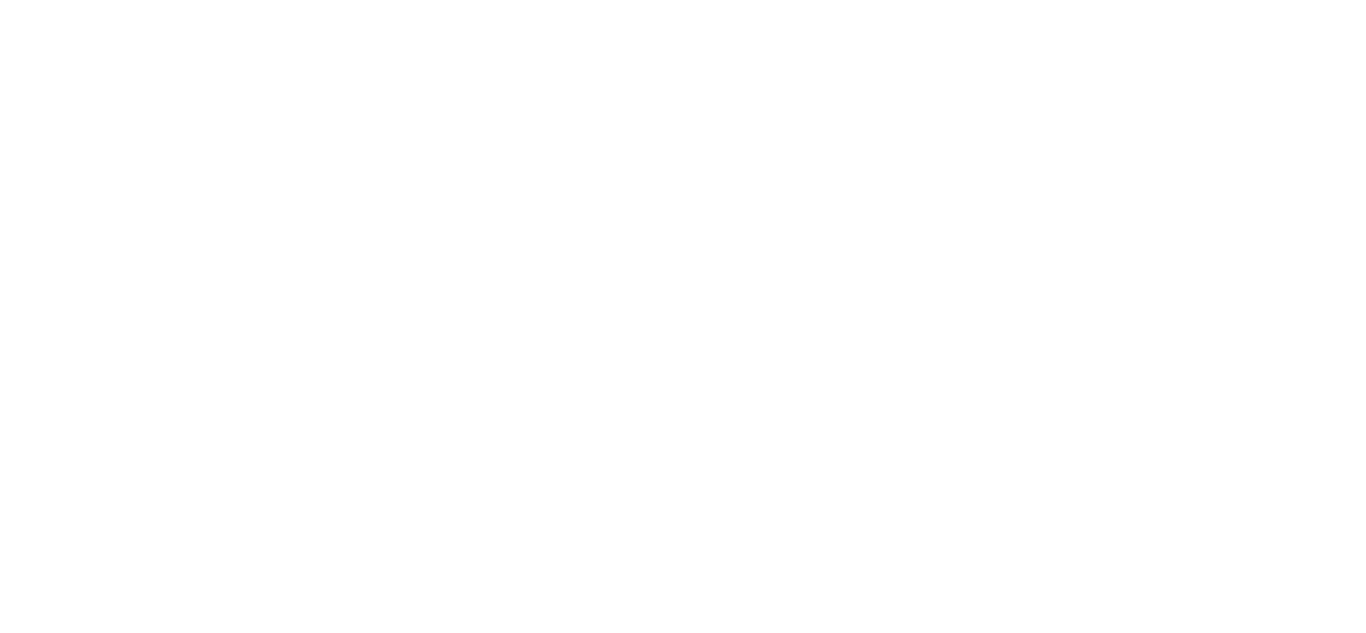 scroll, scrollTop: 0, scrollLeft: 0, axis: both 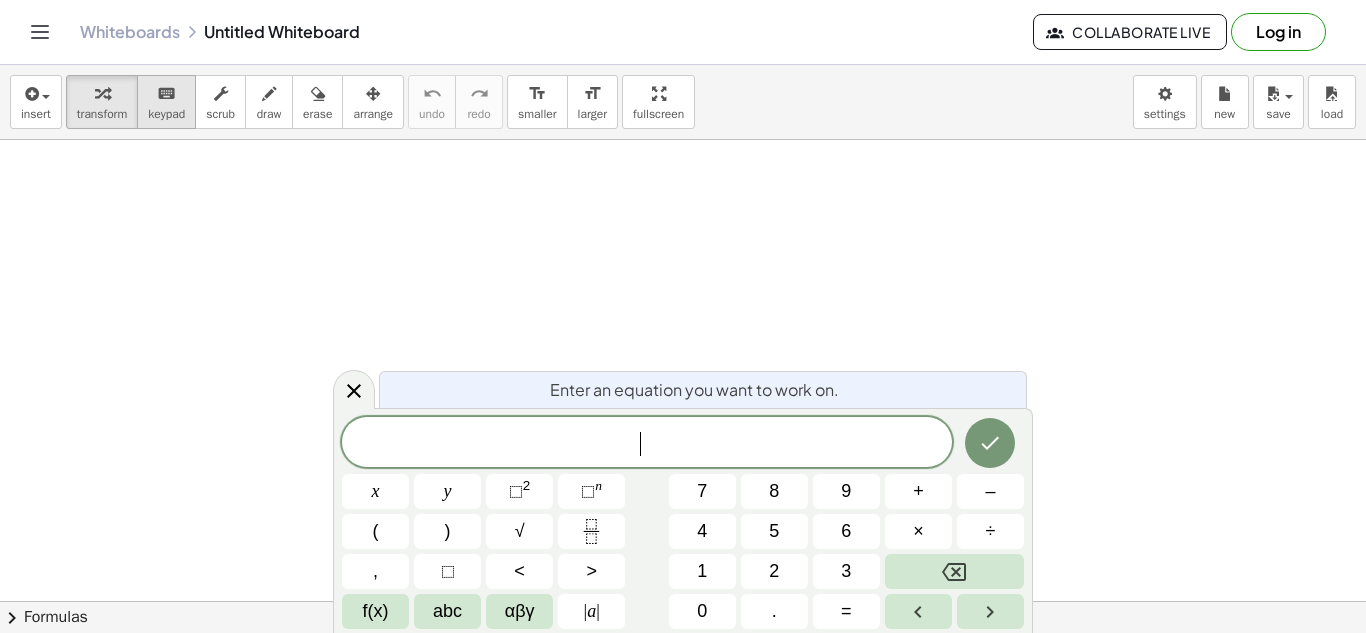 click on "keyboard" at bounding box center [166, 94] 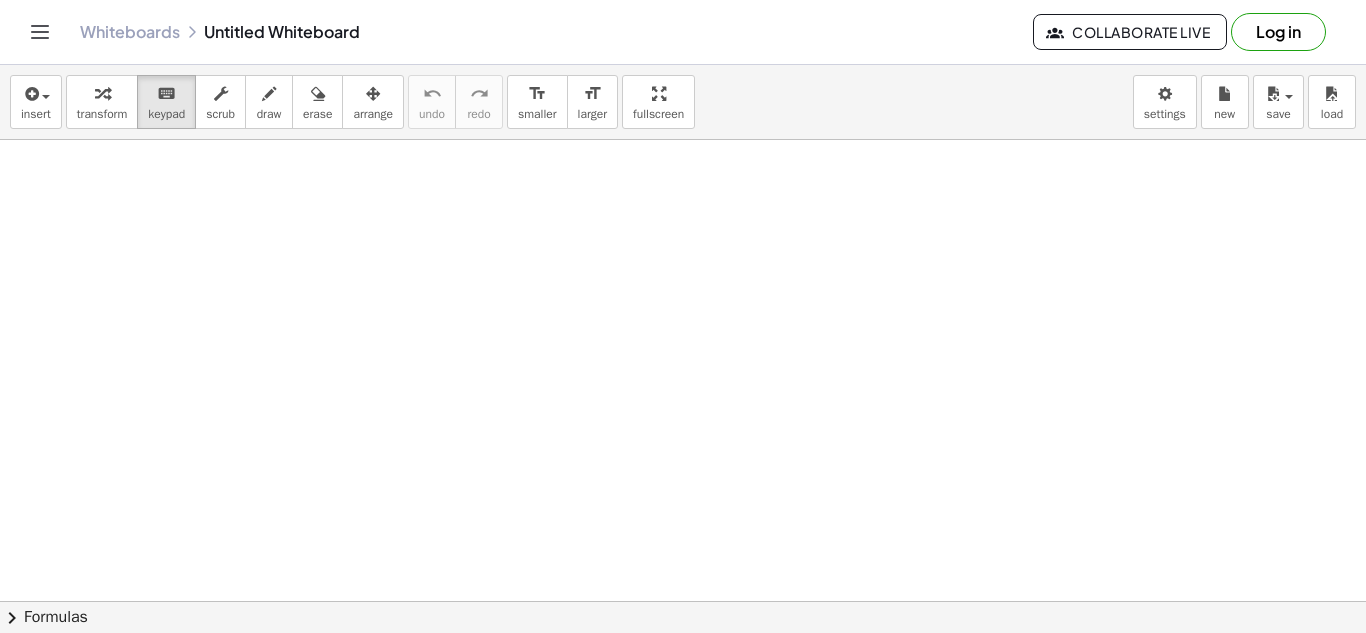 drag, startPoint x: 235, startPoint y: 208, endPoint x: 504, endPoint y: 412, distance: 337.6048 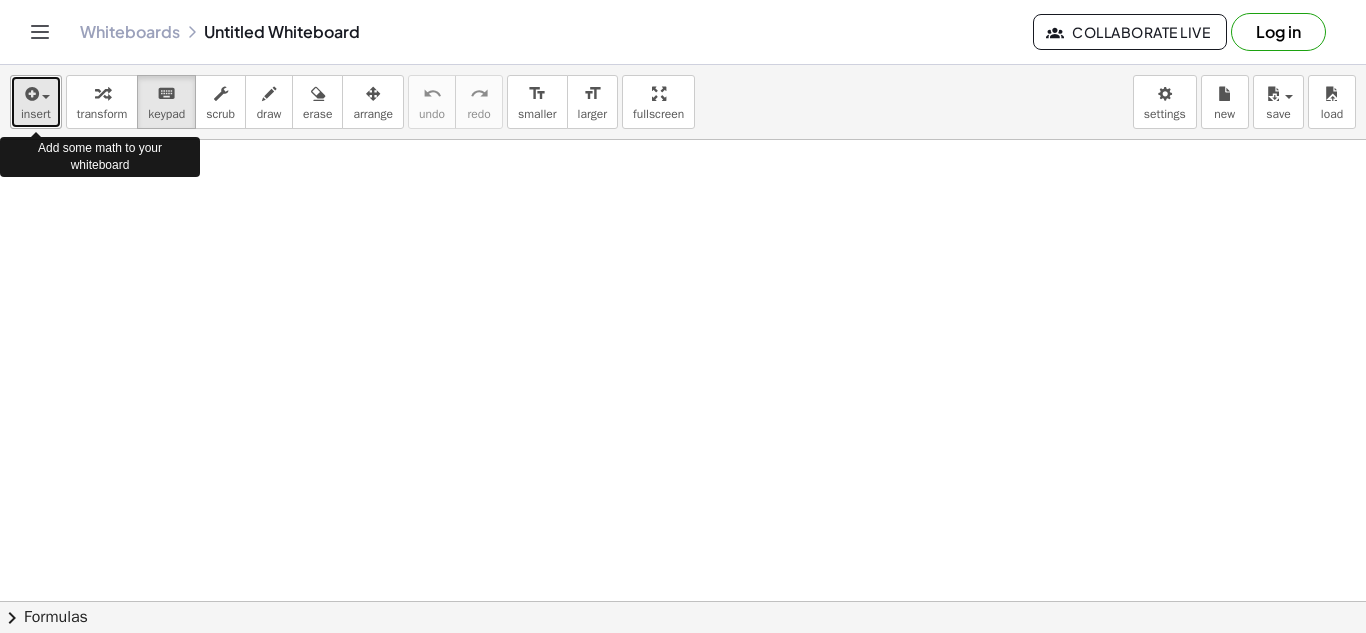 click on "insert" at bounding box center (36, 102) 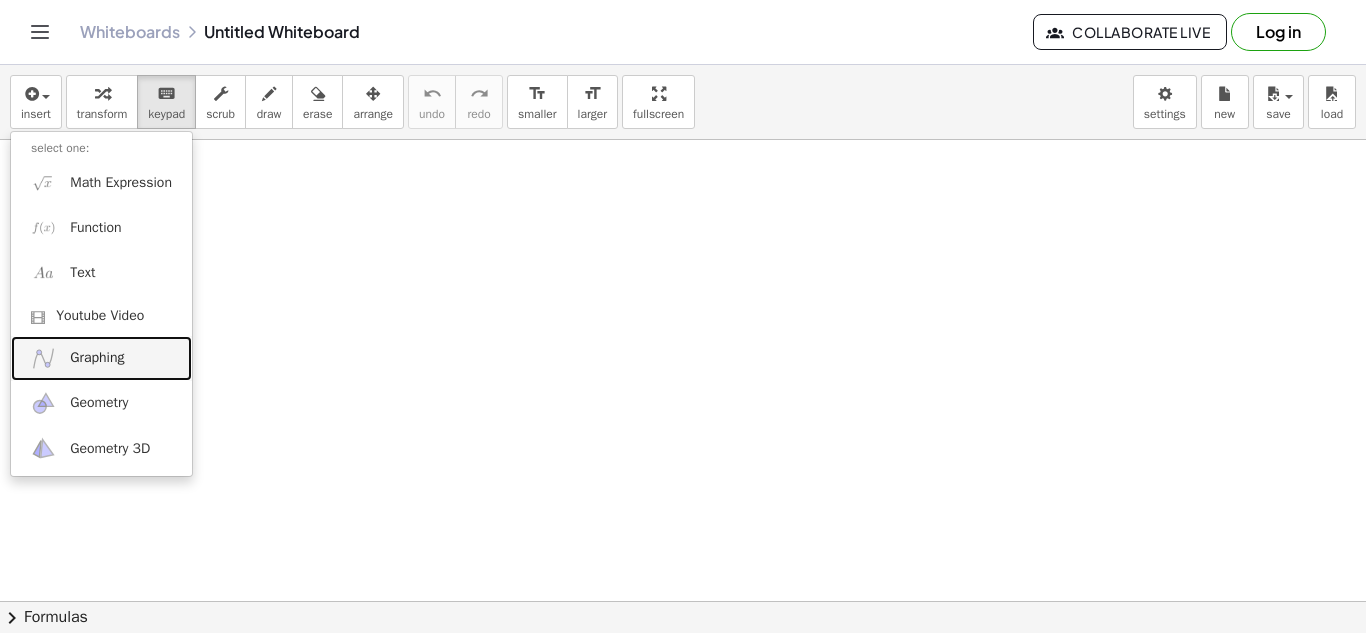 click on "Graphing" at bounding box center [101, 358] 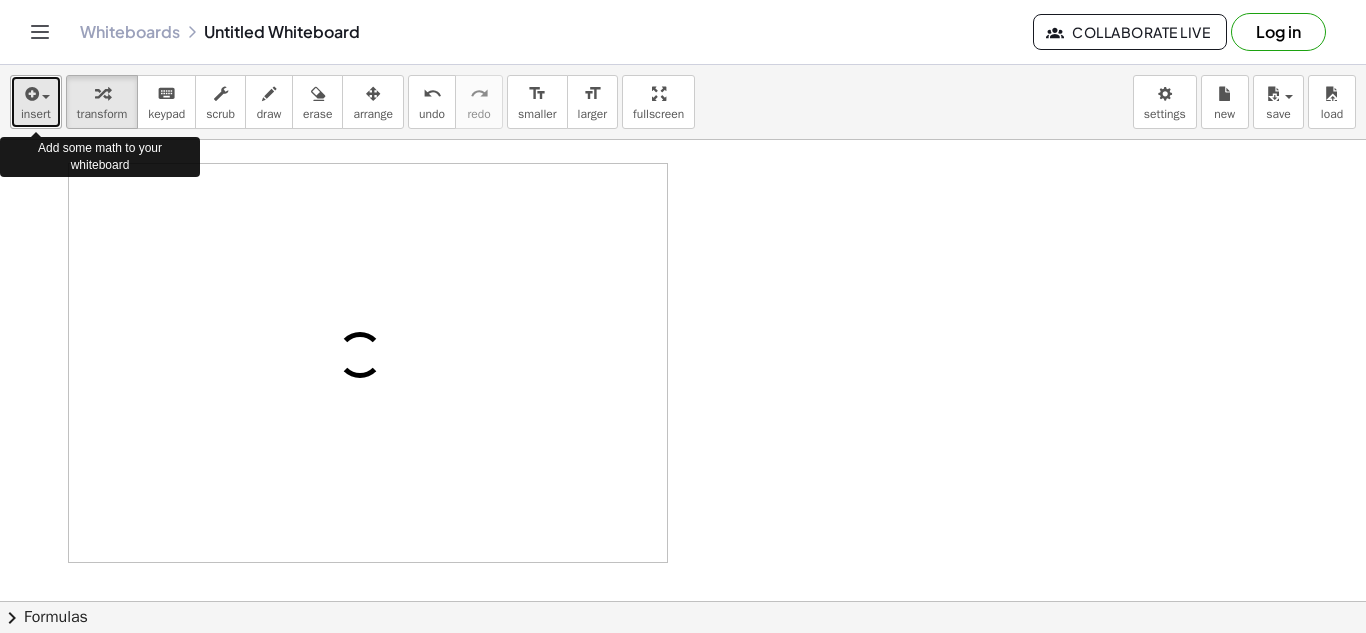 click at bounding box center [30, 94] 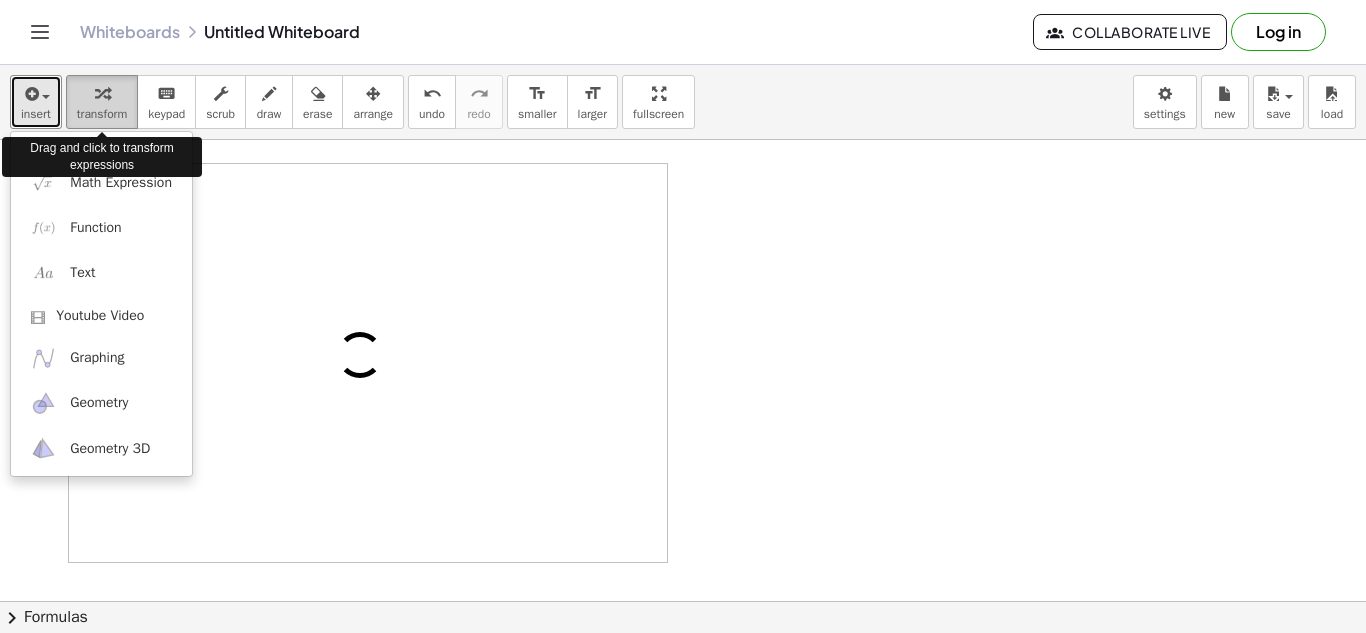 click on "transform" at bounding box center [102, 114] 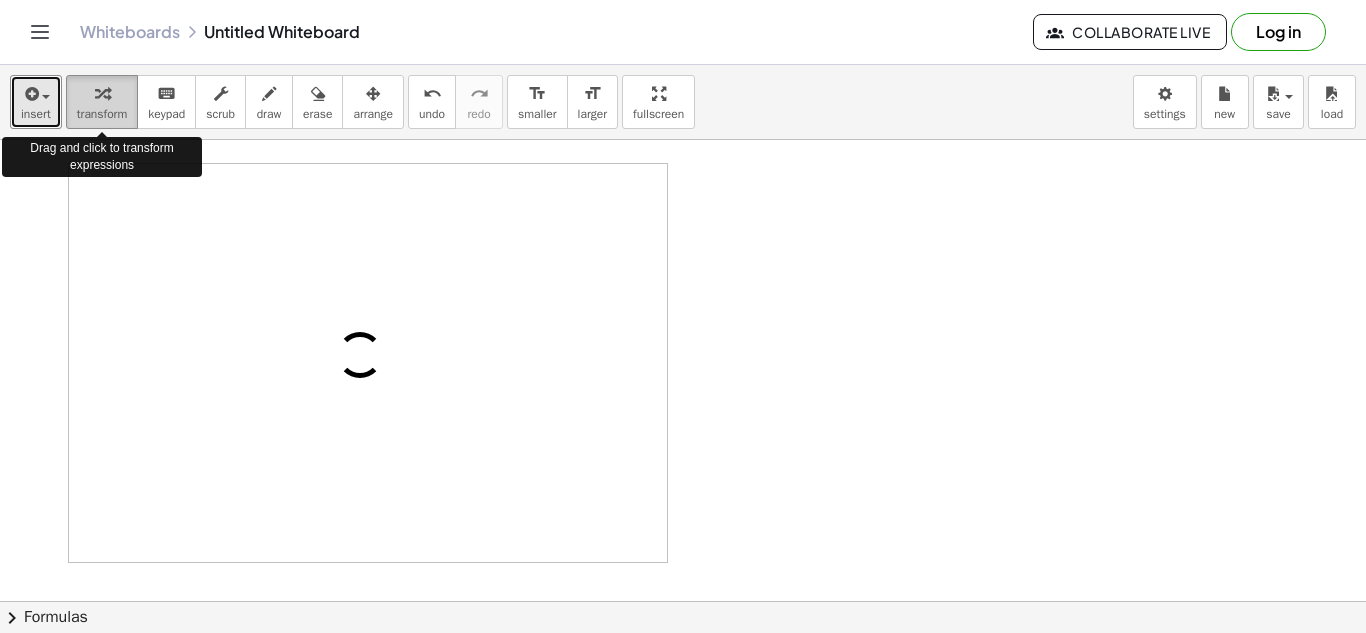 click on "transform" at bounding box center (102, 114) 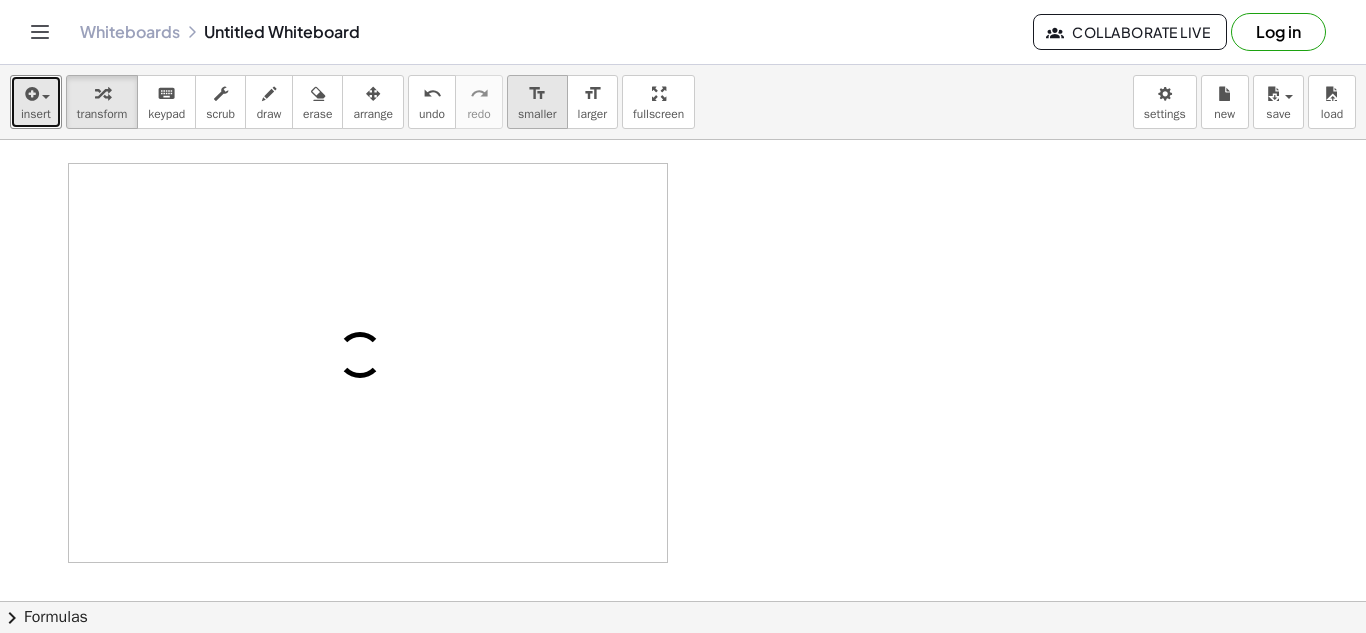 click on "format_size" at bounding box center [537, 94] 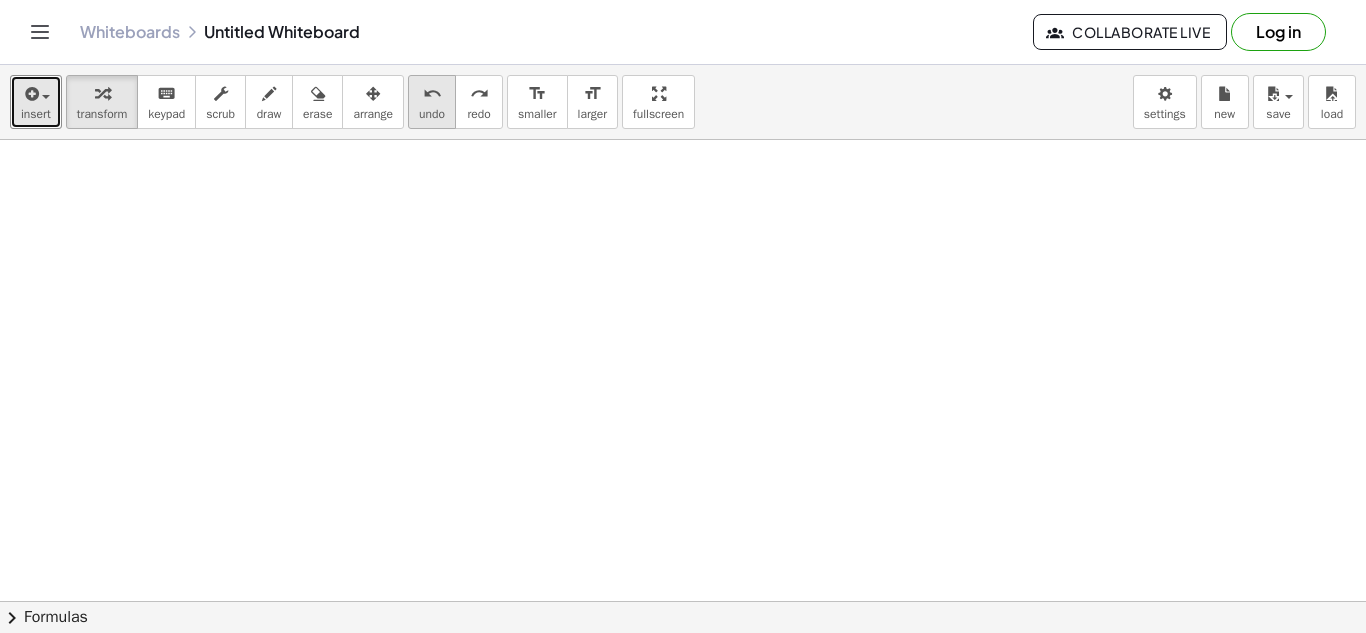 click on "undo" at bounding box center [432, 94] 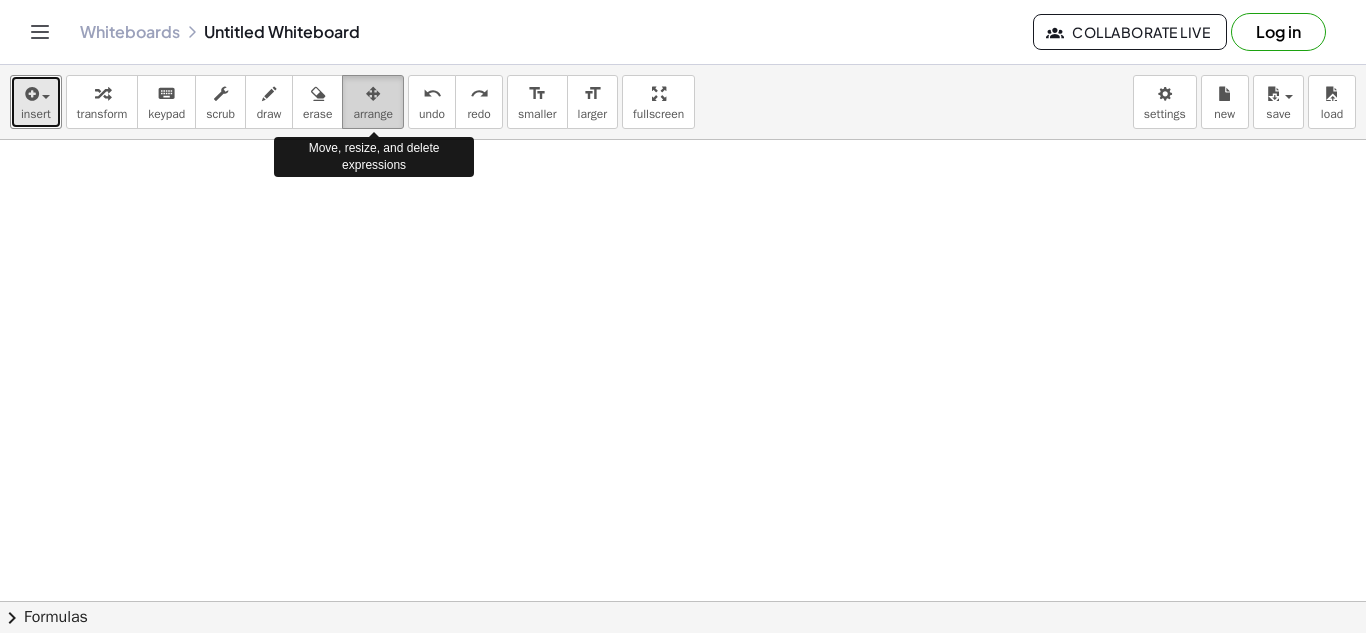 click at bounding box center (373, 93) 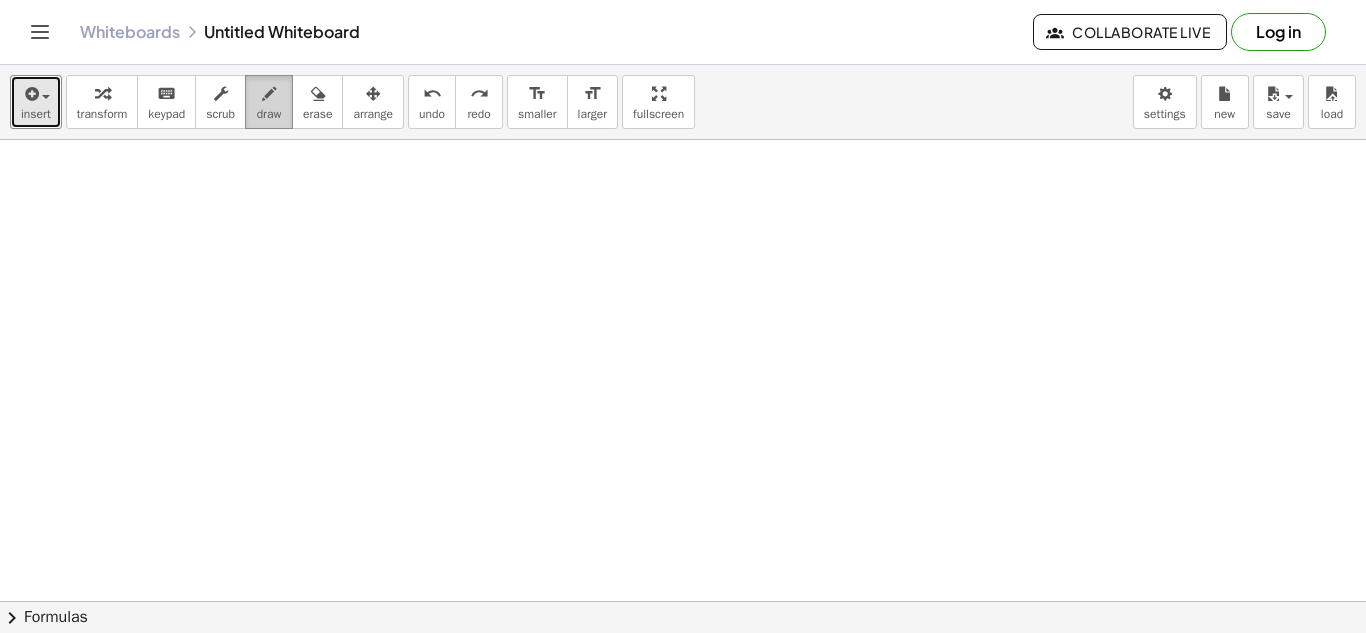 click on "draw" at bounding box center (269, 114) 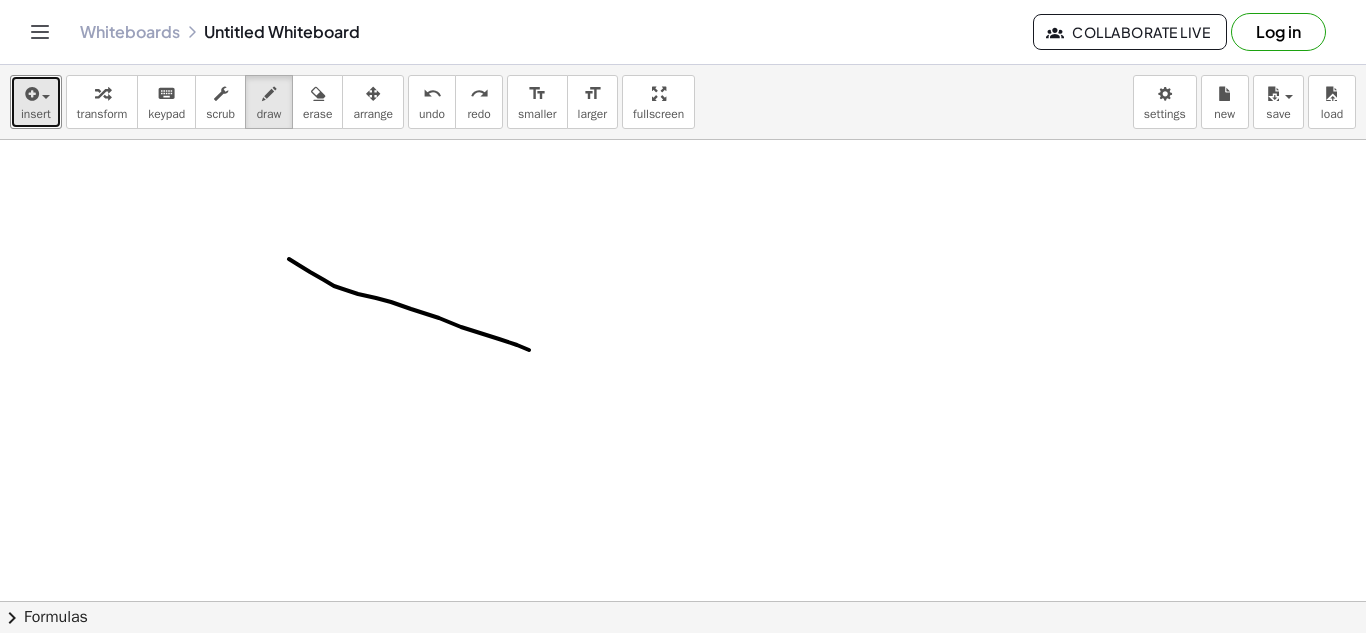 drag, startPoint x: 289, startPoint y: 259, endPoint x: 586, endPoint y: 380, distance: 320.70236 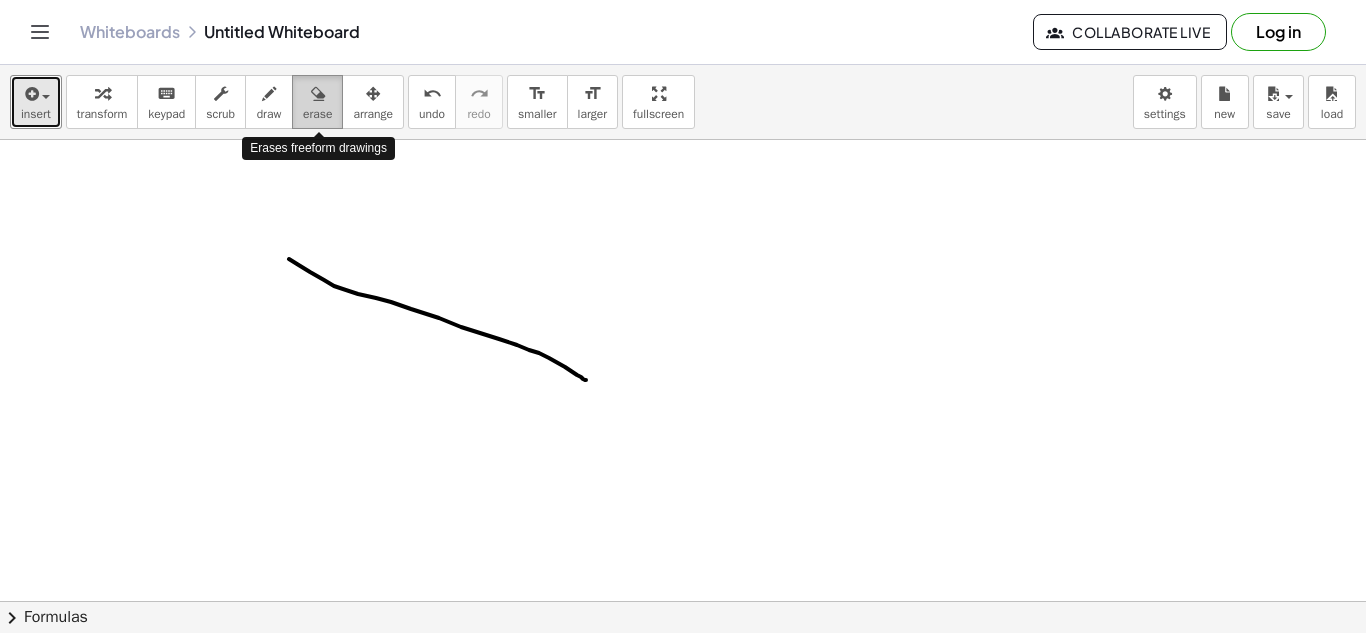 click at bounding box center (317, 93) 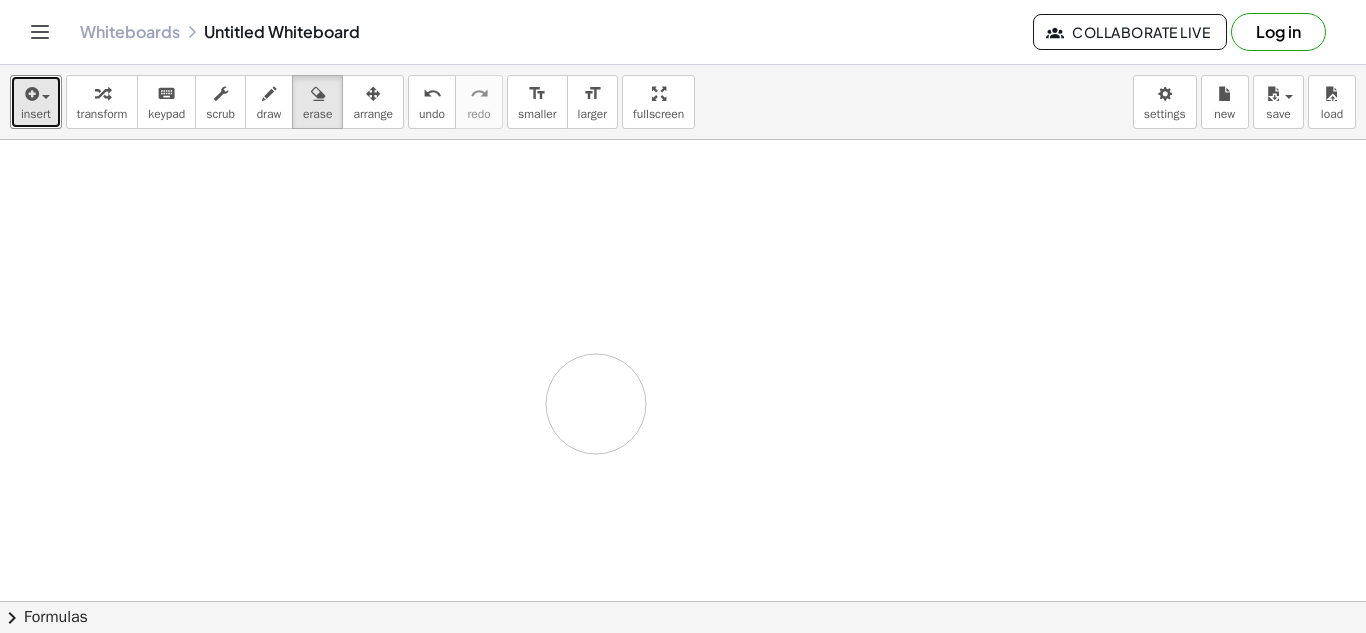 drag, startPoint x: 284, startPoint y: 256, endPoint x: 592, endPoint y: 405, distance: 342.14764 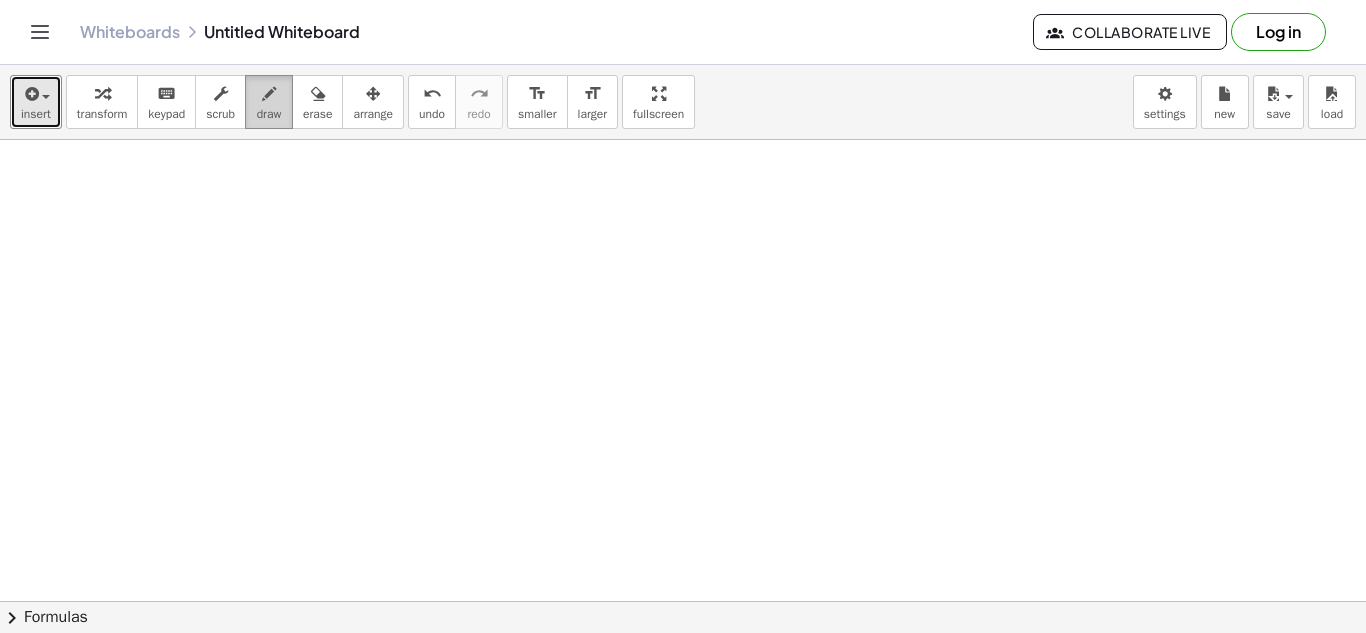 click on "draw" at bounding box center [269, 102] 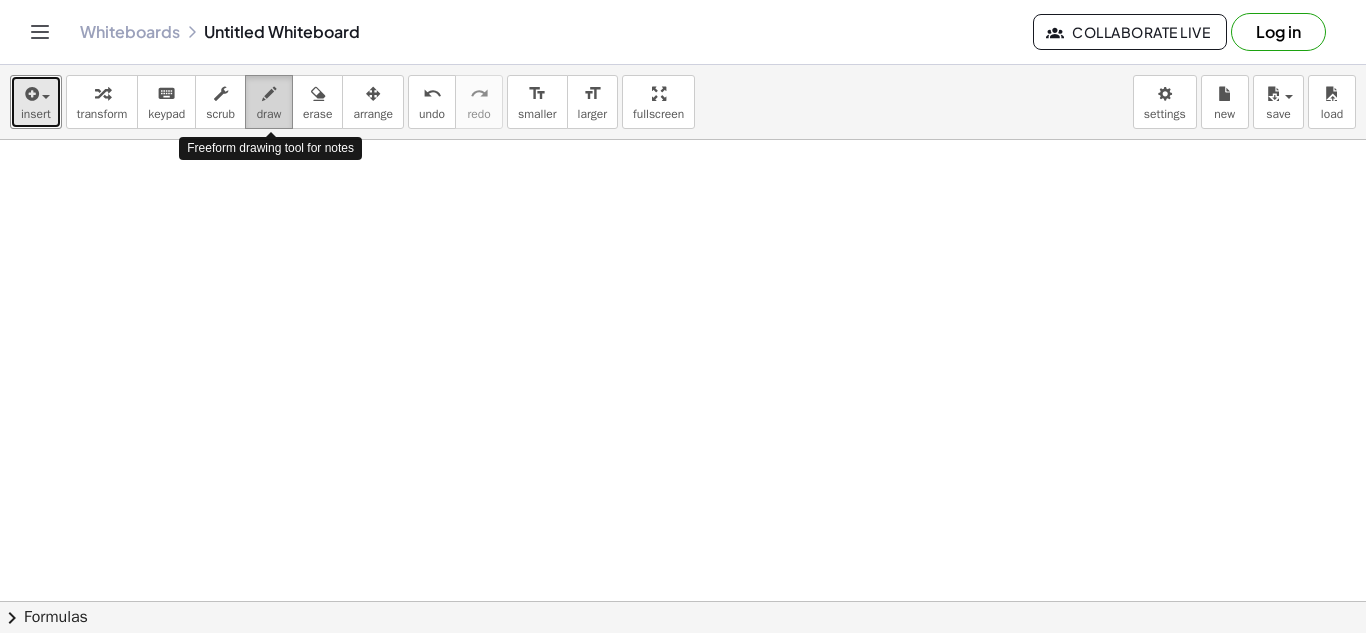click on "draw" at bounding box center [269, 102] 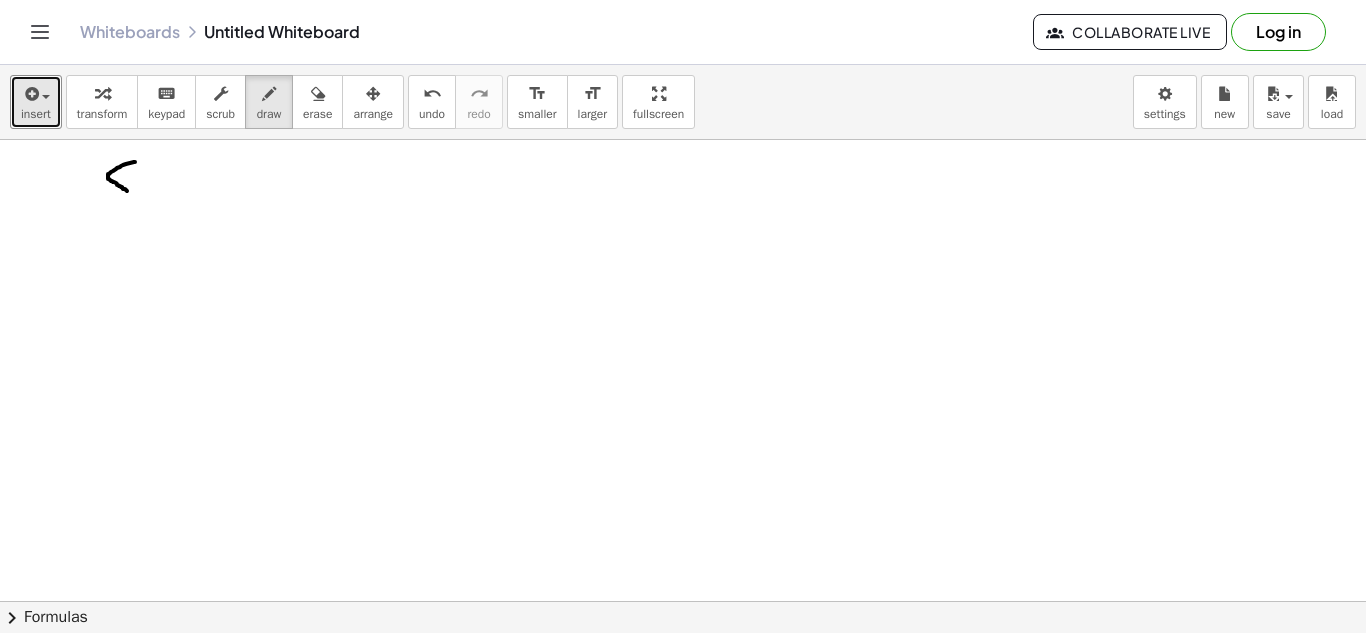 drag, startPoint x: 135, startPoint y: 162, endPoint x: 137, endPoint y: 192, distance: 30.066593 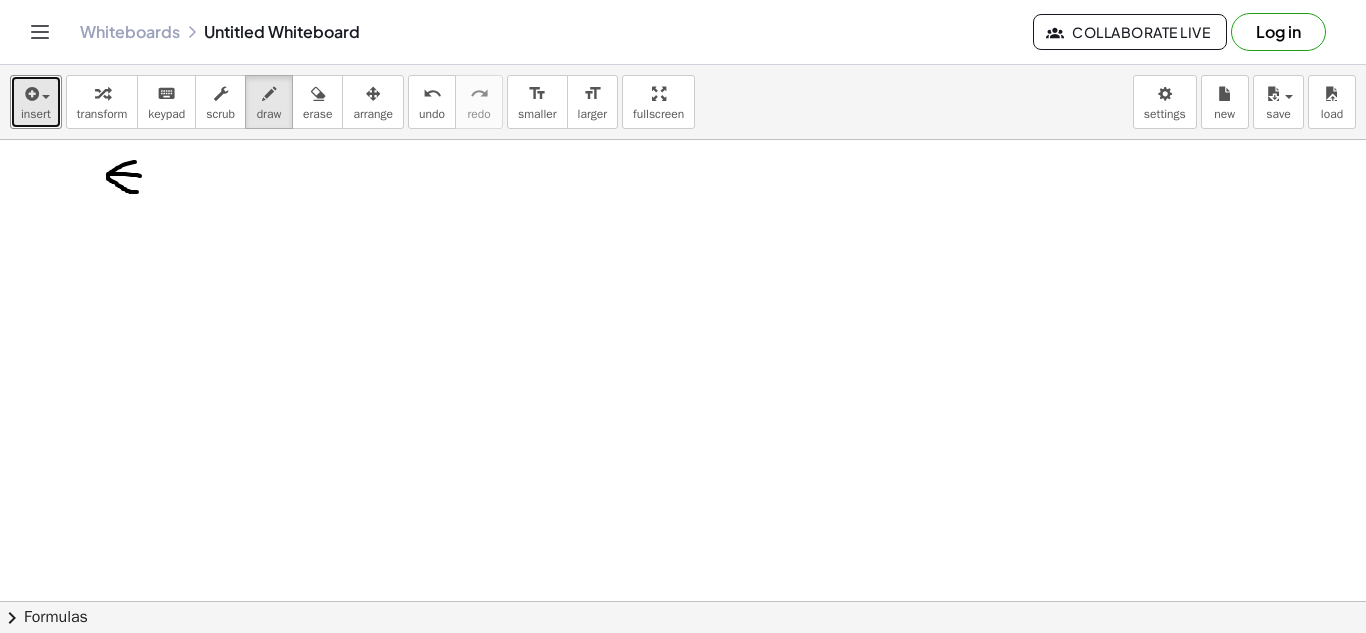 drag, startPoint x: 109, startPoint y: 174, endPoint x: 154, endPoint y: 181, distance: 45.54119 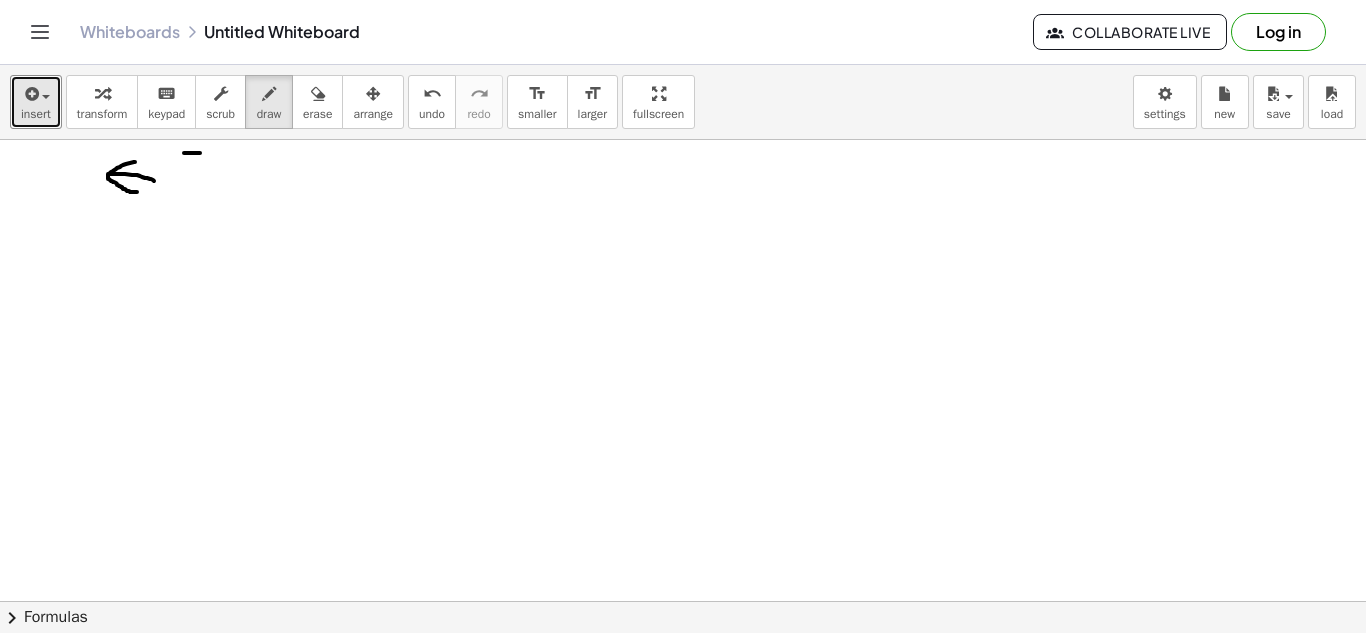 drag, startPoint x: 200, startPoint y: 153, endPoint x: 159, endPoint y: 174, distance: 46.06517 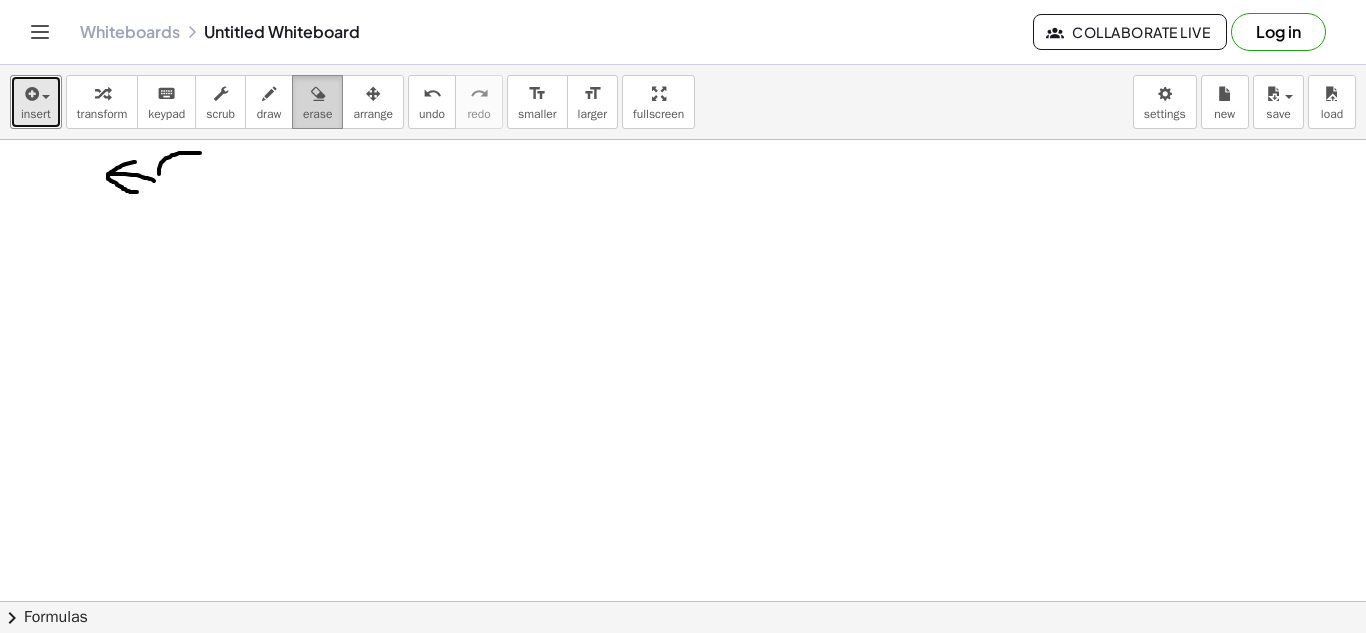 click on "erase" at bounding box center (317, 102) 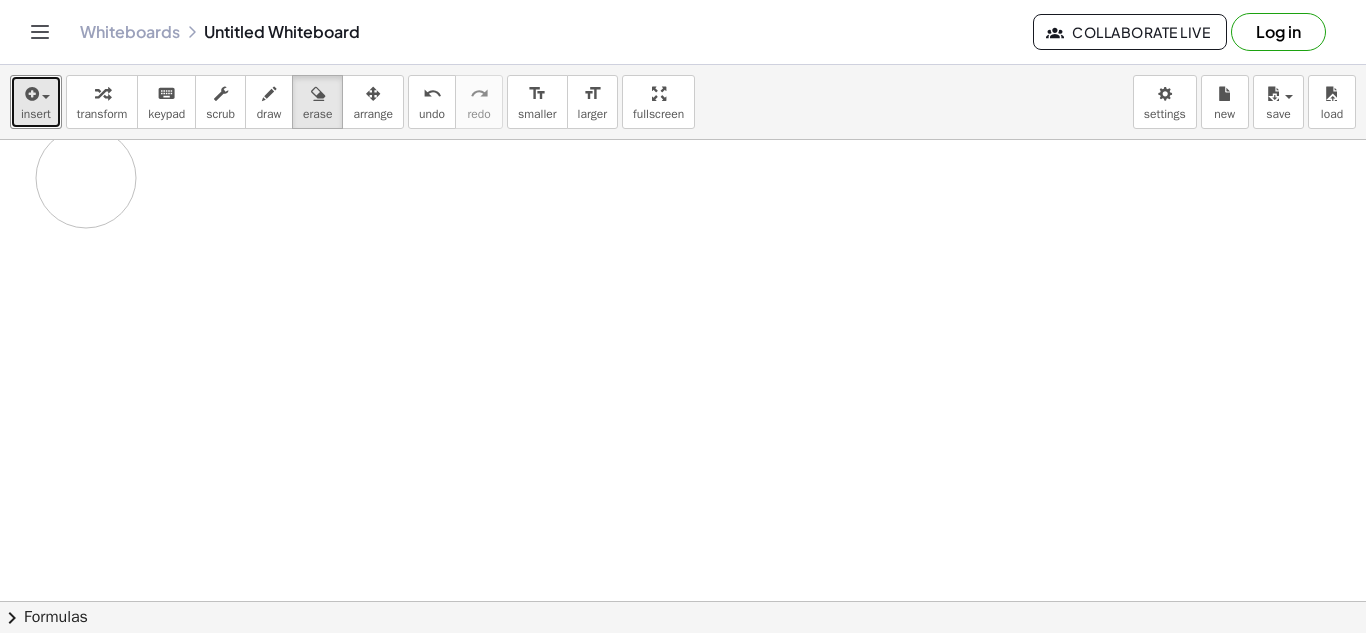 drag, startPoint x: 162, startPoint y: 158, endPoint x: 106, endPoint y: 187, distance: 63.06346 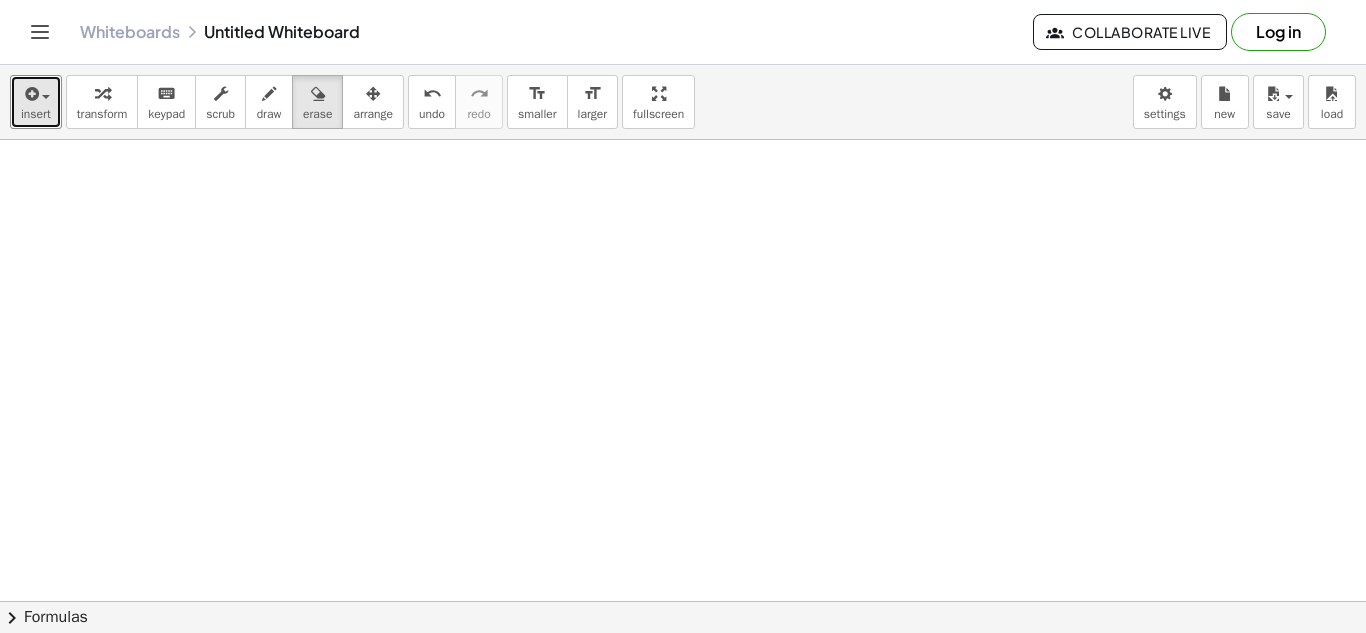 scroll, scrollTop: 953, scrollLeft: 0, axis: vertical 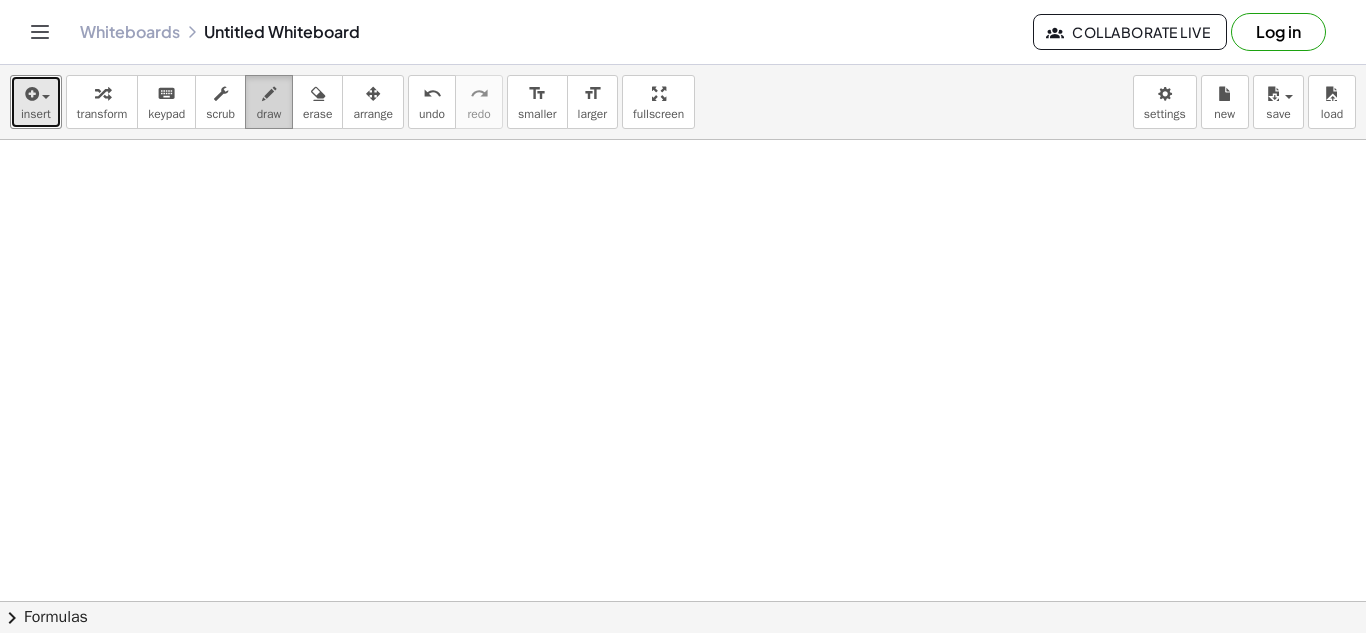 click at bounding box center [269, 94] 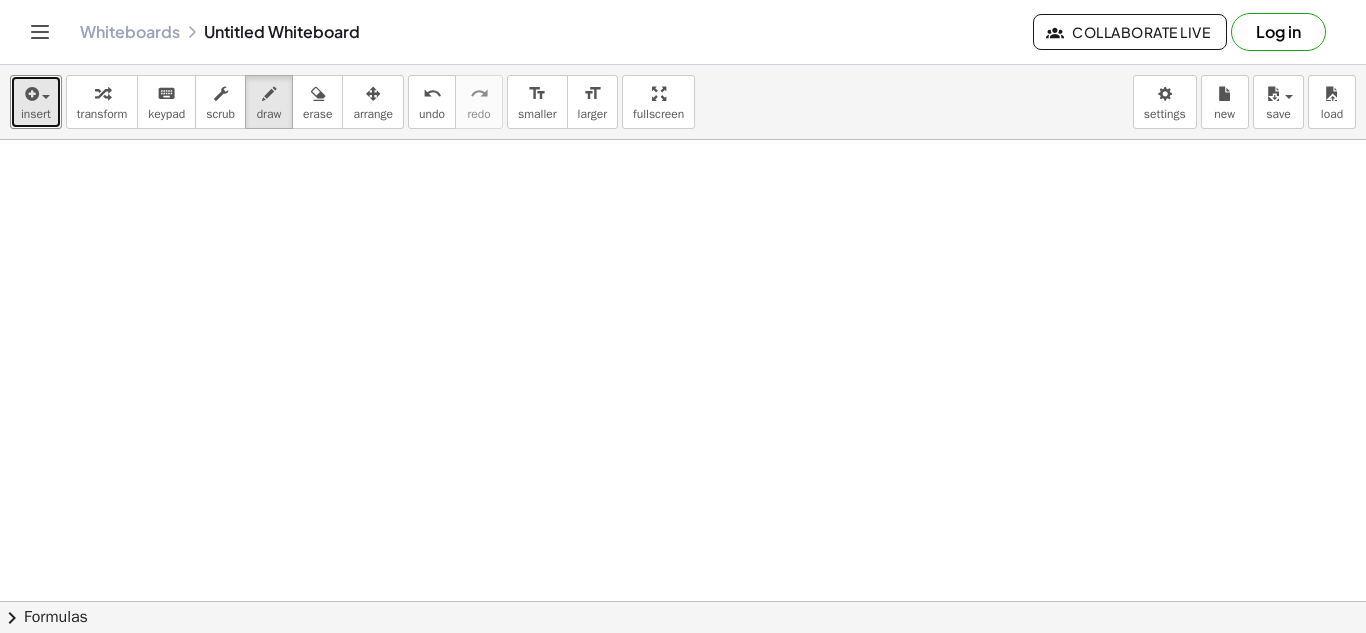 scroll, scrollTop: 0, scrollLeft: 0, axis: both 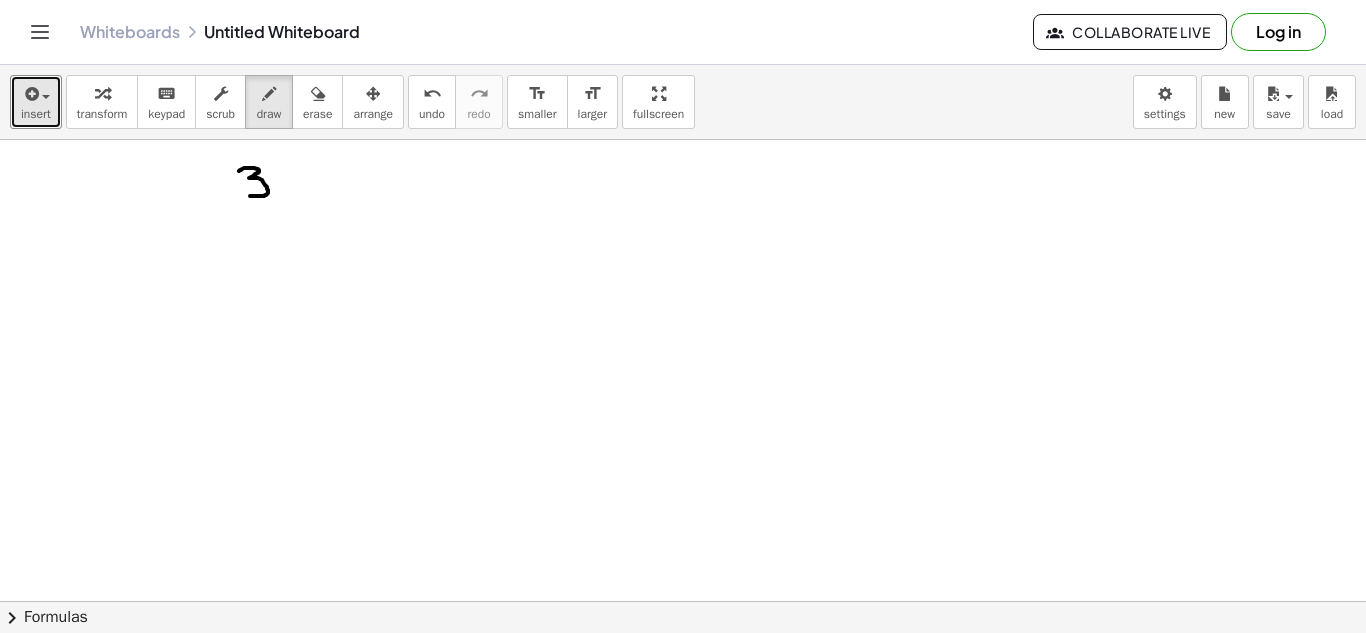drag, startPoint x: 239, startPoint y: 171, endPoint x: 250, endPoint y: 196, distance: 27.313 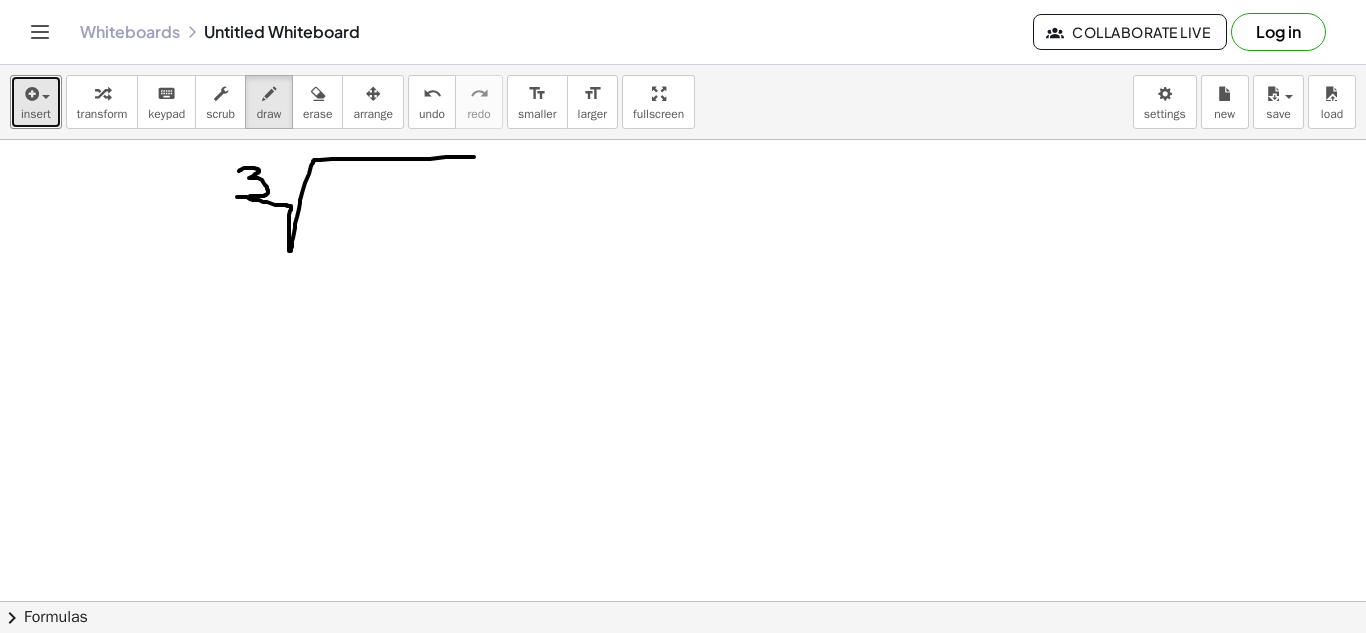 drag, startPoint x: 237, startPoint y: 197, endPoint x: 475, endPoint y: 158, distance: 241.17421 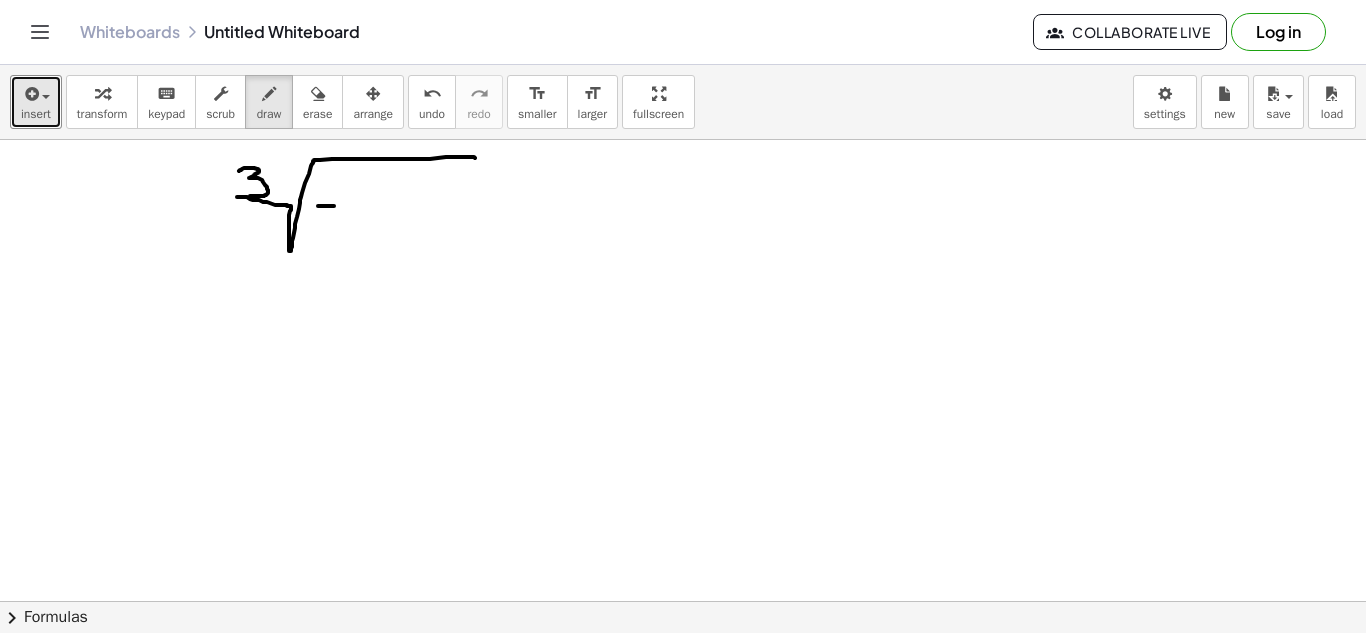 drag, startPoint x: 318, startPoint y: 206, endPoint x: 334, endPoint y: 206, distance: 16 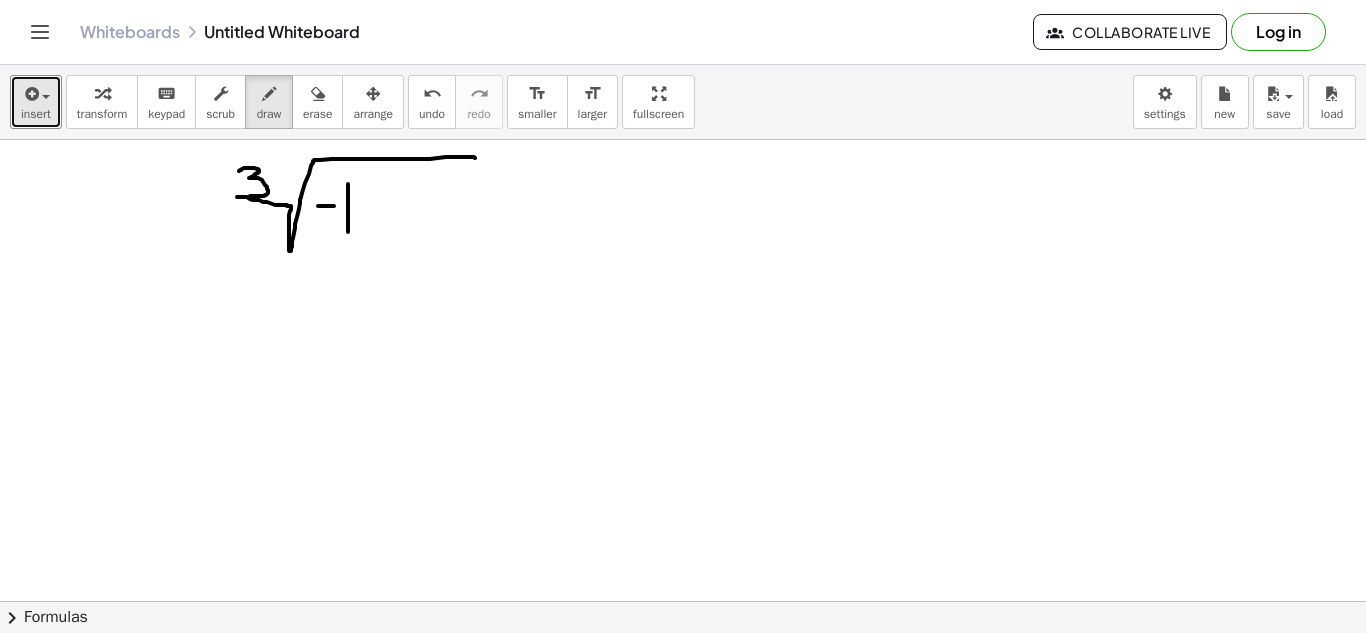 drag, startPoint x: 348, startPoint y: 184, endPoint x: 349, endPoint y: 232, distance: 48.010414 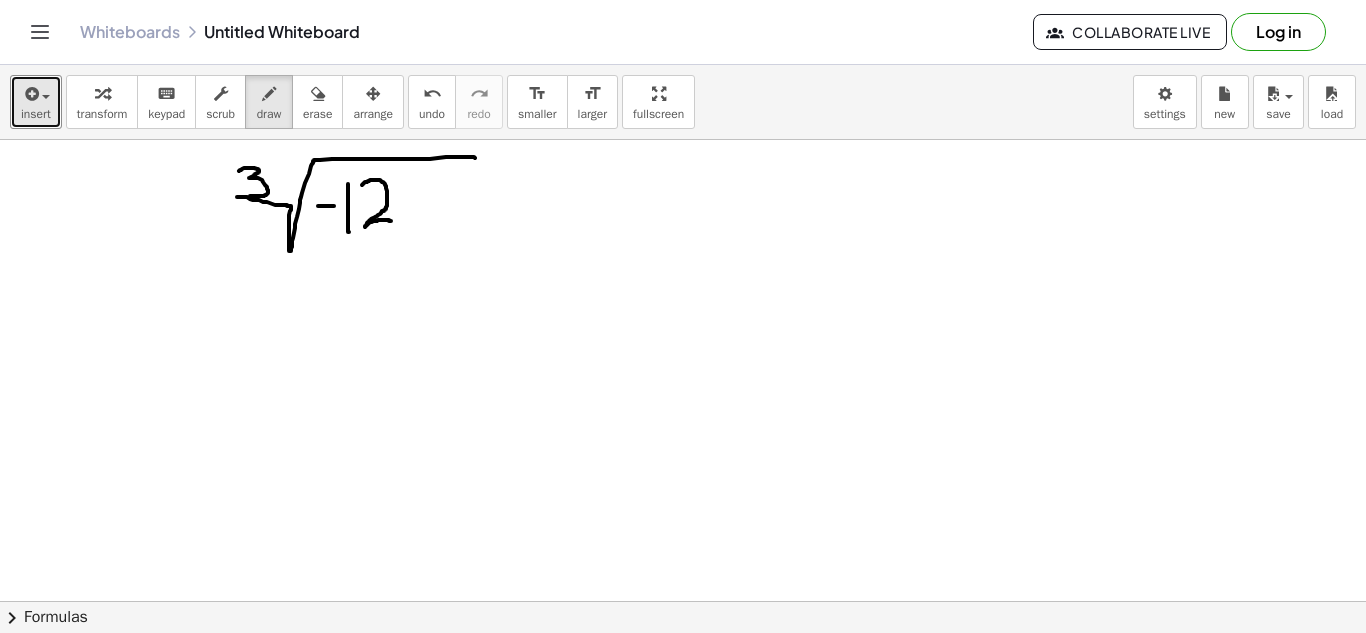 drag, startPoint x: 362, startPoint y: 185, endPoint x: 391, endPoint y: 221, distance: 46.227695 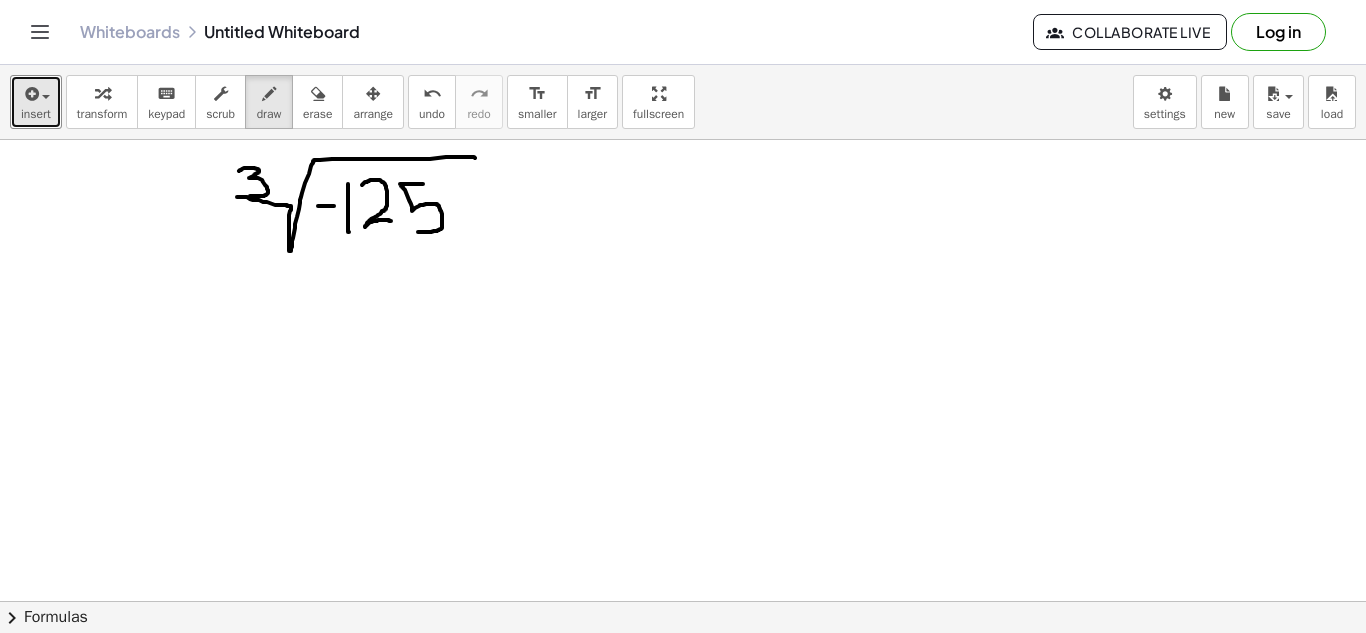 drag, startPoint x: 423, startPoint y: 184, endPoint x: 417, endPoint y: 232, distance: 48.373547 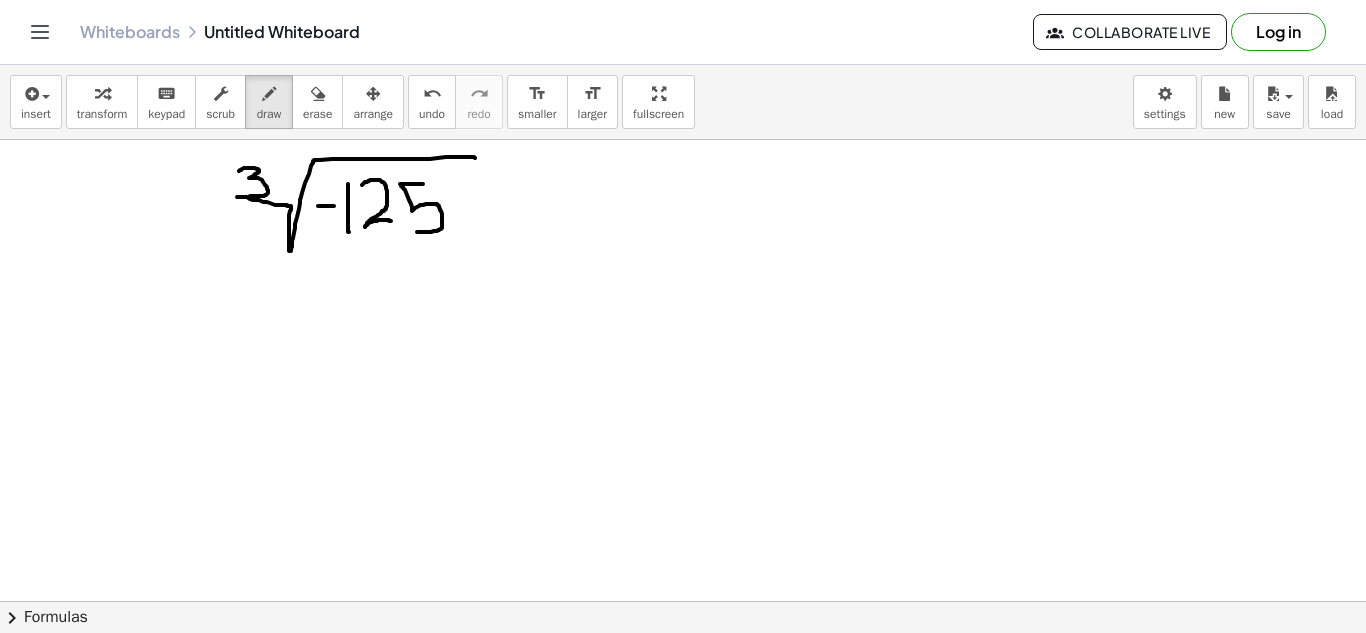drag, startPoint x: 262, startPoint y: 139, endPoint x: 193, endPoint y: 186, distance: 83.48653 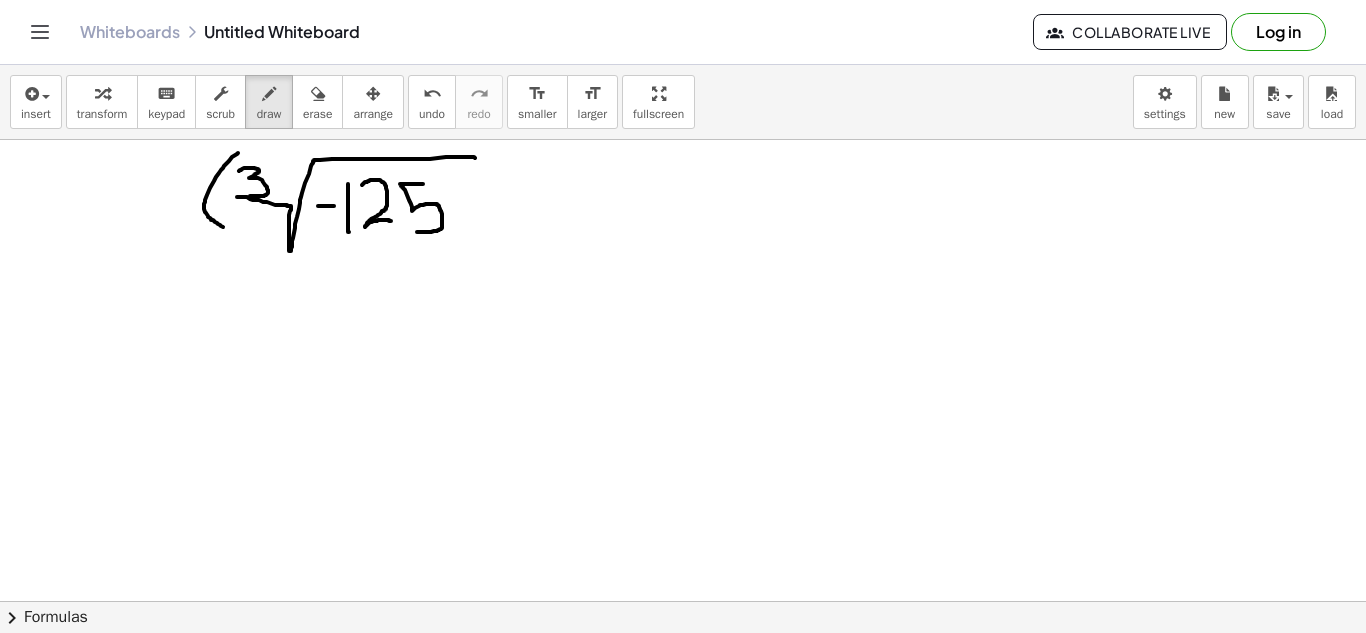 drag, startPoint x: 238, startPoint y: 153, endPoint x: 238, endPoint y: 253, distance: 100 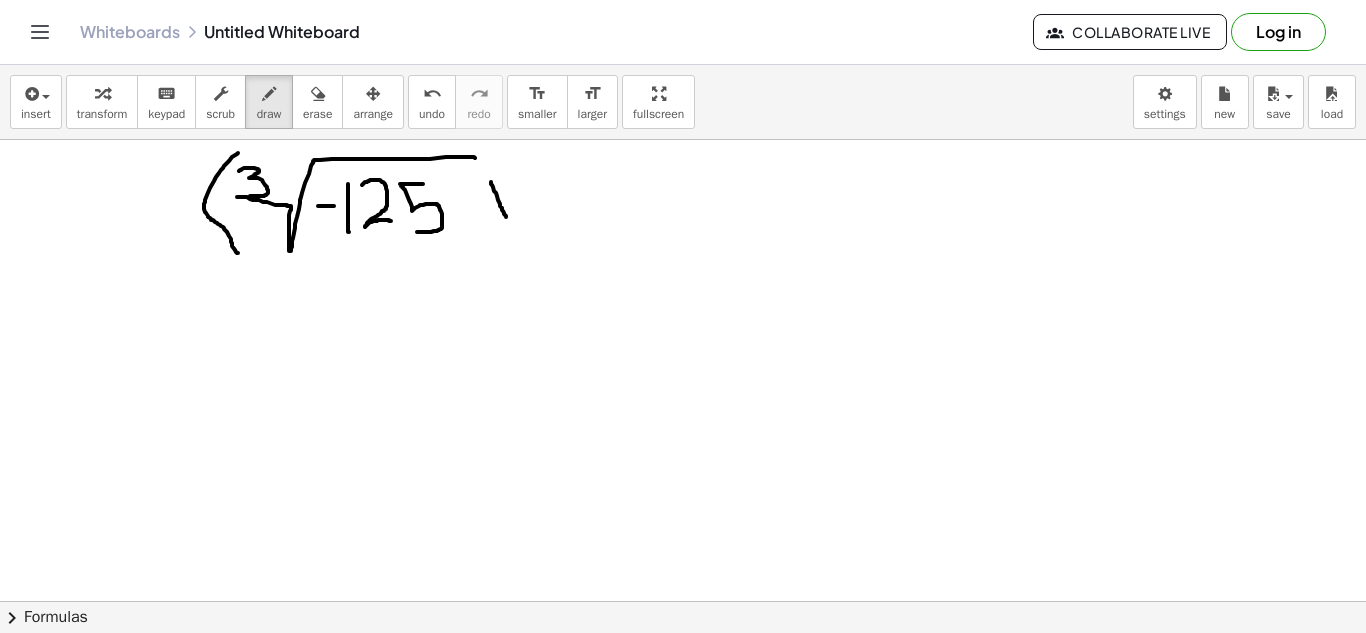 drag, startPoint x: 491, startPoint y: 182, endPoint x: 519, endPoint y: 222, distance: 48.82622 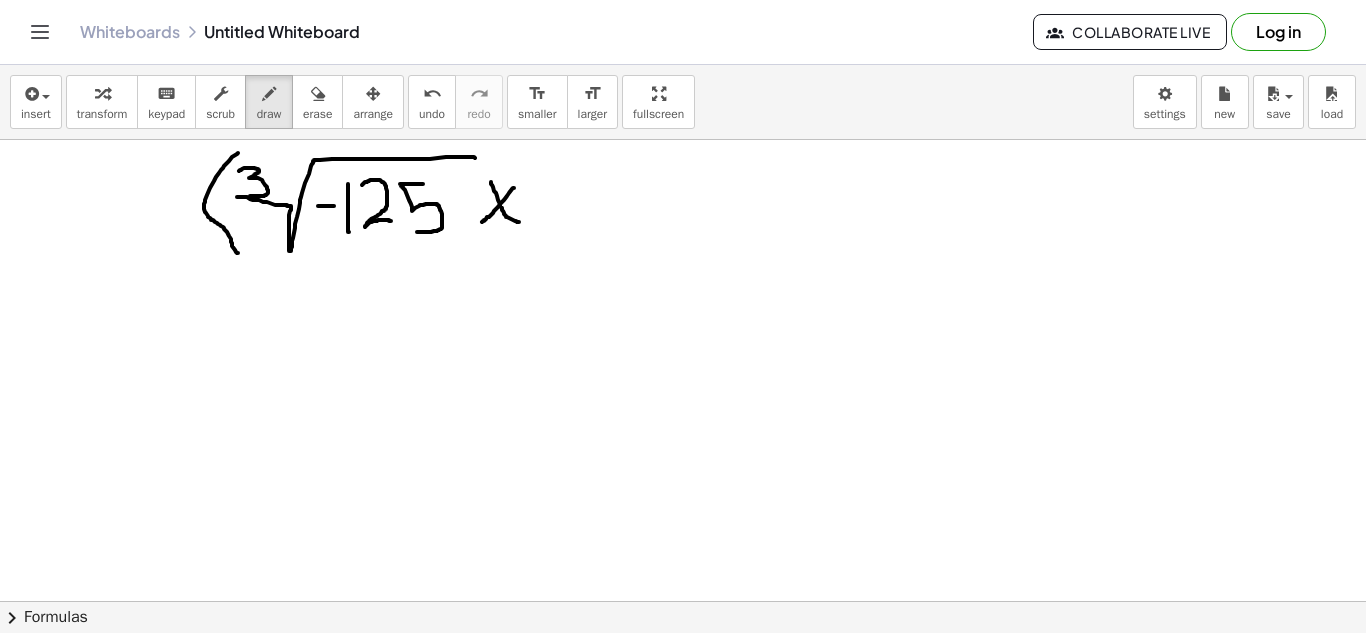 drag, startPoint x: 514, startPoint y: 188, endPoint x: 481, endPoint y: 227, distance: 51.088158 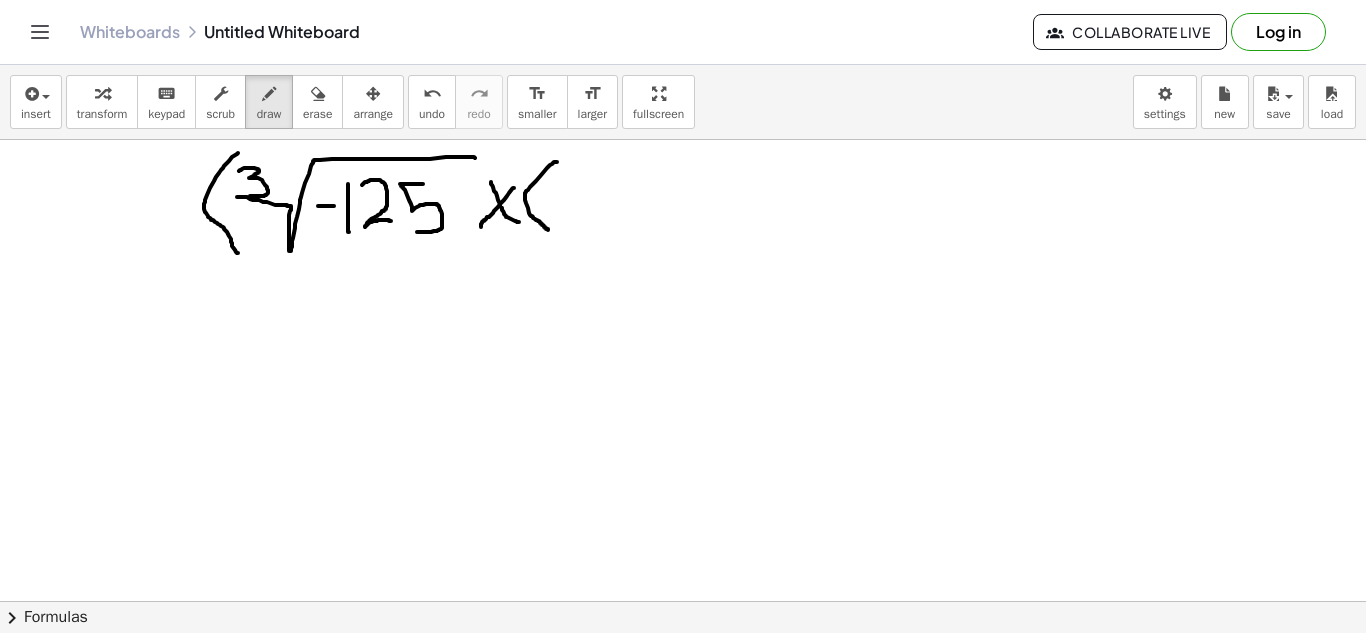 drag, startPoint x: 557, startPoint y: 162, endPoint x: 549, endPoint y: 232, distance: 70.45566 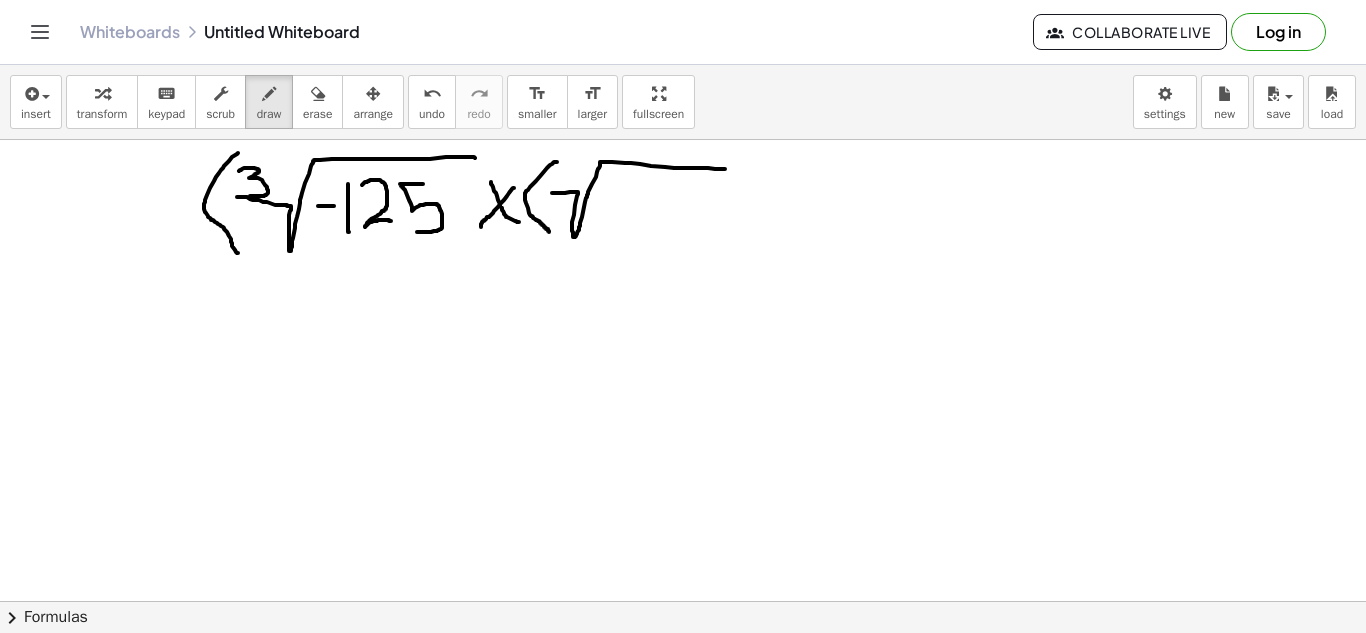 drag, startPoint x: 552, startPoint y: 193, endPoint x: 725, endPoint y: 169, distance: 174.6568 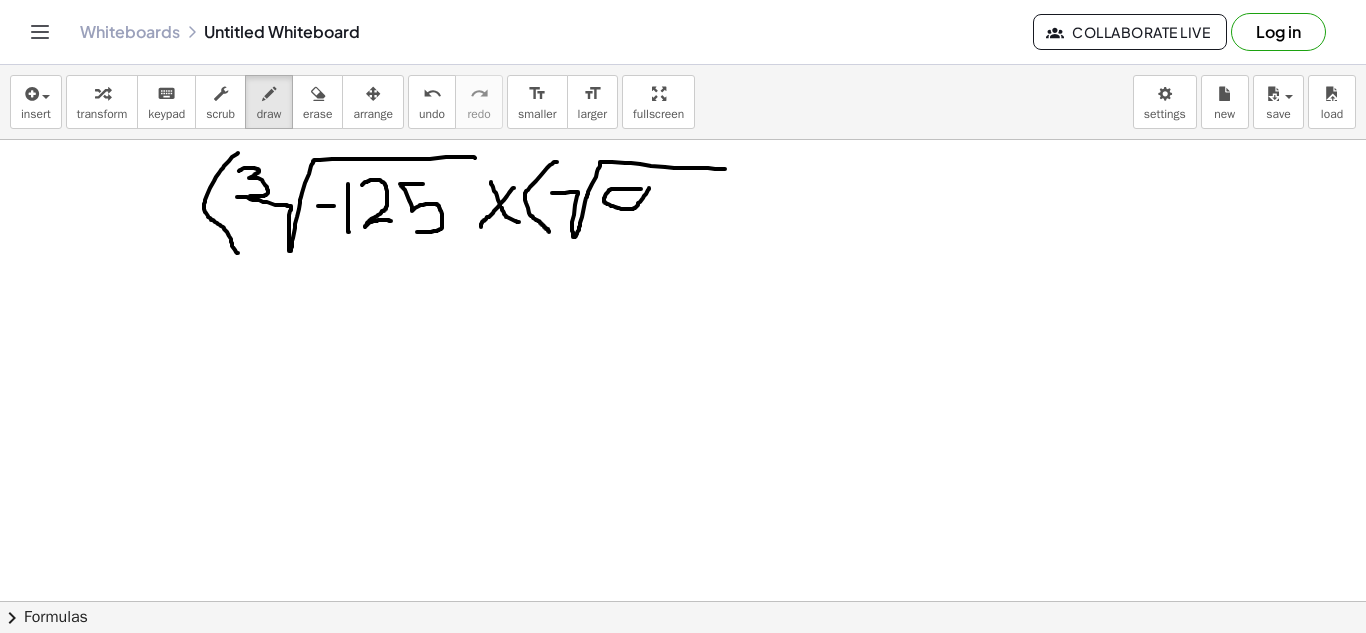 click at bounding box center (683, 601) 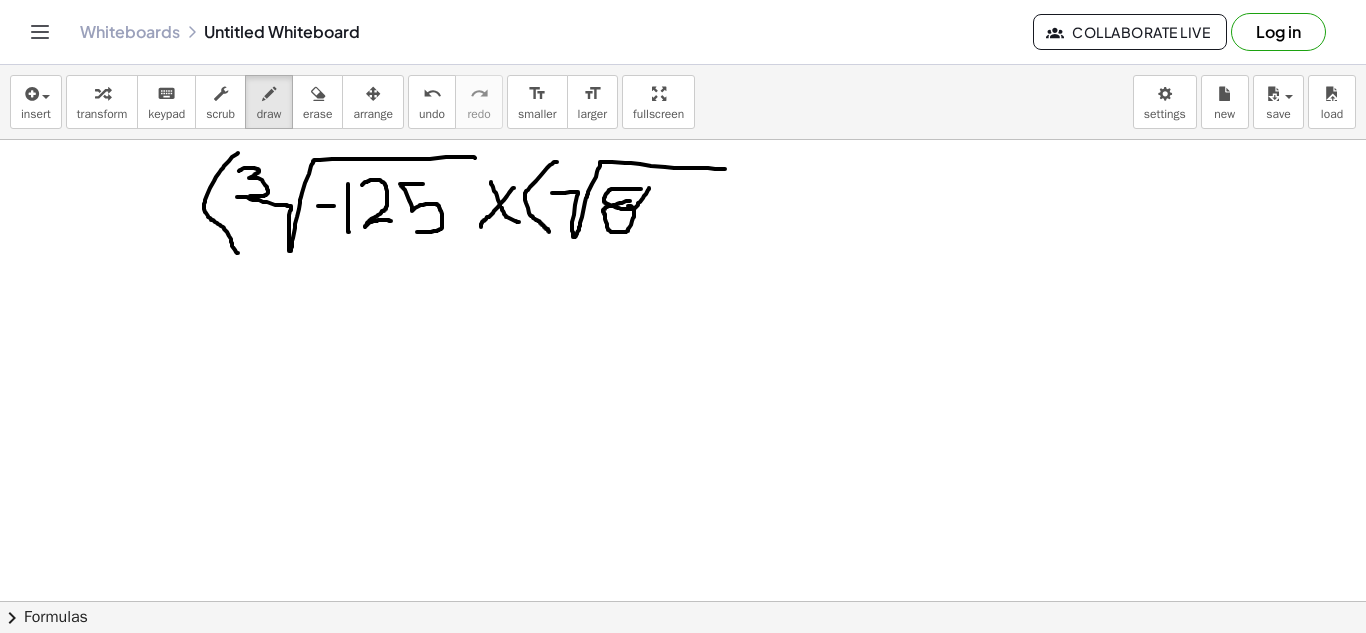 click at bounding box center (683, 601) 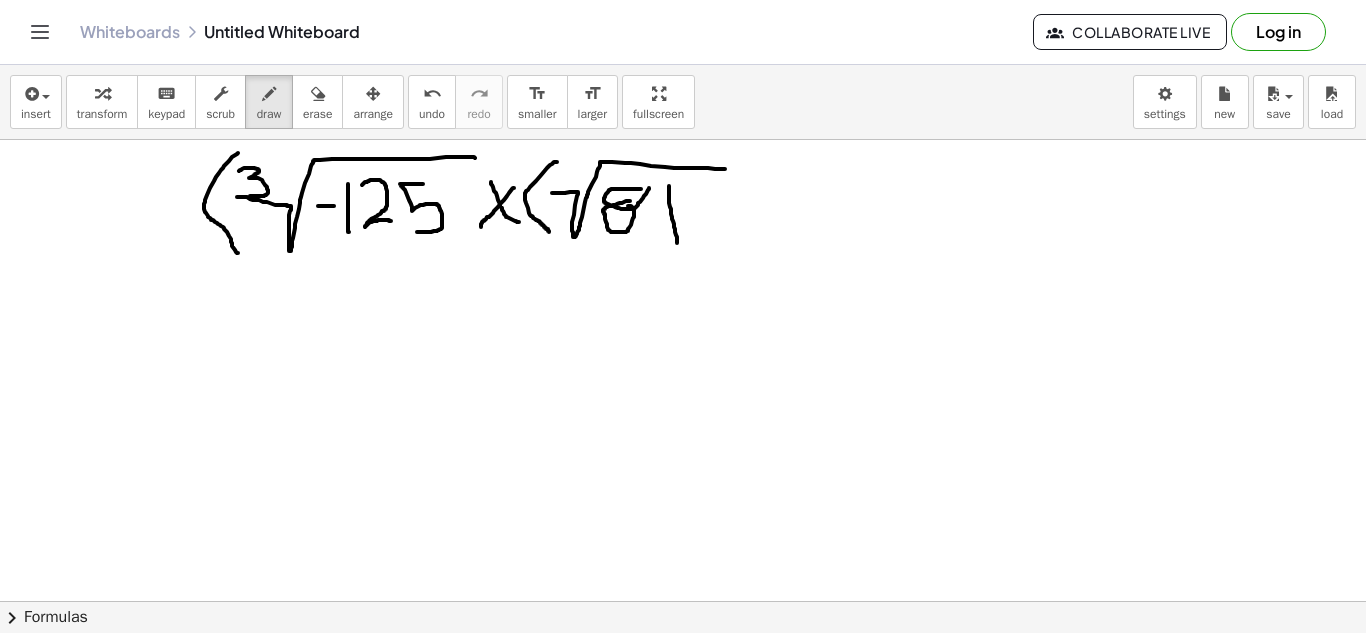 drag, startPoint x: 669, startPoint y: 186, endPoint x: 677, endPoint y: 243, distance: 57.558666 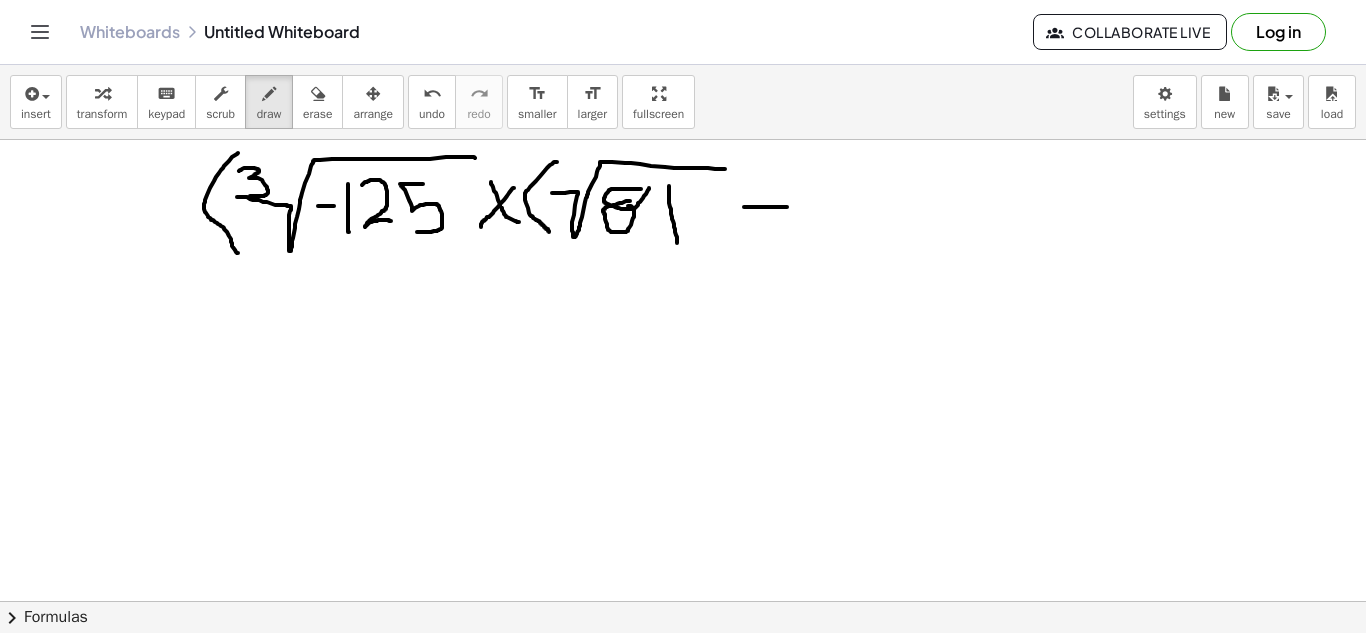 drag, startPoint x: 744, startPoint y: 207, endPoint x: 787, endPoint y: 207, distance: 43 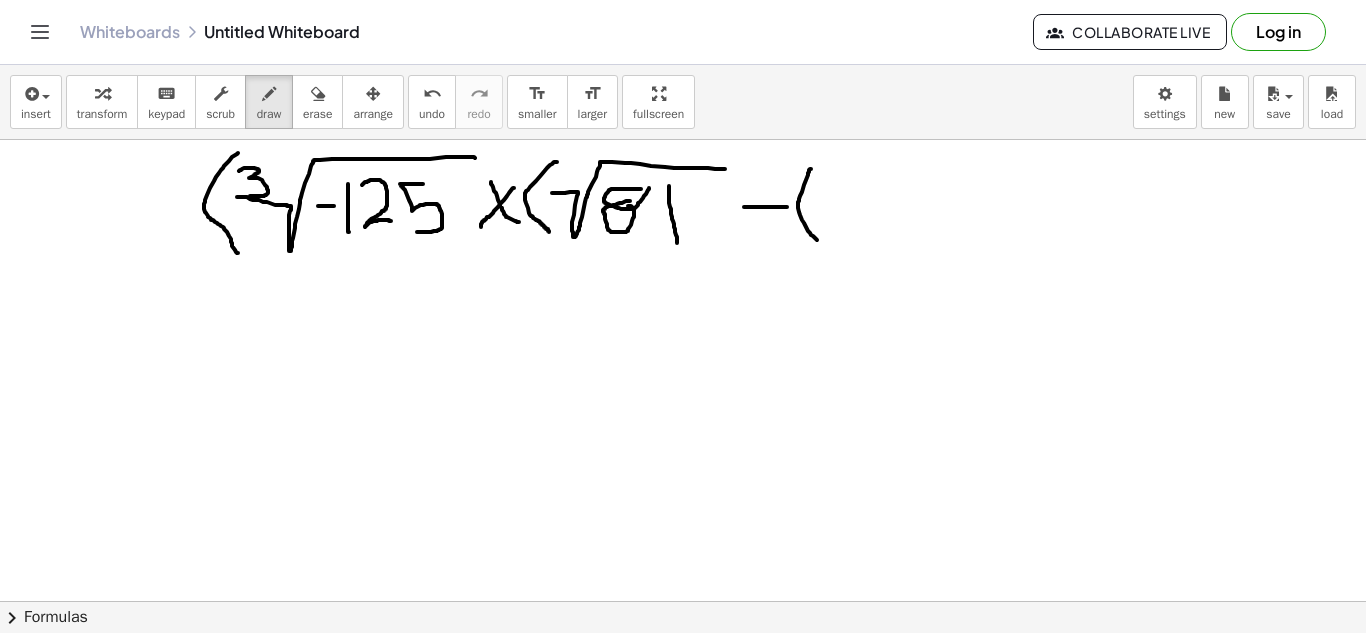 drag, startPoint x: 811, startPoint y: 169, endPoint x: 825, endPoint y: 245, distance: 77.27872 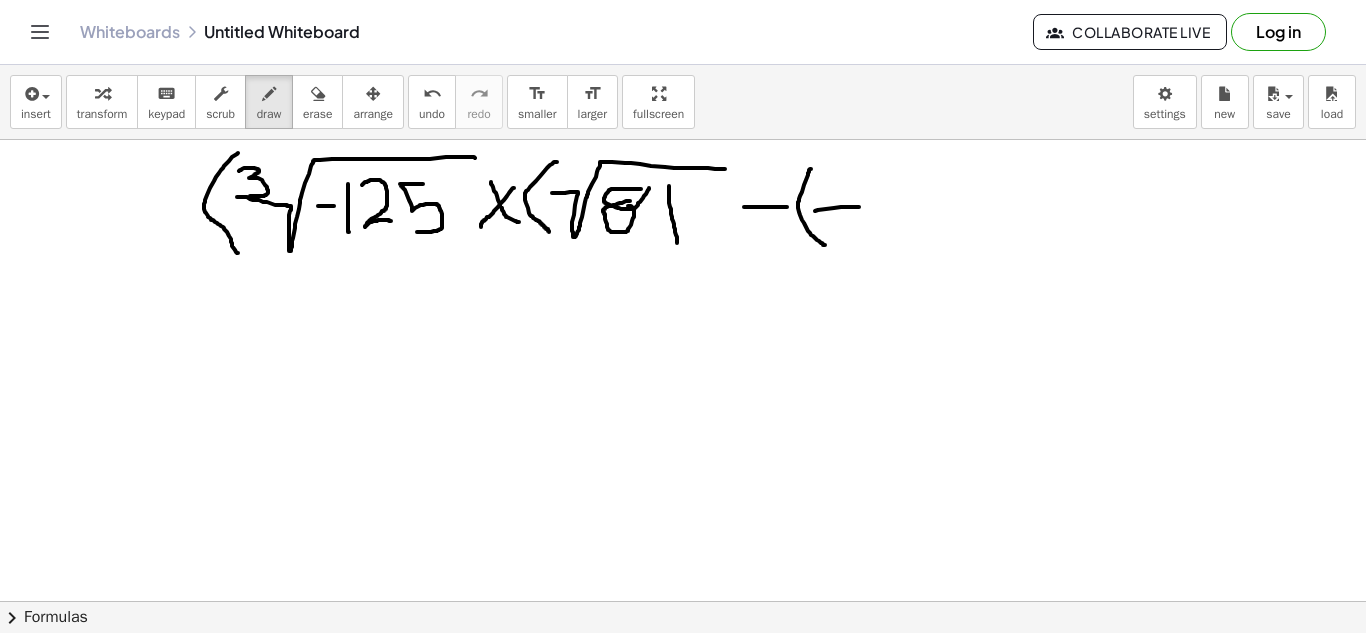 drag, startPoint x: 815, startPoint y: 211, endPoint x: 868, endPoint y: 207, distance: 53.15073 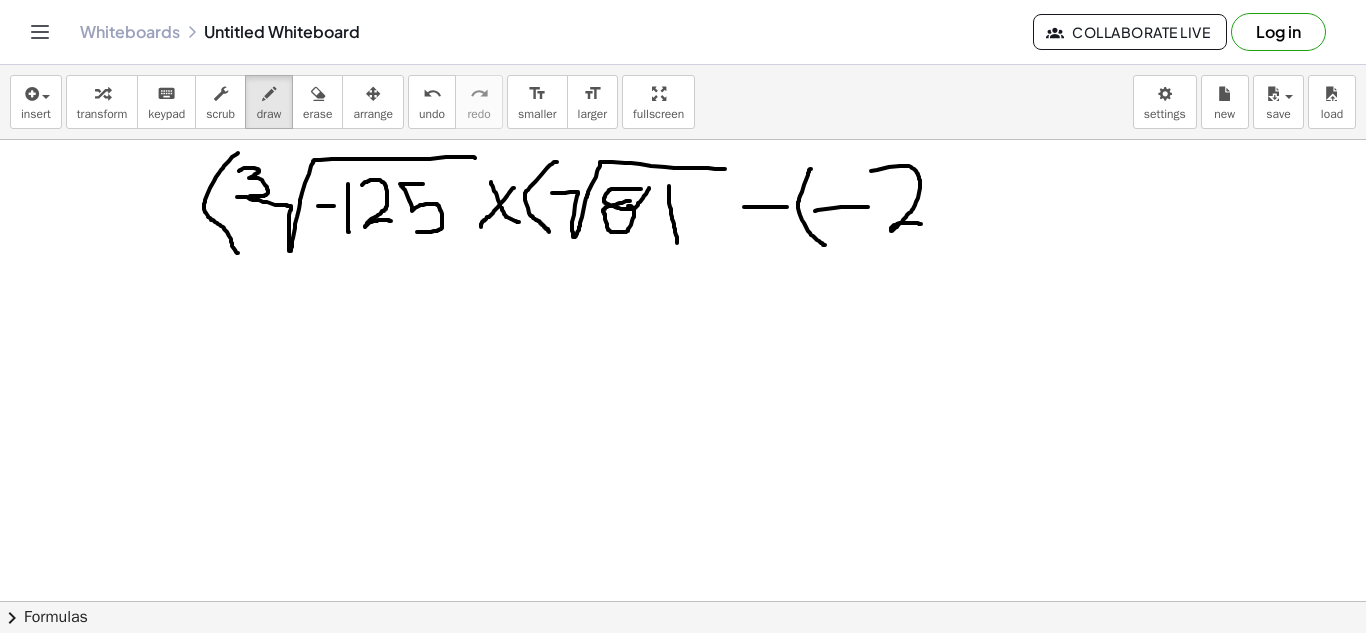 drag, startPoint x: 871, startPoint y: 171, endPoint x: 930, endPoint y: 227, distance: 81.34495 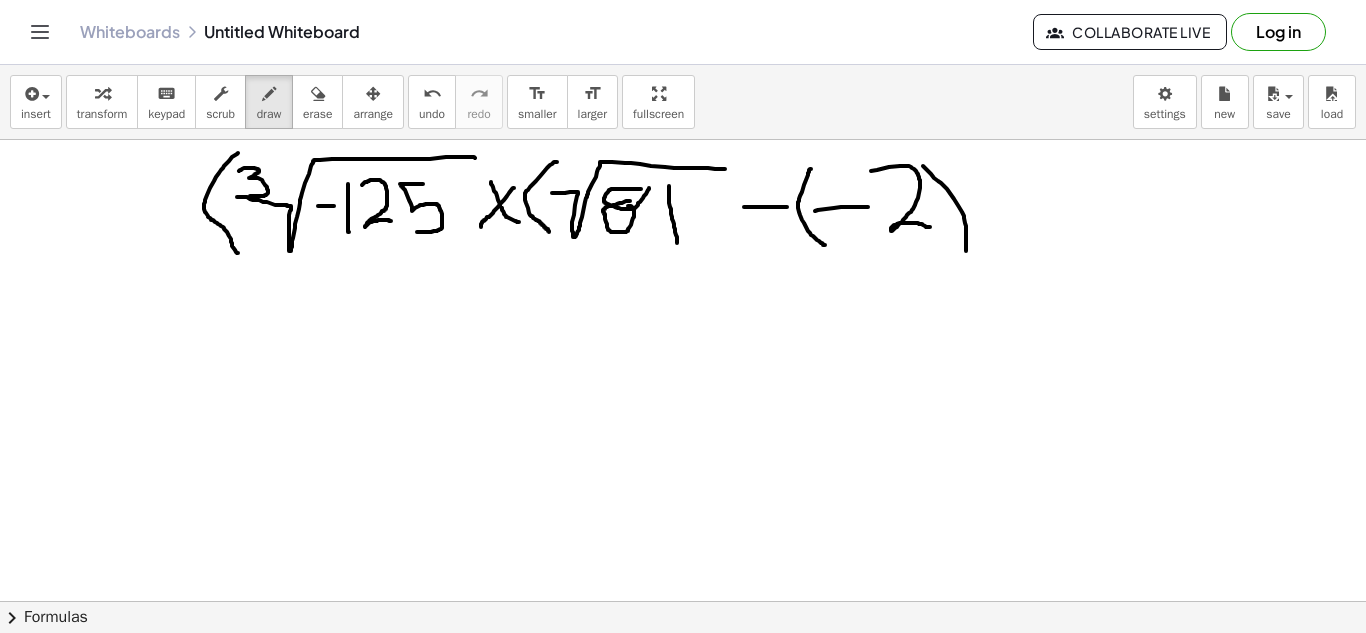 drag, startPoint x: 923, startPoint y: 166, endPoint x: 966, endPoint y: 252, distance: 96.150925 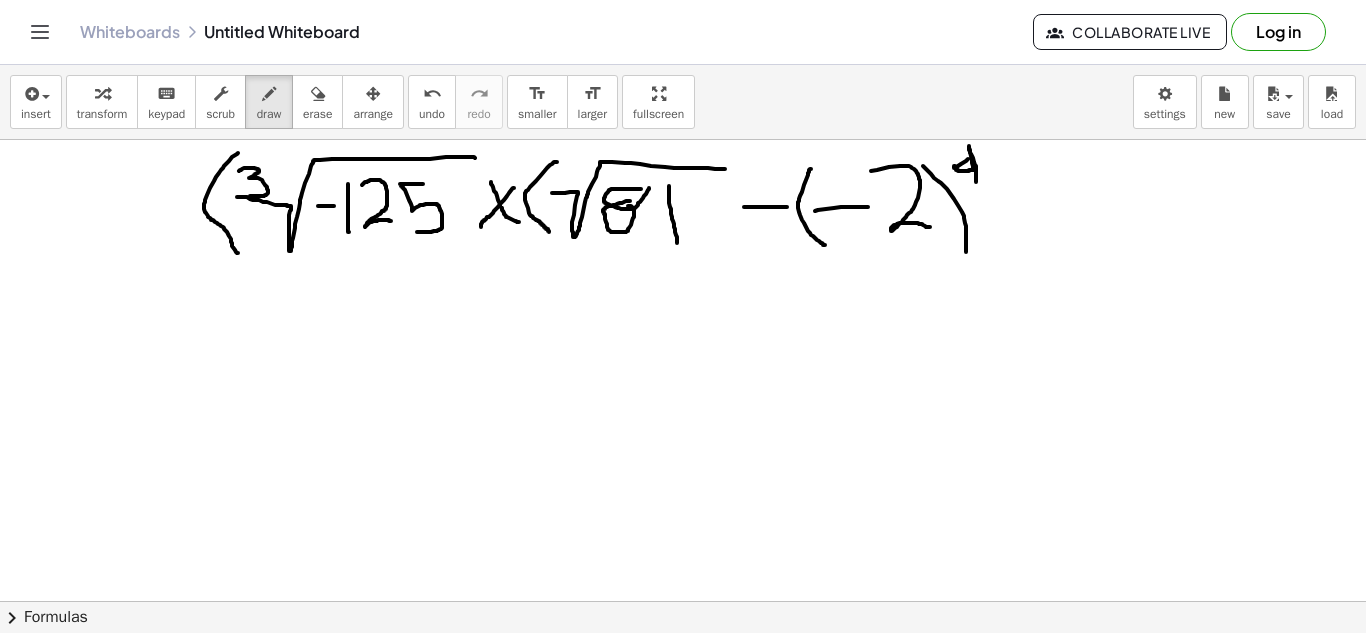 drag, startPoint x: 968, startPoint y: 159, endPoint x: 976, endPoint y: 186, distance: 28.160255 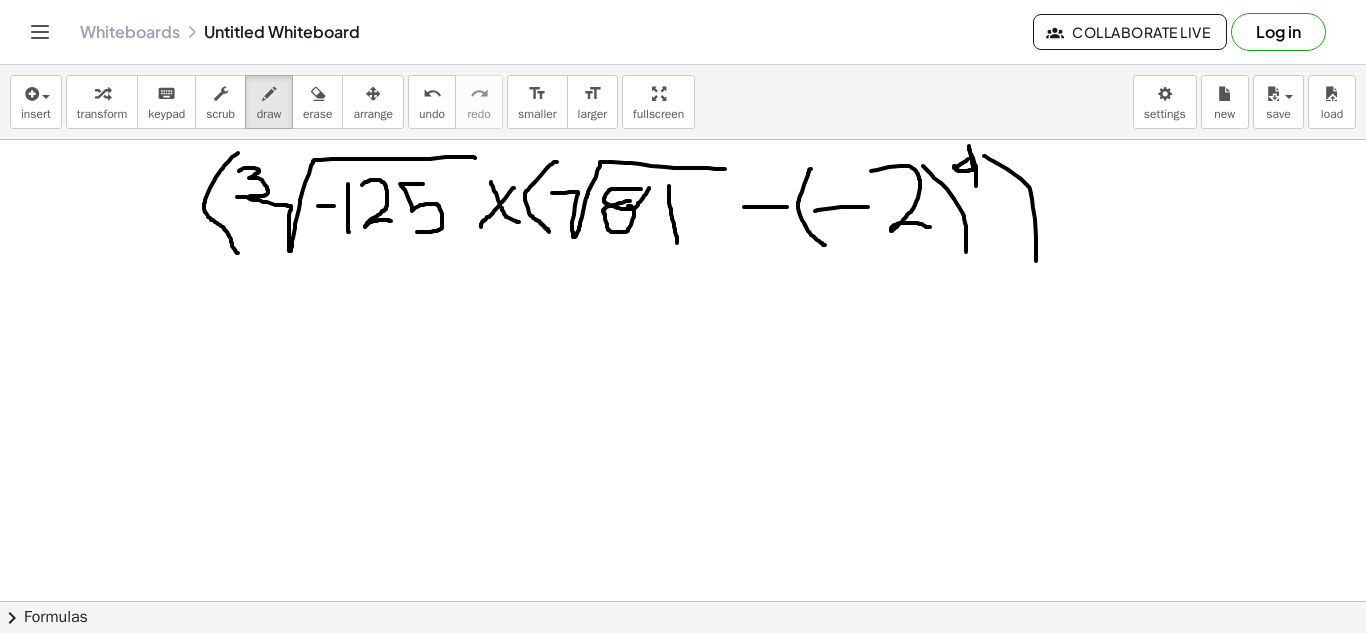 drag, startPoint x: 984, startPoint y: 156, endPoint x: 1036, endPoint y: 263, distance: 118.966385 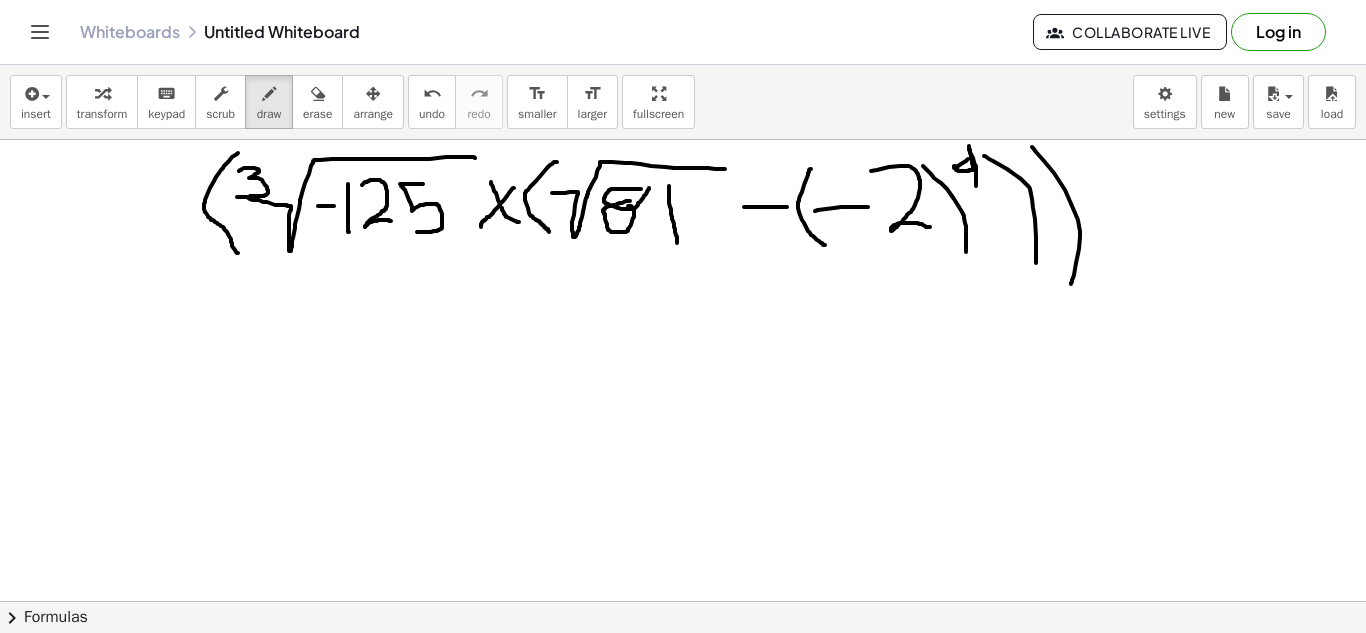 drag, startPoint x: 1032, startPoint y: 147, endPoint x: 1071, endPoint y: 285, distance: 143.40501 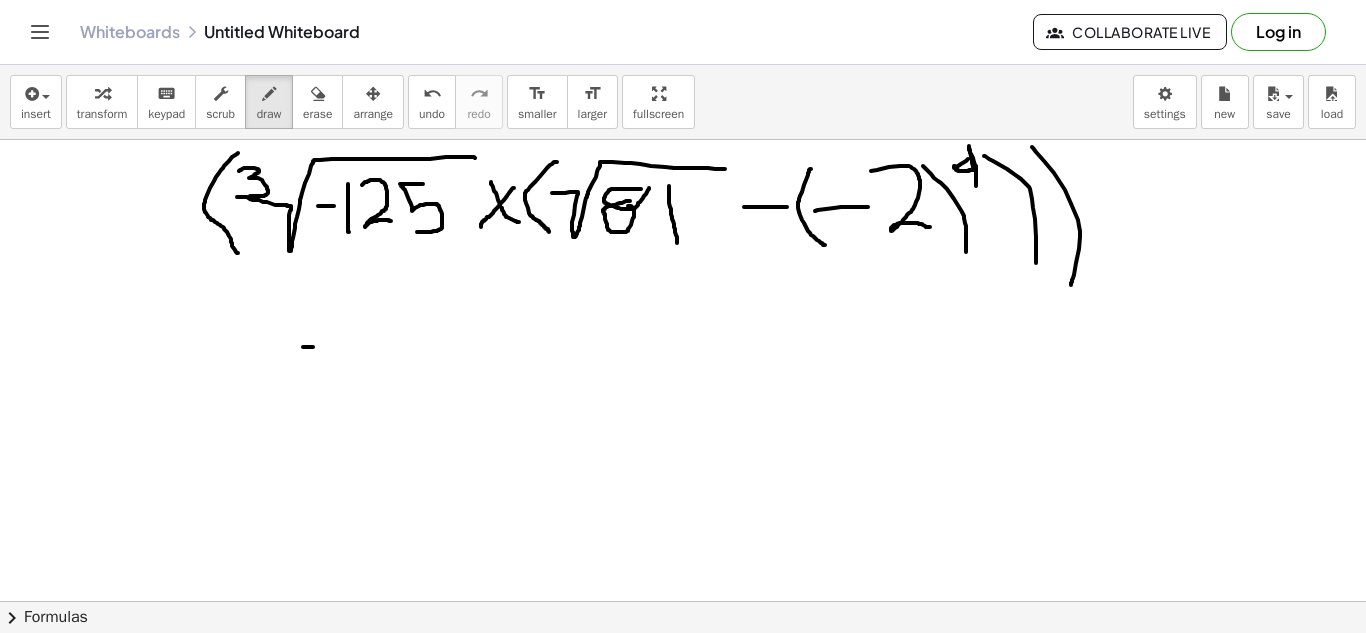 drag, startPoint x: 303, startPoint y: 347, endPoint x: 317, endPoint y: 350, distance: 14.3178215 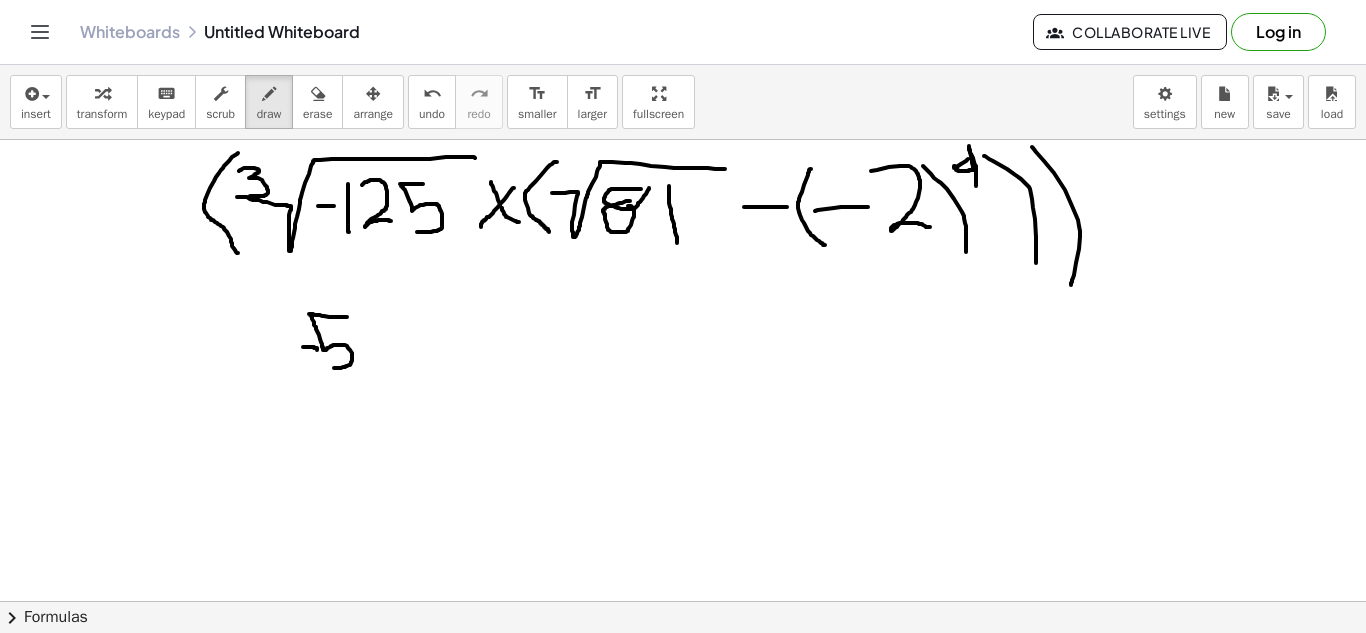 drag, startPoint x: 347, startPoint y: 317, endPoint x: 328, endPoint y: 368, distance: 54.42426 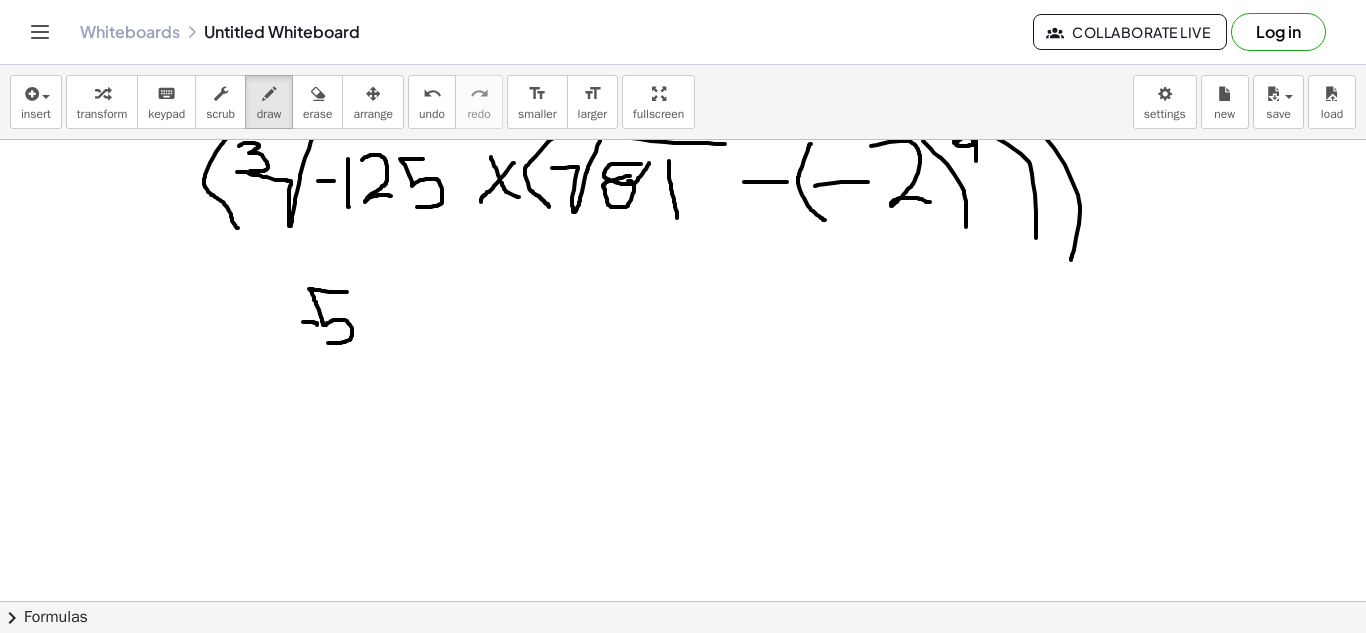 scroll, scrollTop: 23, scrollLeft: 0, axis: vertical 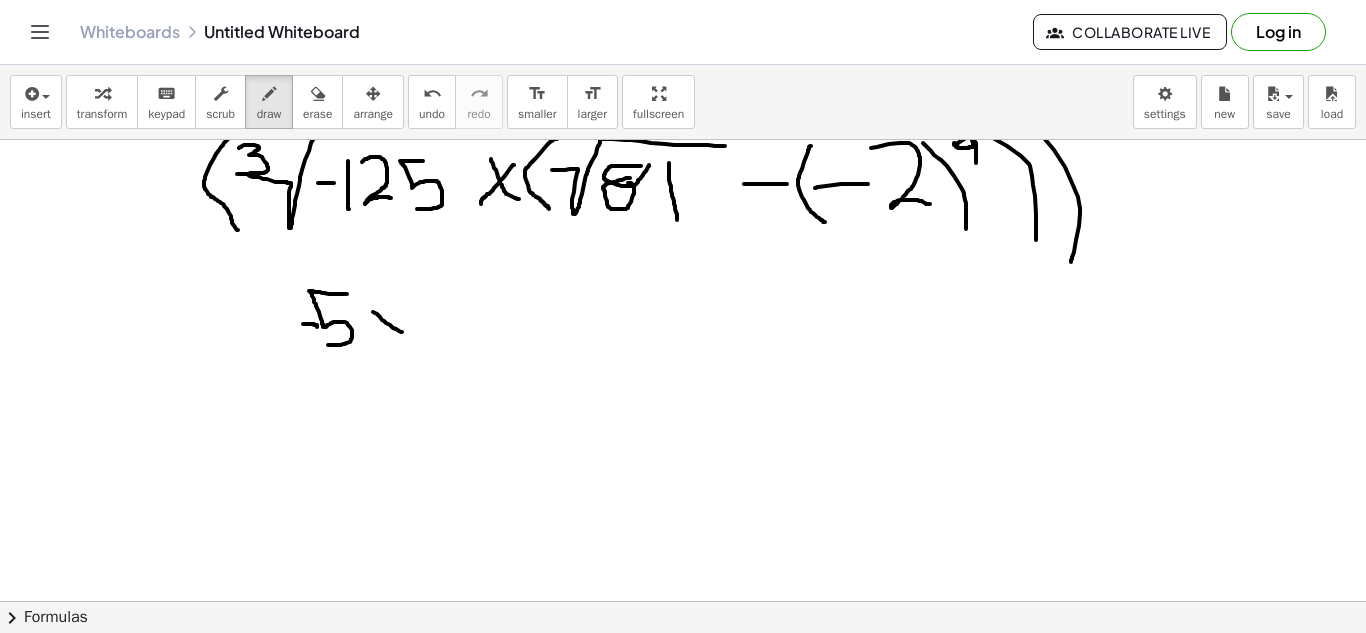 drag, startPoint x: 373, startPoint y: 312, endPoint x: 405, endPoint y: 333, distance: 38.27532 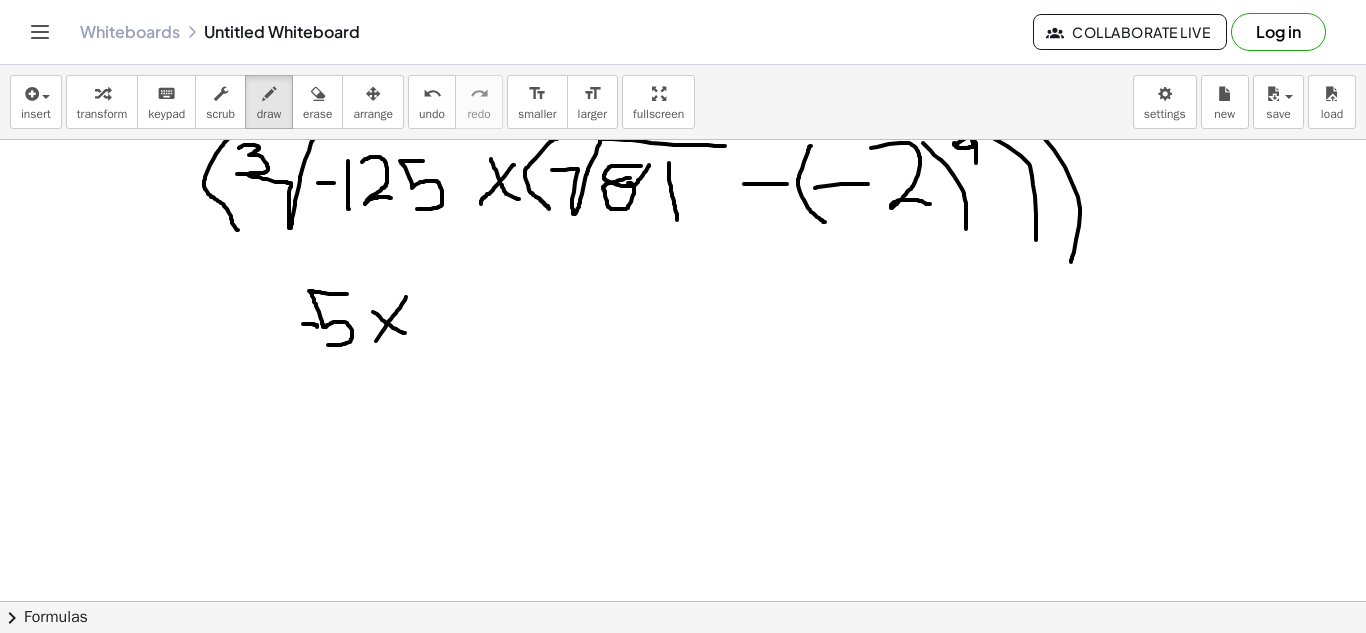 drag, startPoint x: 406, startPoint y: 297, endPoint x: 371, endPoint y: 349, distance: 62.681736 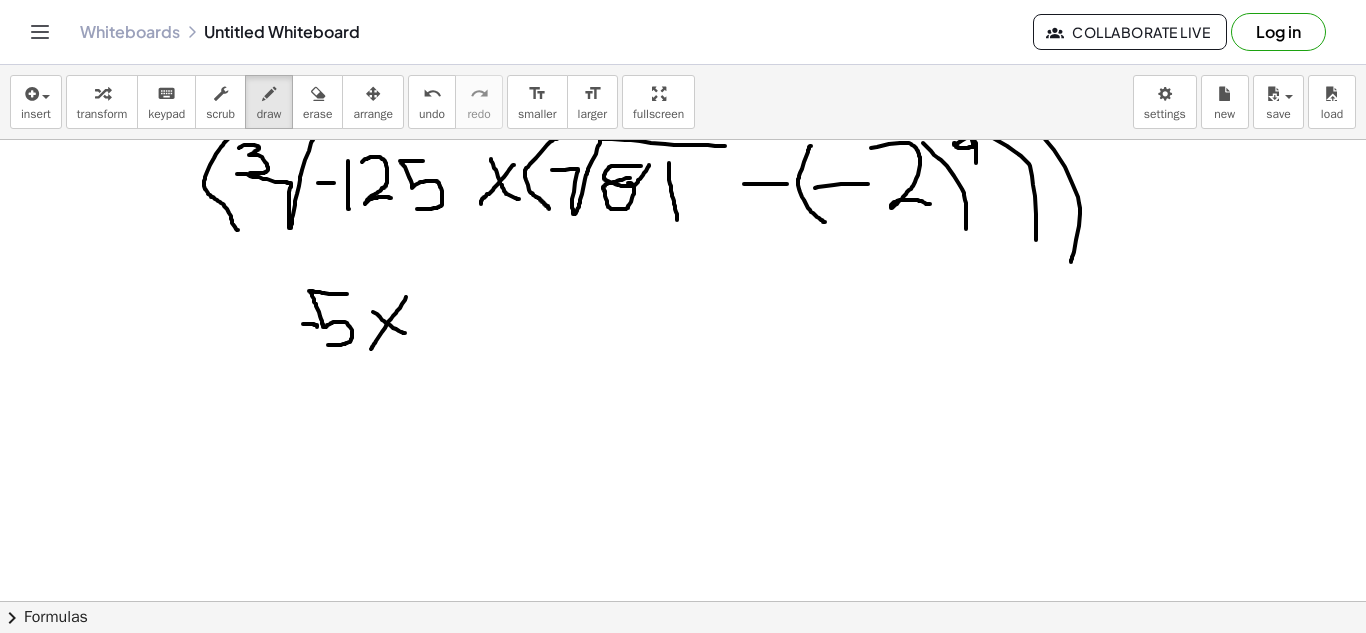 scroll, scrollTop: 0, scrollLeft: 0, axis: both 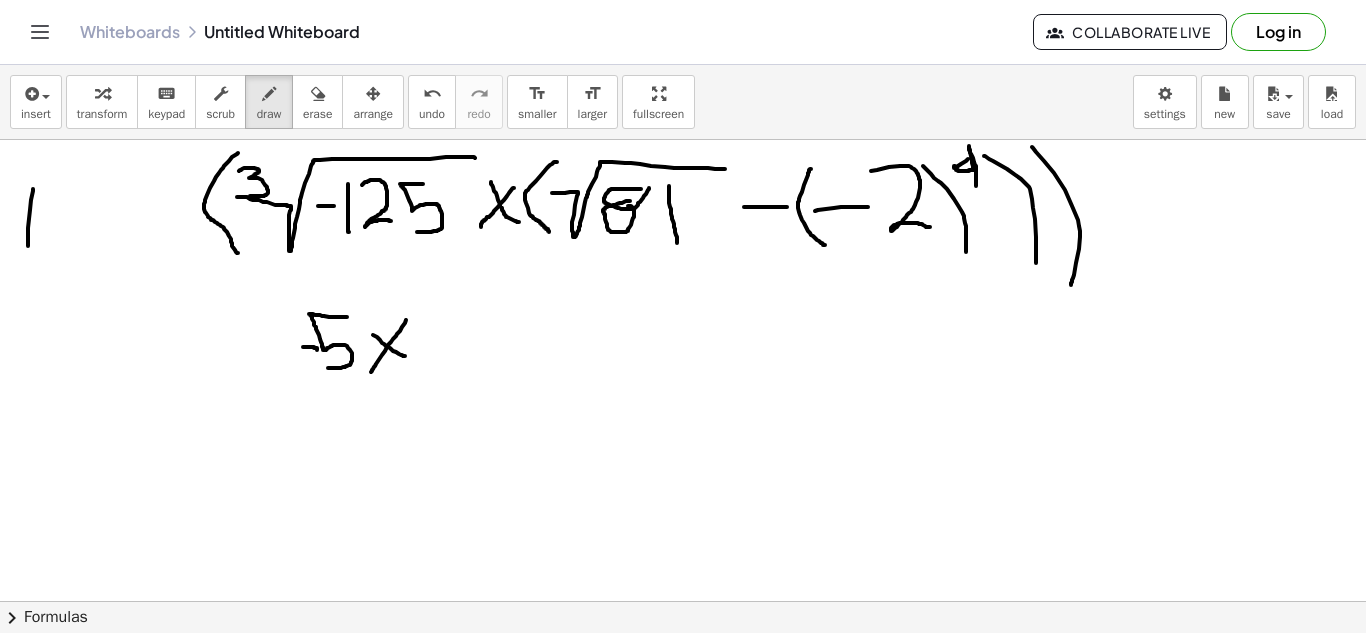 drag, startPoint x: 33, startPoint y: 189, endPoint x: 30, endPoint y: 253, distance: 64.070274 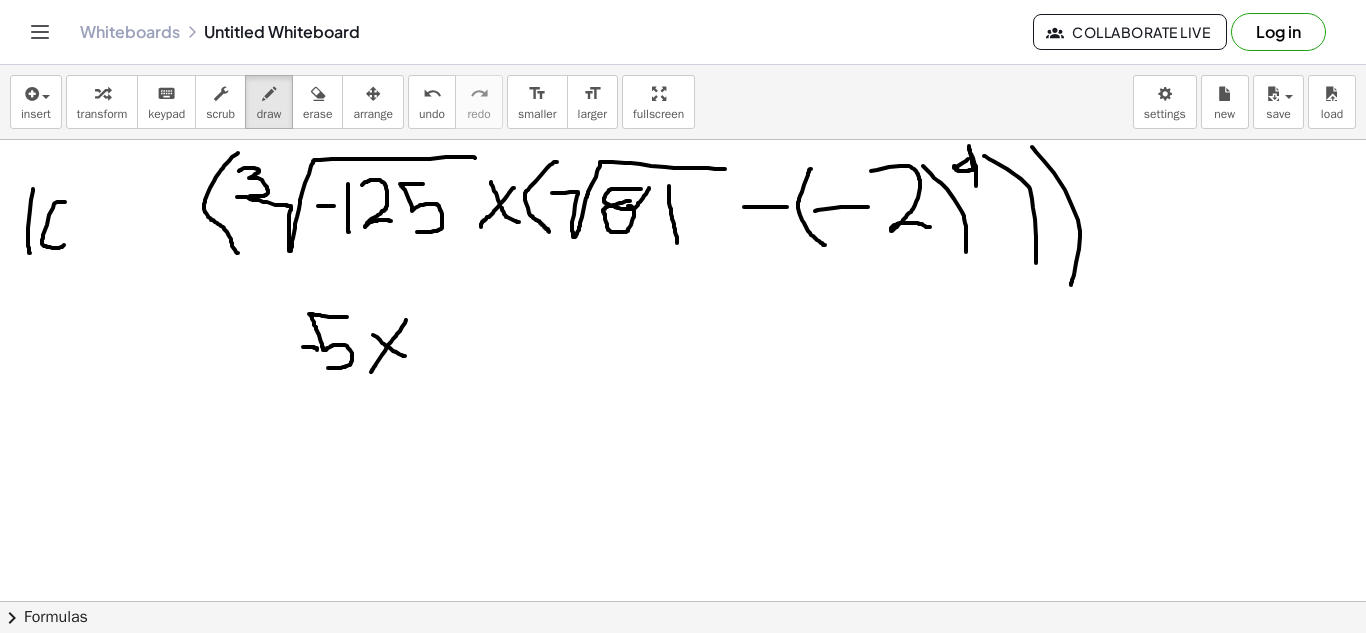 drag, startPoint x: 65, startPoint y: 202, endPoint x: 56, endPoint y: 241, distance: 40.024994 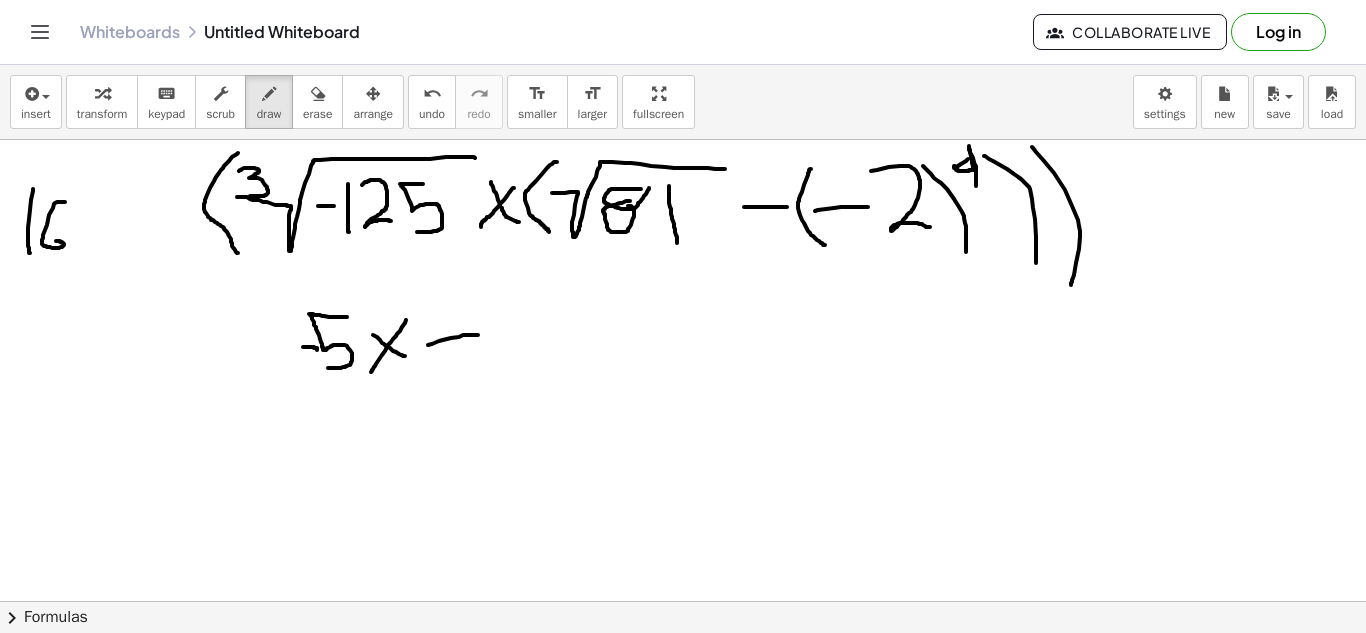 drag, startPoint x: 428, startPoint y: 345, endPoint x: 478, endPoint y: 335, distance: 50.990196 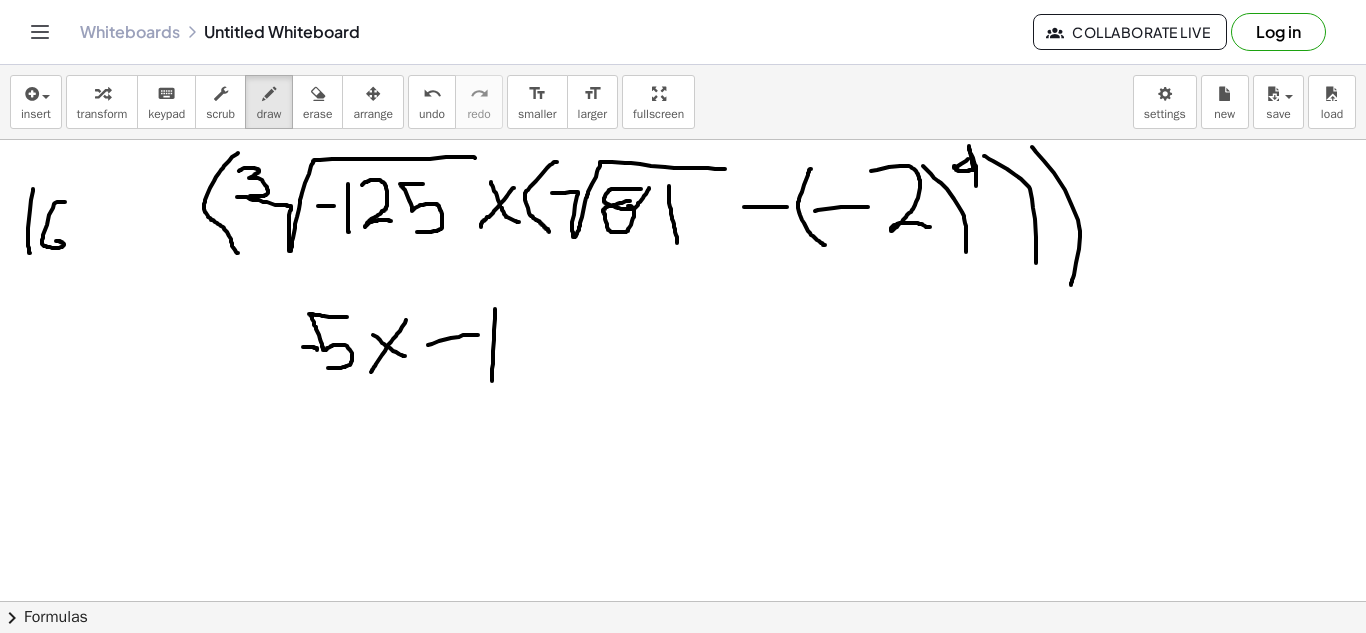 drag, startPoint x: 495, startPoint y: 309, endPoint x: 492, endPoint y: 381, distance: 72.06247 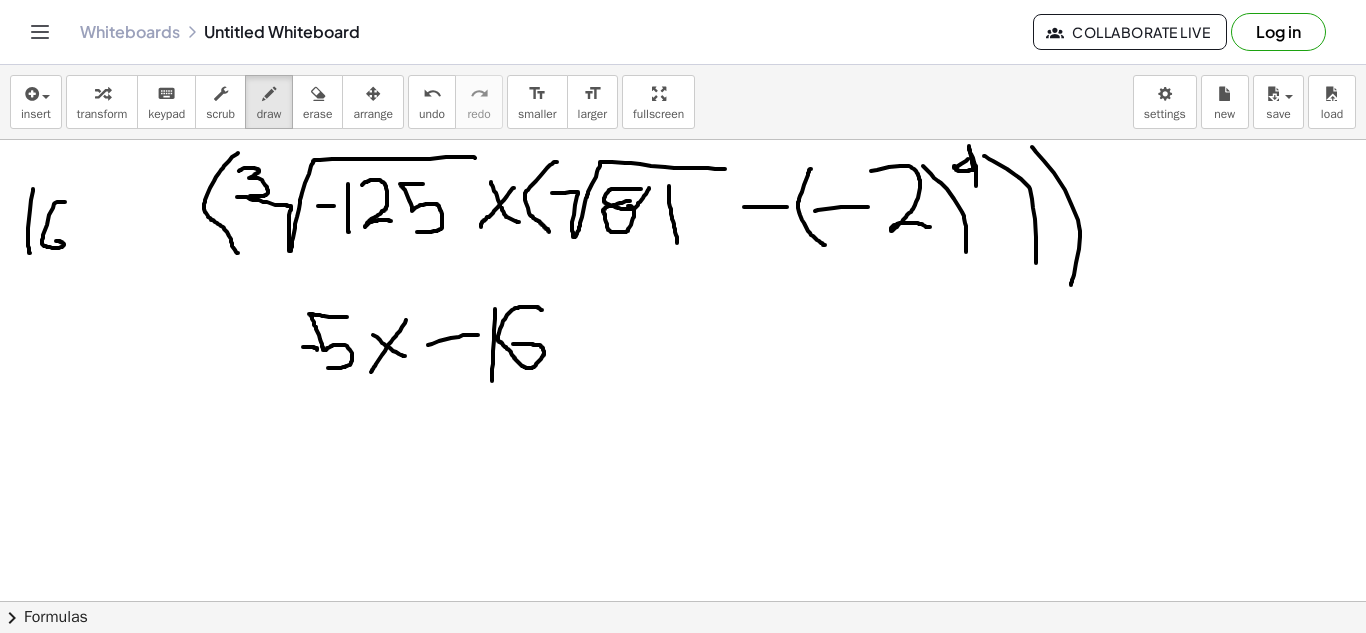 drag, startPoint x: 542, startPoint y: 310, endPoint x: 512, endPoint y: 344, distance: 45.343136 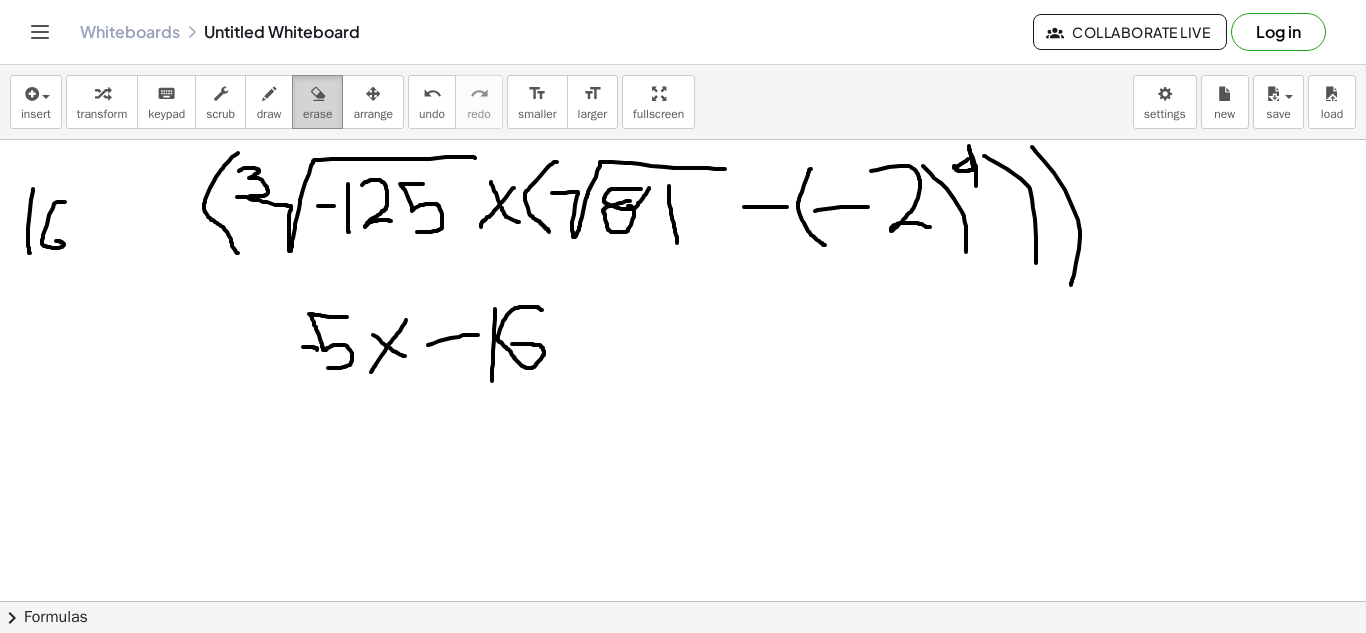 click on "erase" at bounding box center [317, 114] 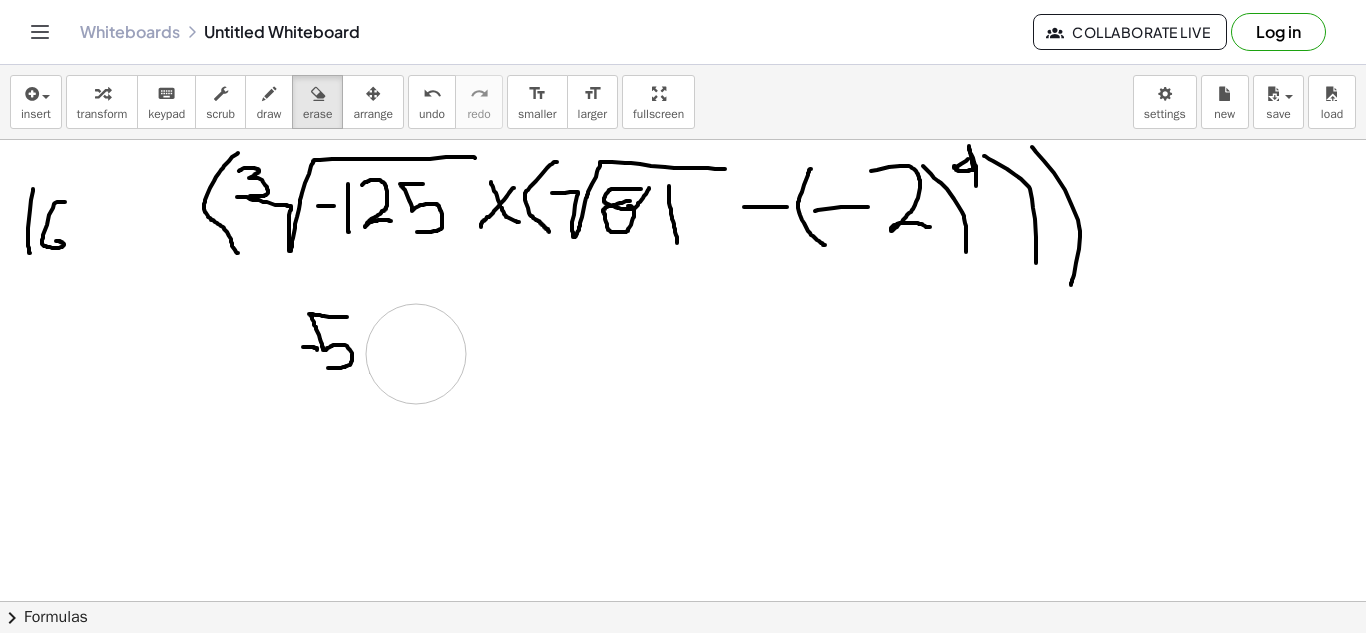 drag, startPoint x: 426, startPoint y: 336, endPoint x: 416, endPoint y: 354, distance: 20.59126 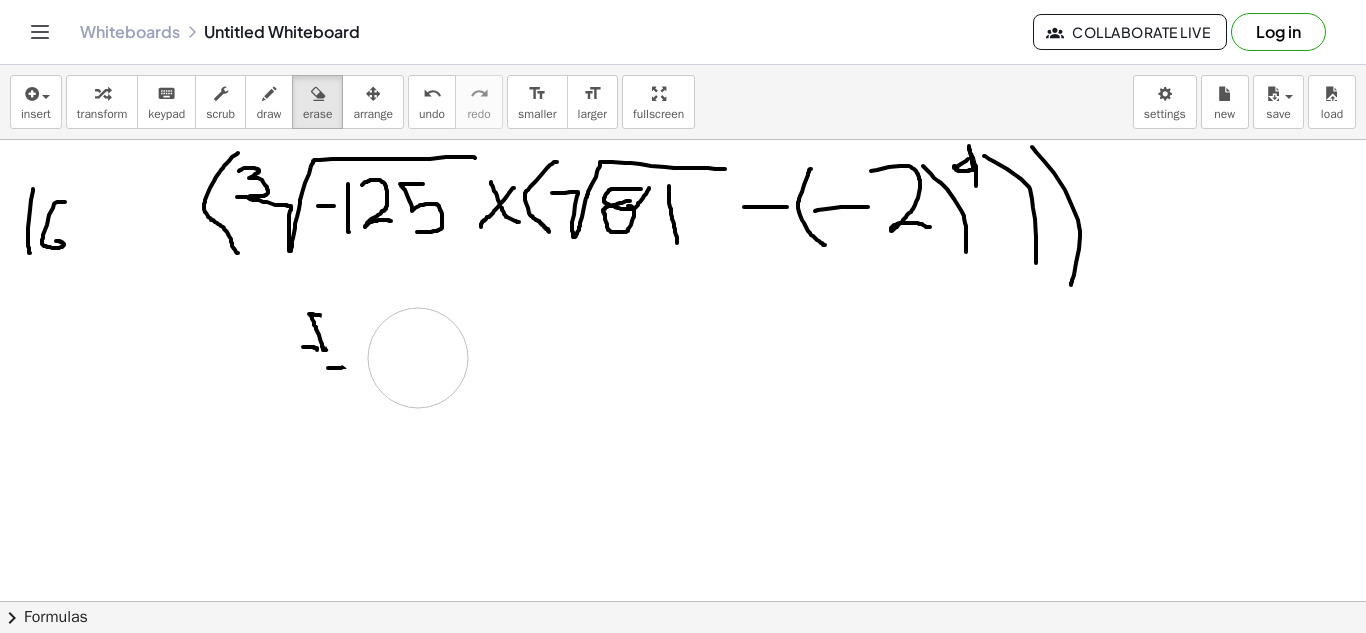 drag, startPoint x: 371, startPoint y: 324, endPoint x: 423, endPoint y: 360, distance: 63.245552 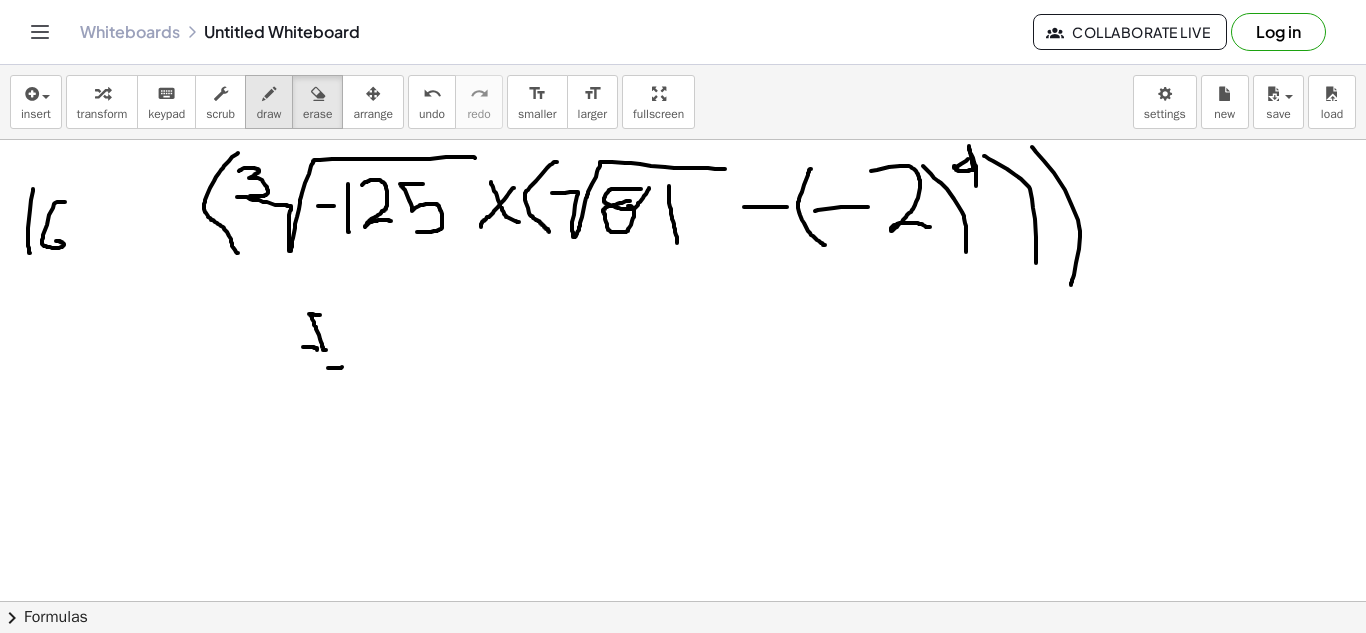 click on "draw" at bounding box center [269, 114] 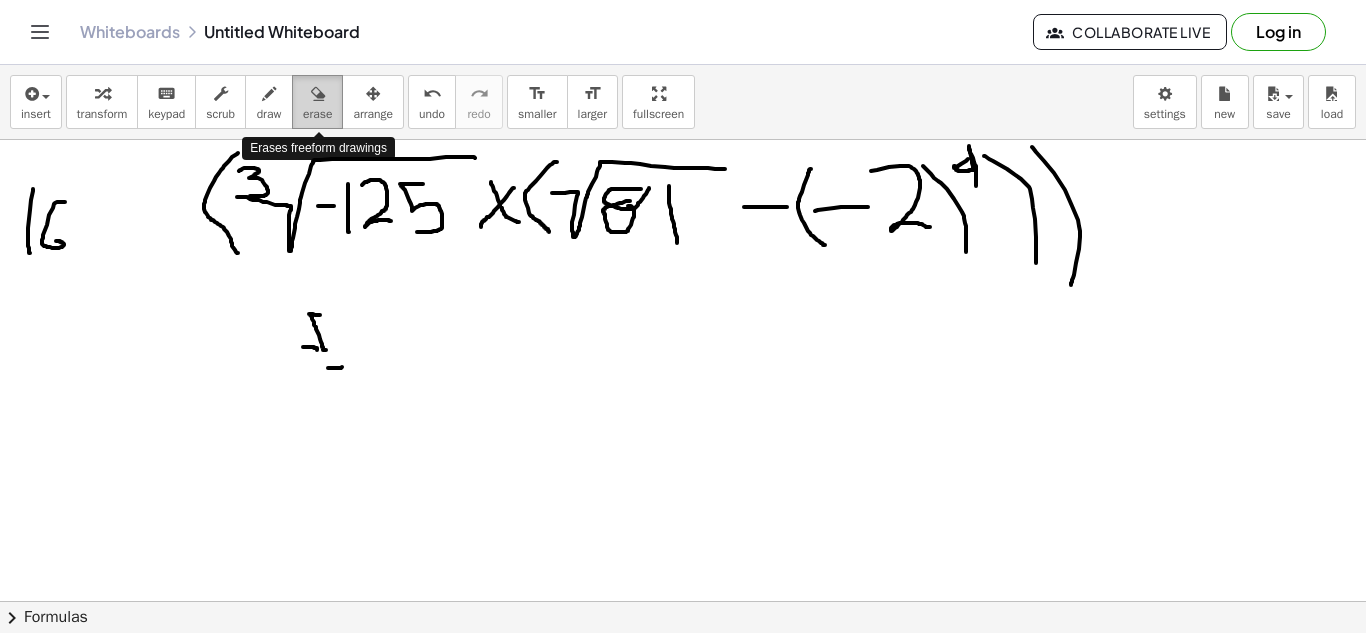 click at bounding box center (318, 94) 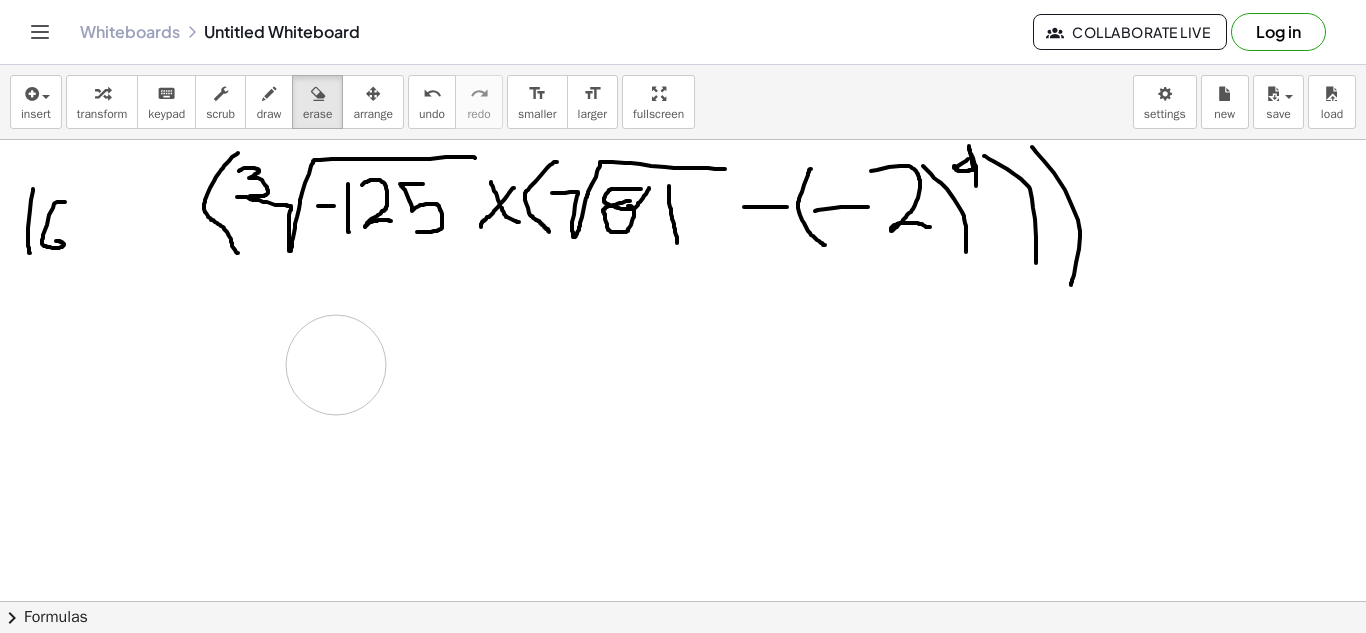 drag, startPoint x: 320, startPoint y: 302, endPoint x: 340, endPoint y: 361, distance: 62.297672 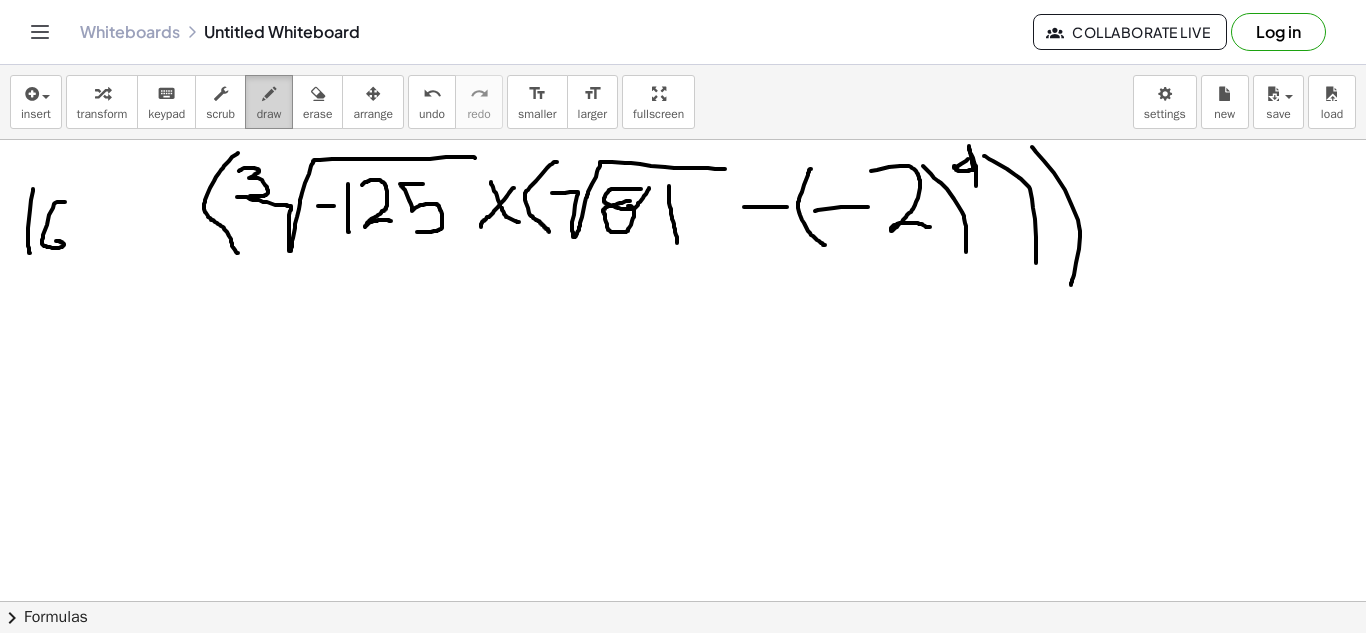 click on "draw" at bounding box center (269, 114) 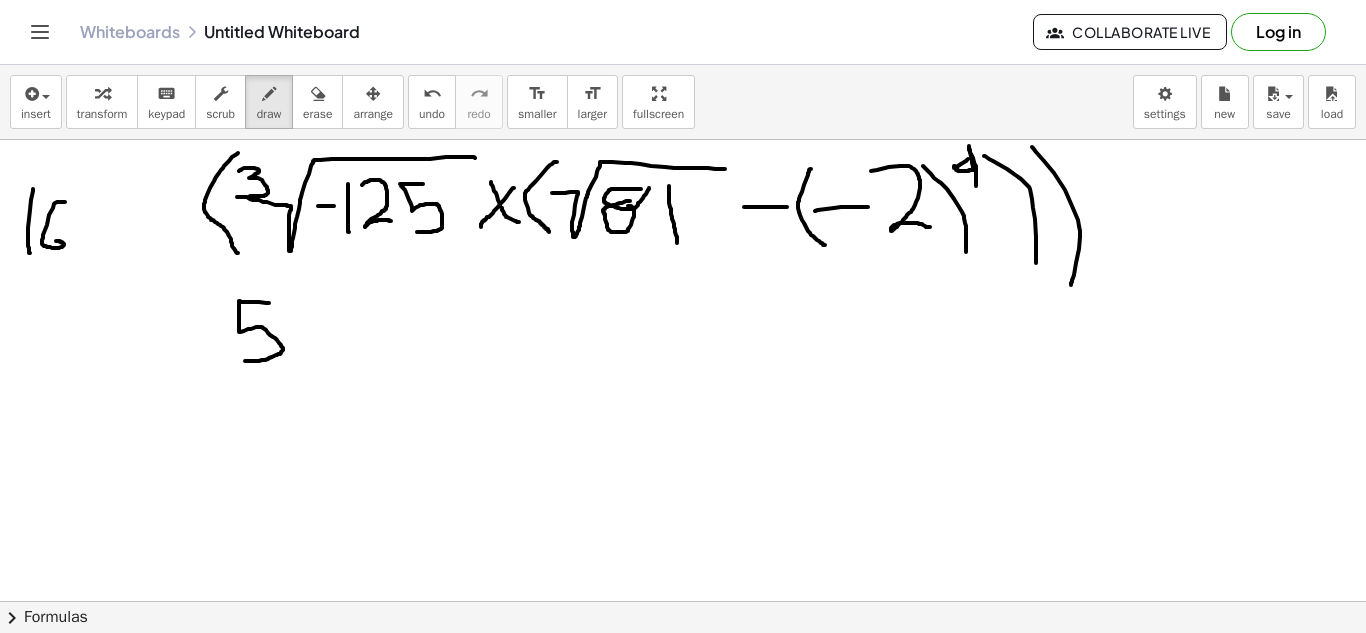 drag, startPoint x: 269, startPoint y: 303, endPoint x: 242, endPoint y: 360, distance: 63.07139 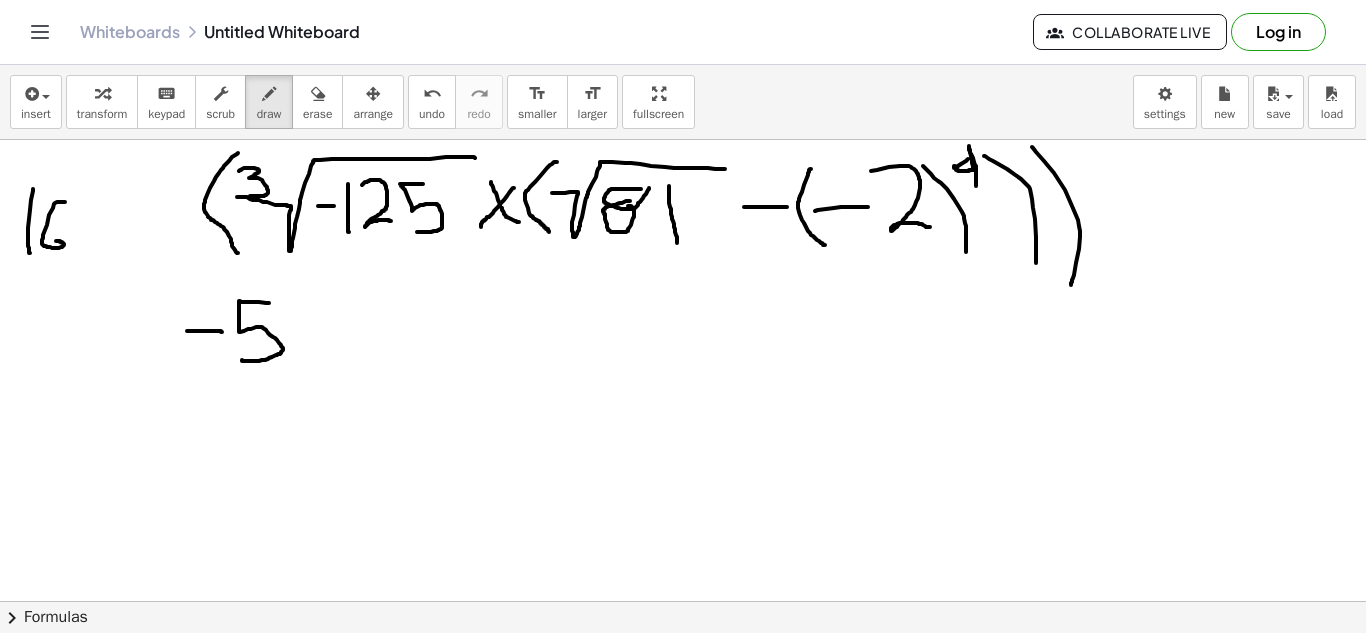 drag, startPoint x: 187, startPoint y: 331, endPoint x: 222, endPoint y: 332, distance: 35.014282 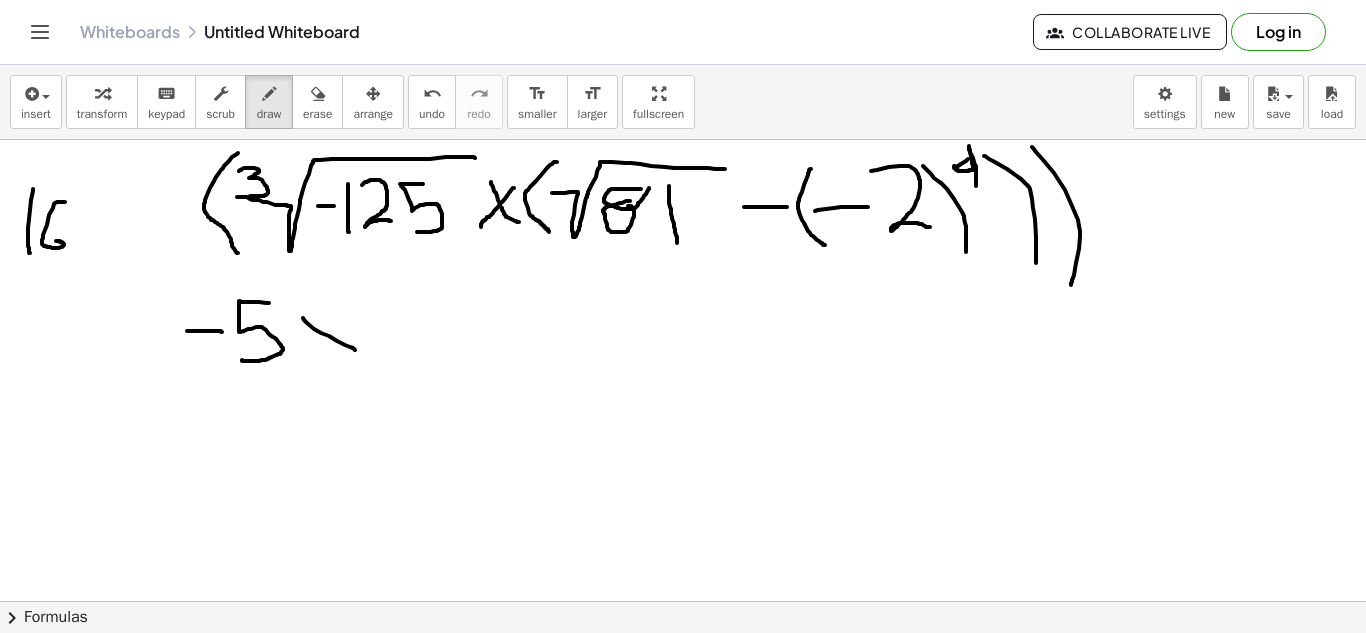 drag, startPoint x: 303, startPoint y: 318, endPoint x: 361, endPoint y: 352, distance: 67.23094 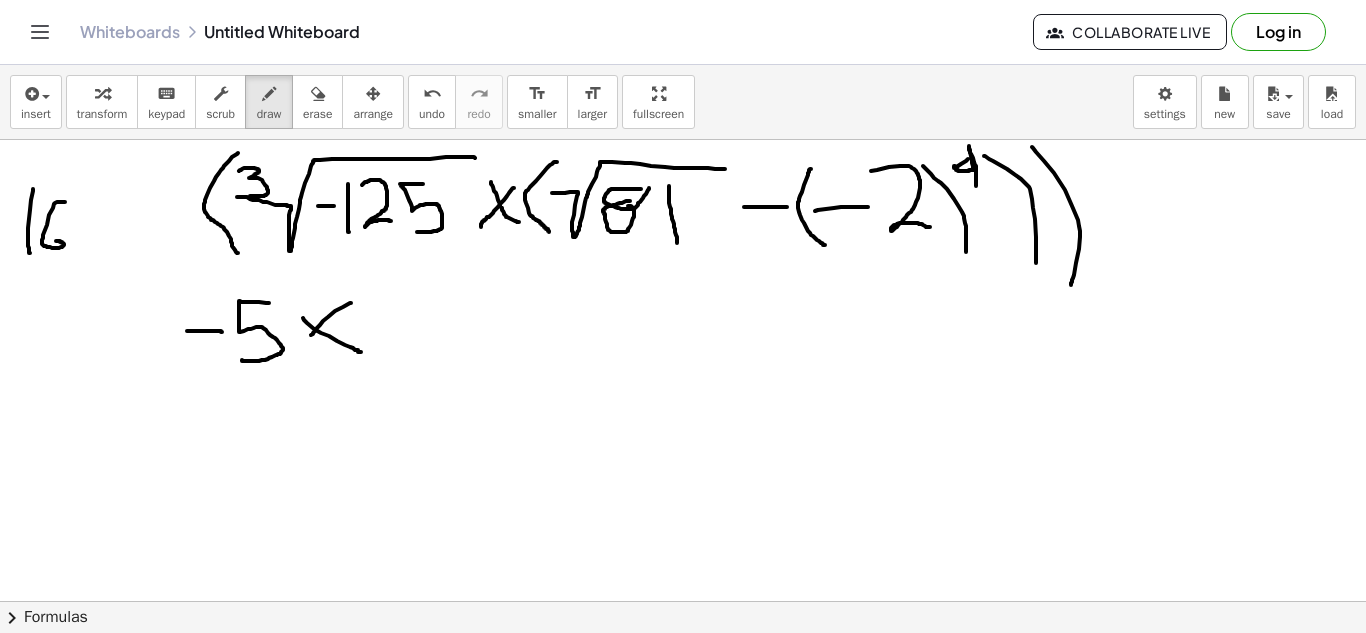 drag, startPoint x: 351, startPoint y: 303, endPoint x: 306, endPoint y: 345, distance: 61.554855 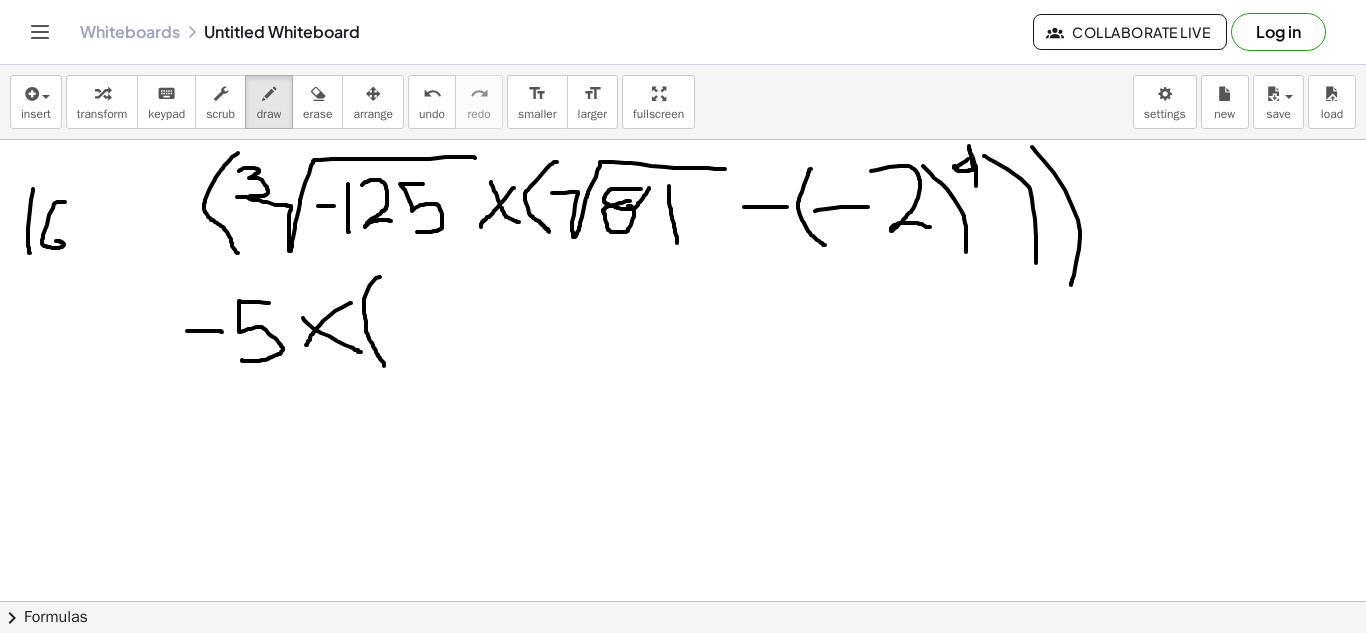 drag, startPoint x: 380, startPoint y: 277, endPoint x: 384, endPoint y: 366, distance: 89.08984 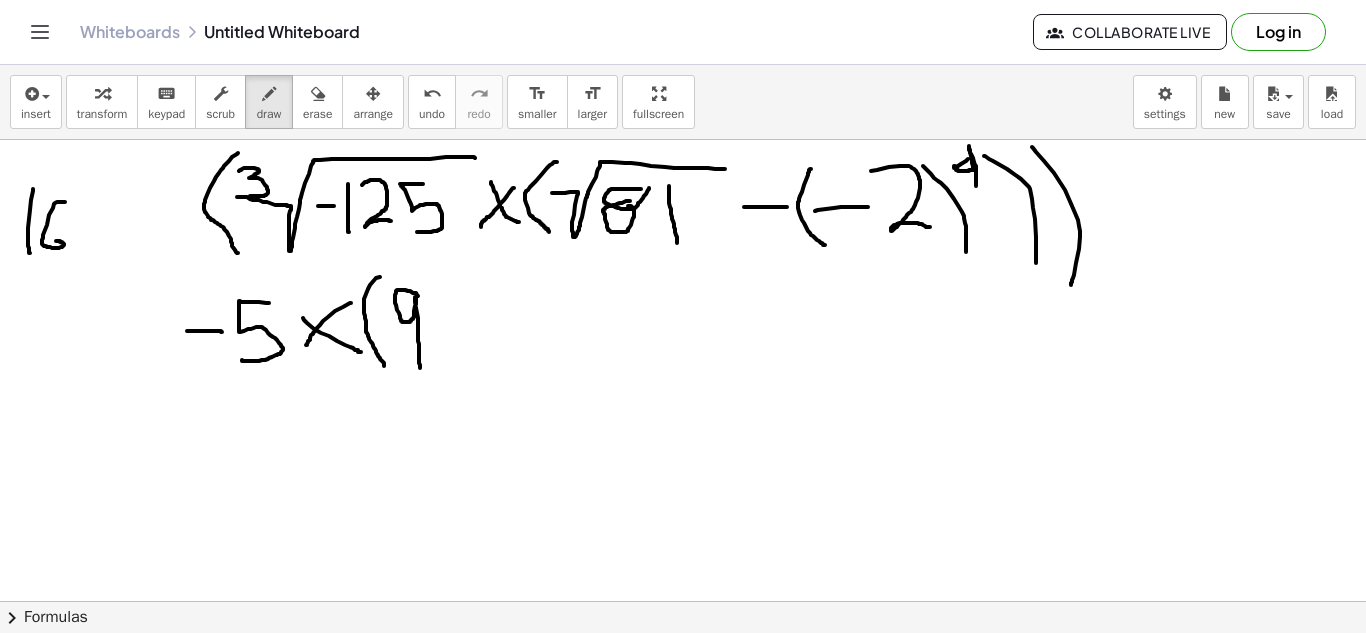 drag, startPoint x: 418, startPoint y: 296, endPoint x: 420, endPoint y: 386, distance: 90.02222 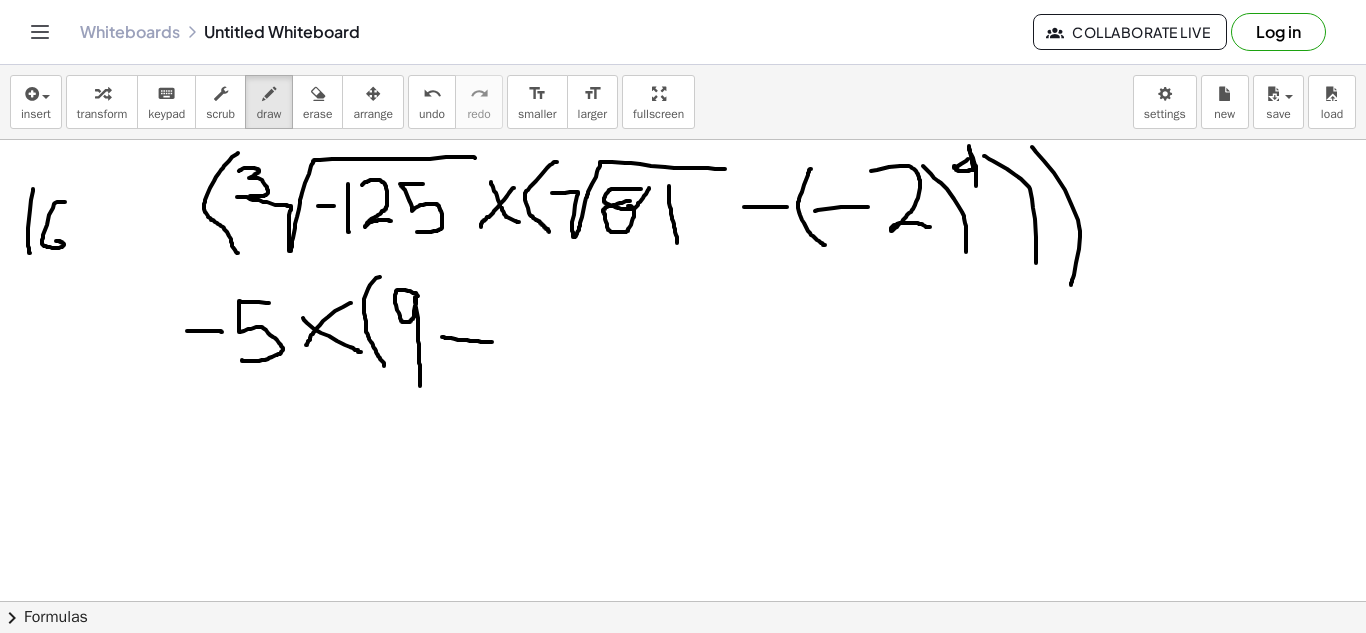 drag, startPoint x: 442, startPoint y: 337, endPoint x: 492, endPoint y: 342, distance: 50.24938 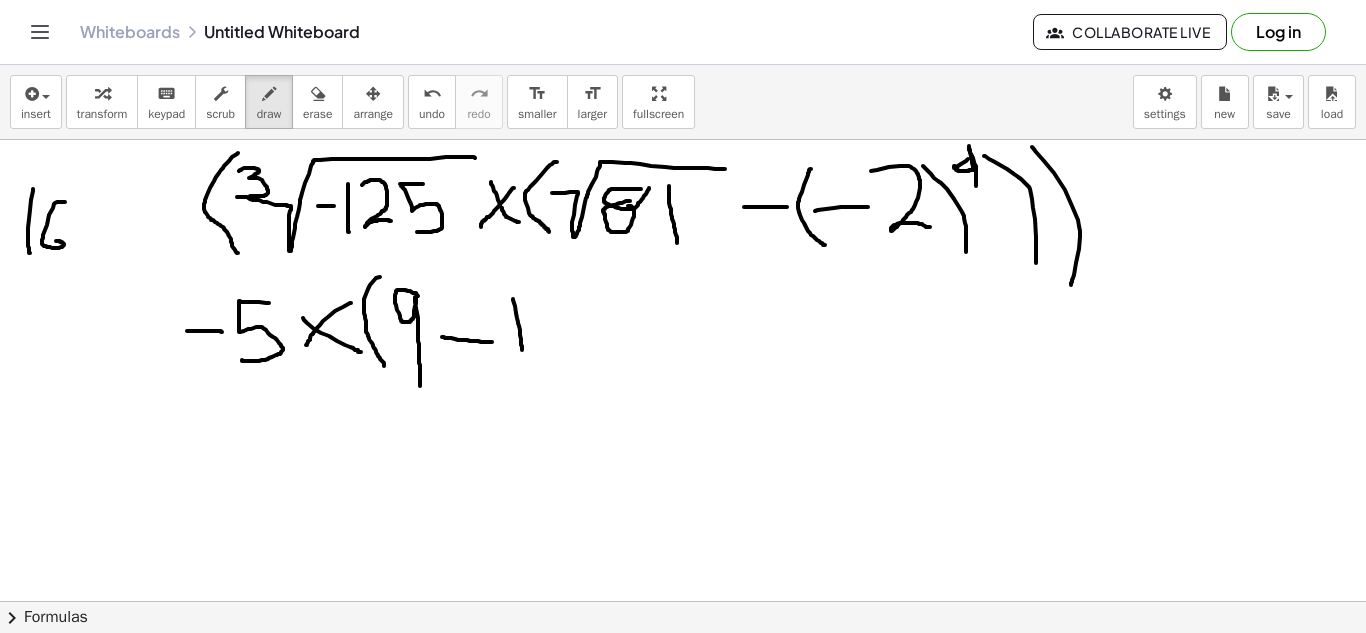 drag, startPoint x: 513, startPoint y: 299, endPoint x: 522, endPoint y: 353, distance: 54.74486 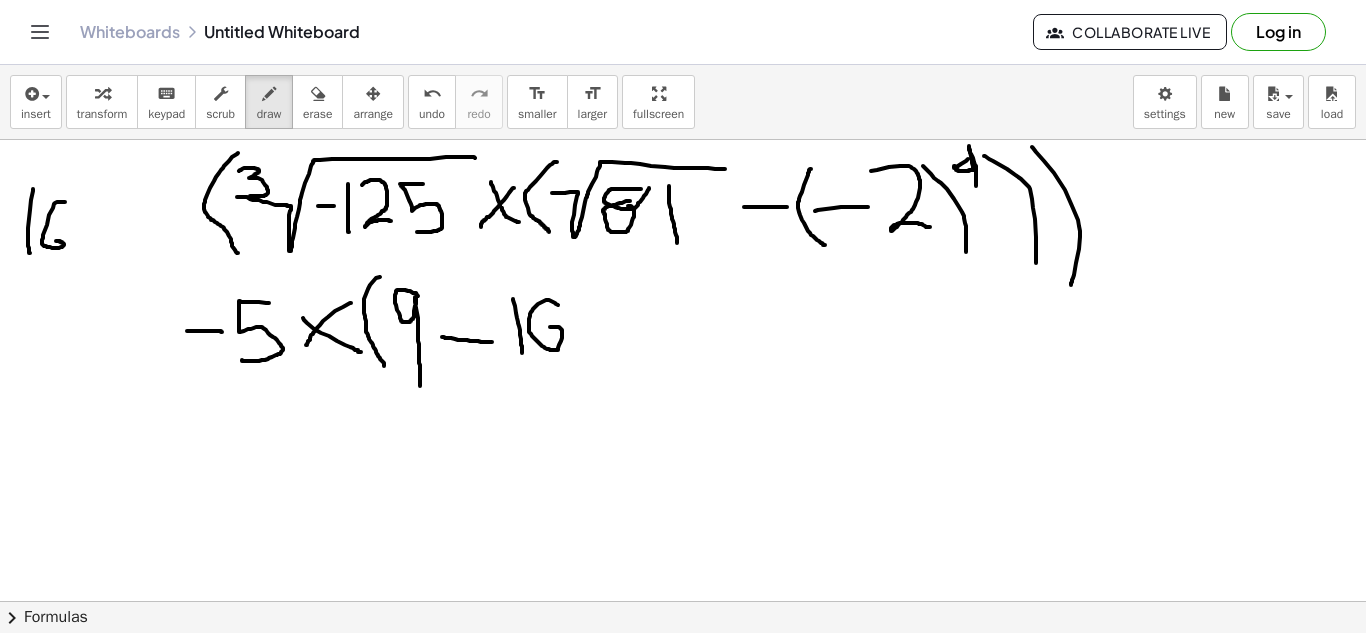 drag, startPoint x: 558, startPoint y: 305, endPoint x: 546, endPoint y: 327, distance: 25.059929 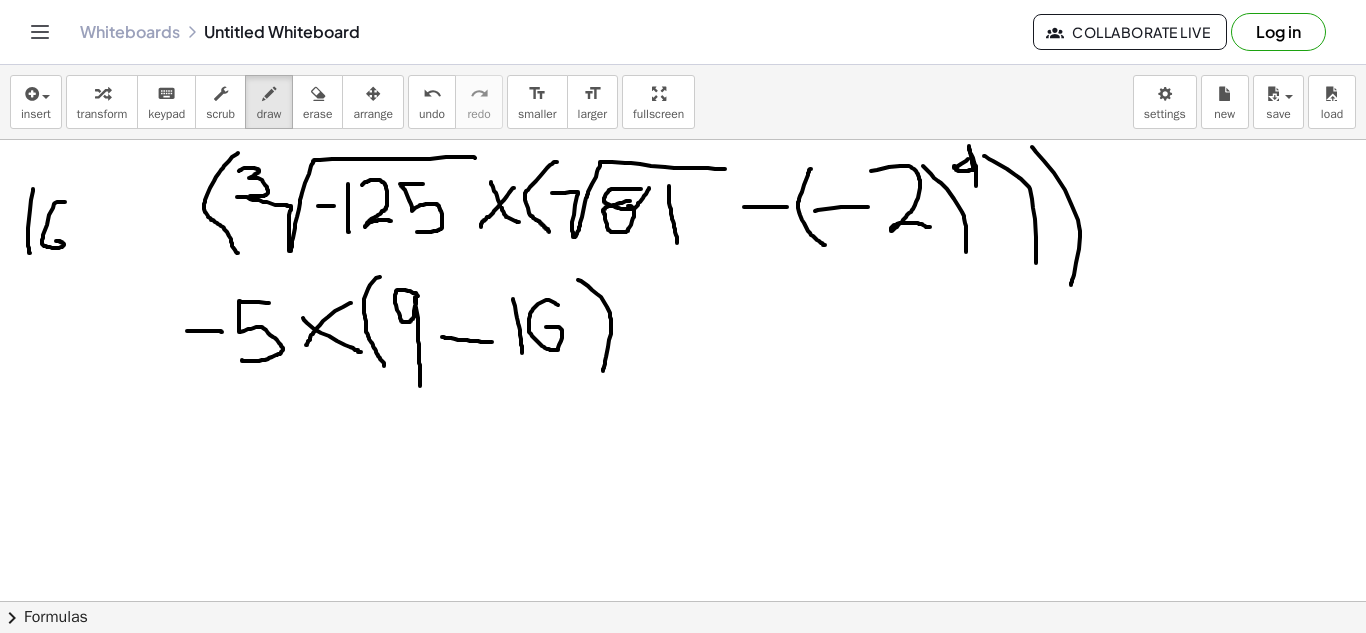 drag, startPoint x: 578, startPoint y: 280, endPoint x: 603, endPoint y: 372, distance: 95.33625 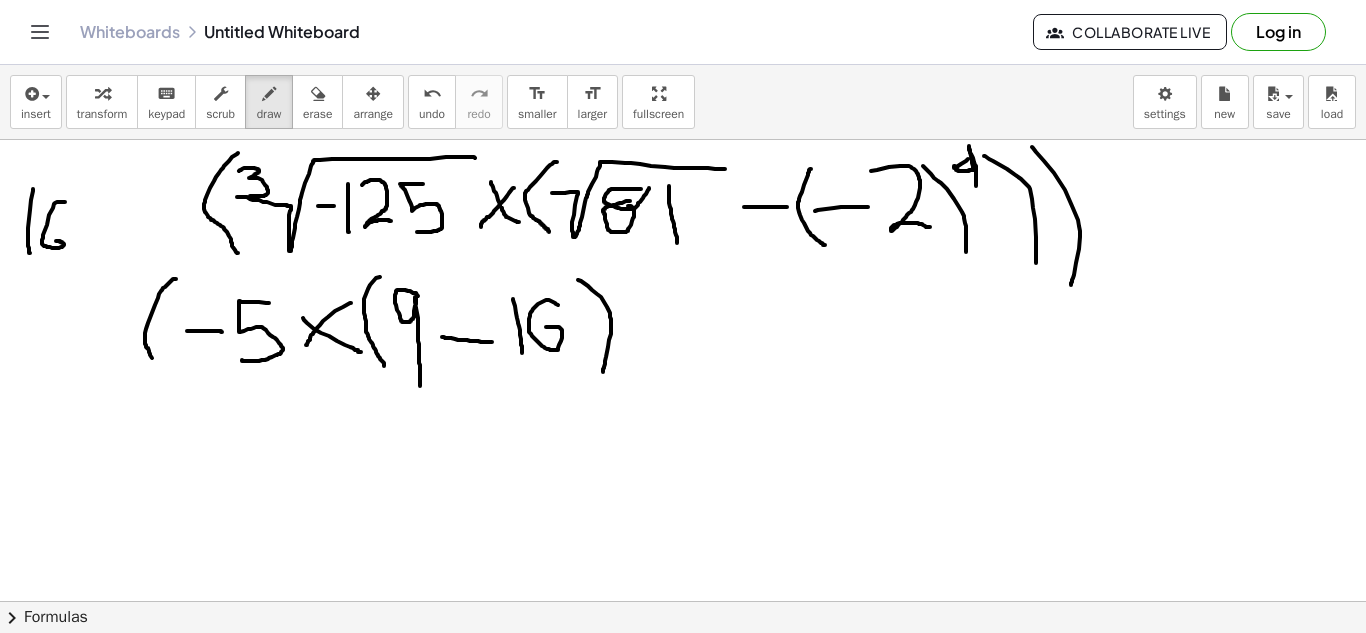 drag, startPoint x: 176, startPoint y: 279, endPoint x: 162, endPoint y: 383, distance: 104.93808 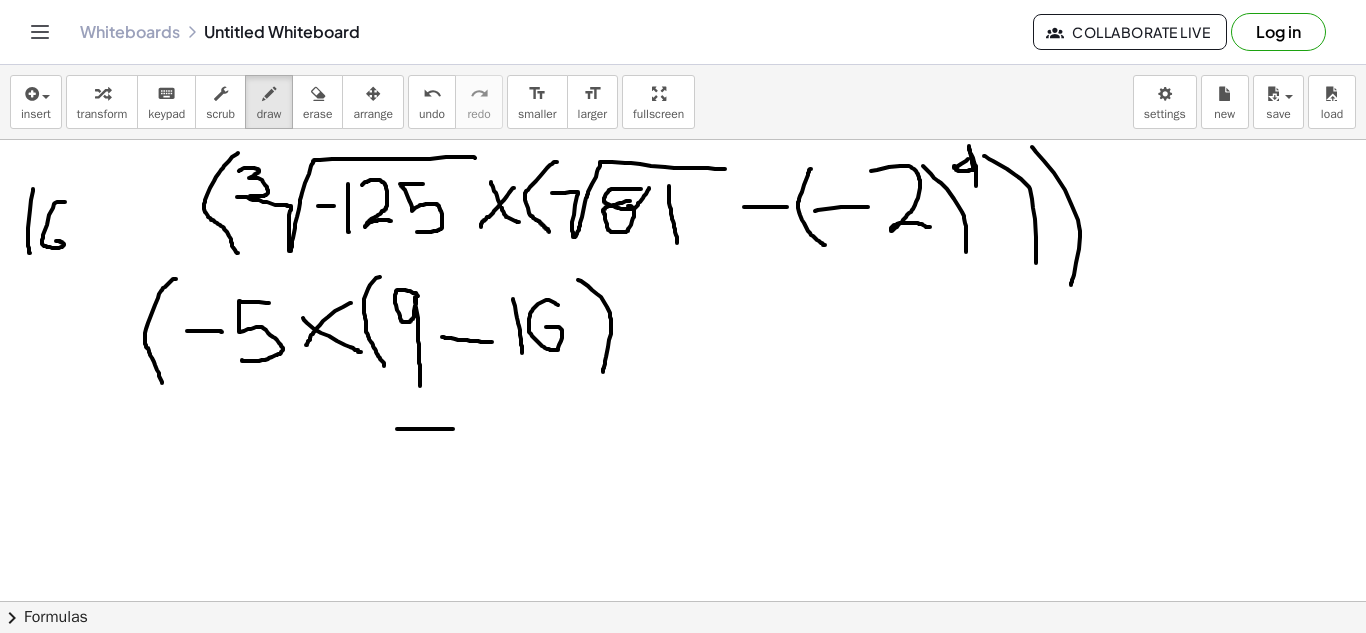 drag, startPoint x: 397, startPoint y: 429, endPoint x: 455, endPoint y: 429, distance: 58 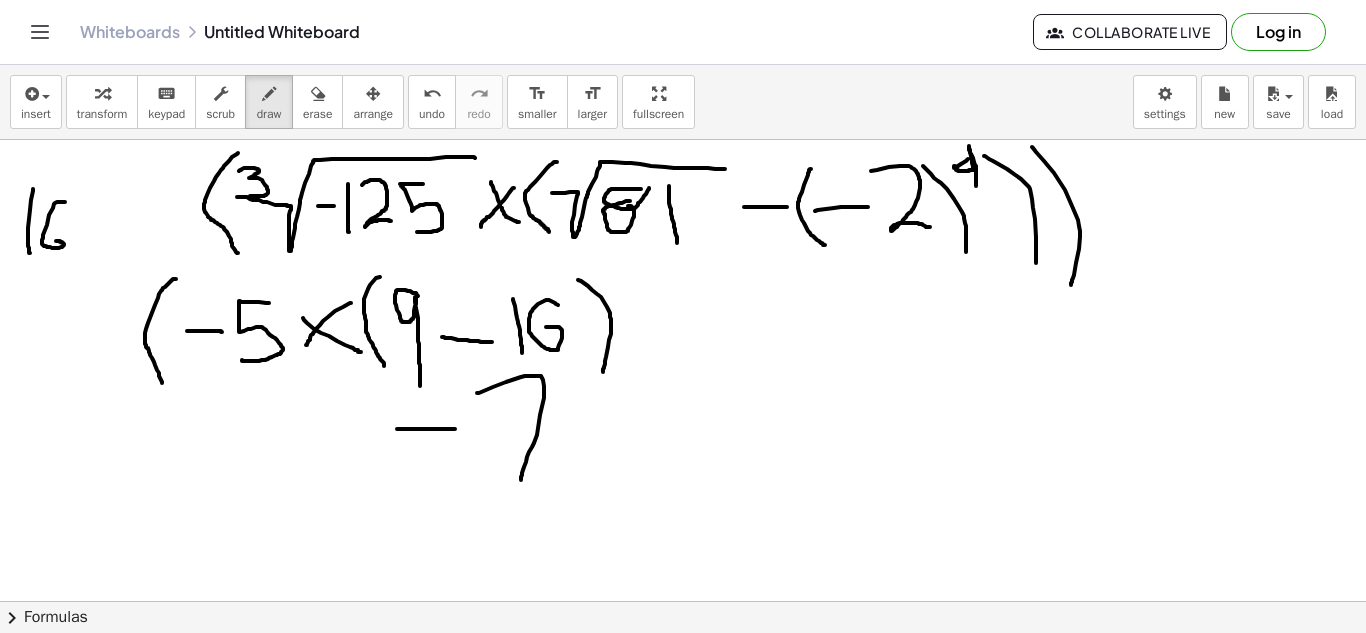 drag, startPoint x: 477, startPoint y: 393, endPoint x: 521, endPoint y: 480, distance: 97.49359 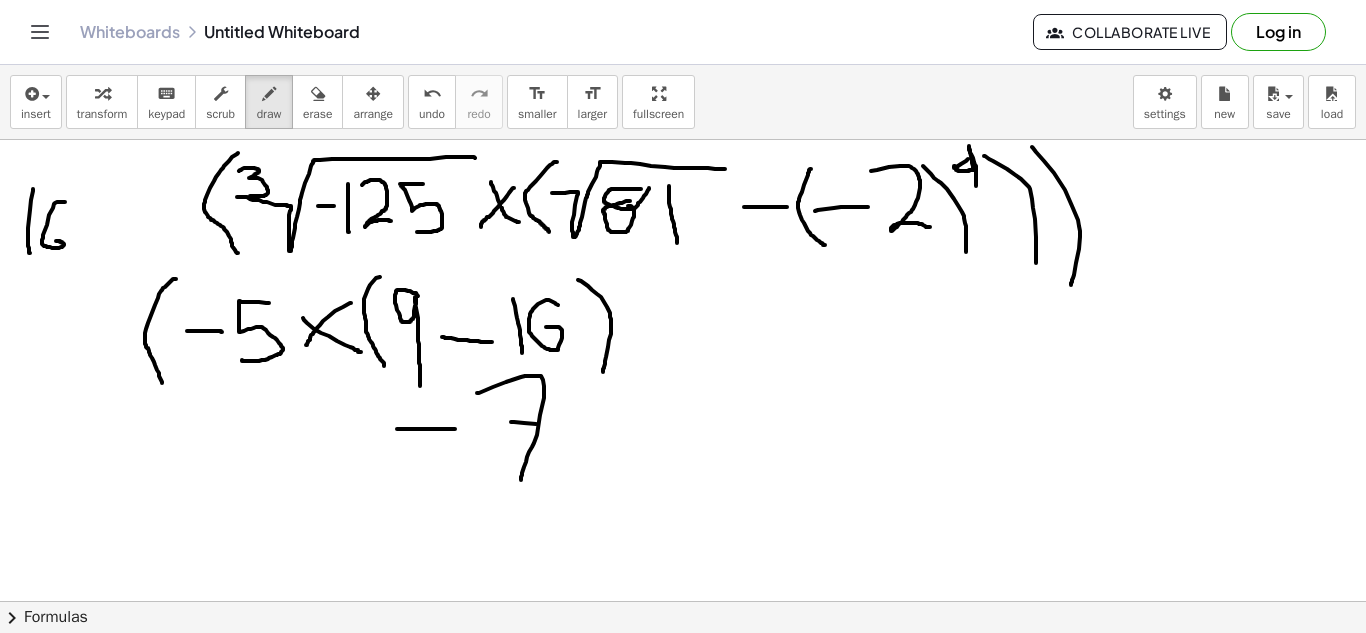 drag, startPoint x: 511, startPoint y: 422, endPoint x: 590, endPoint y: 431, distance: 79.51101 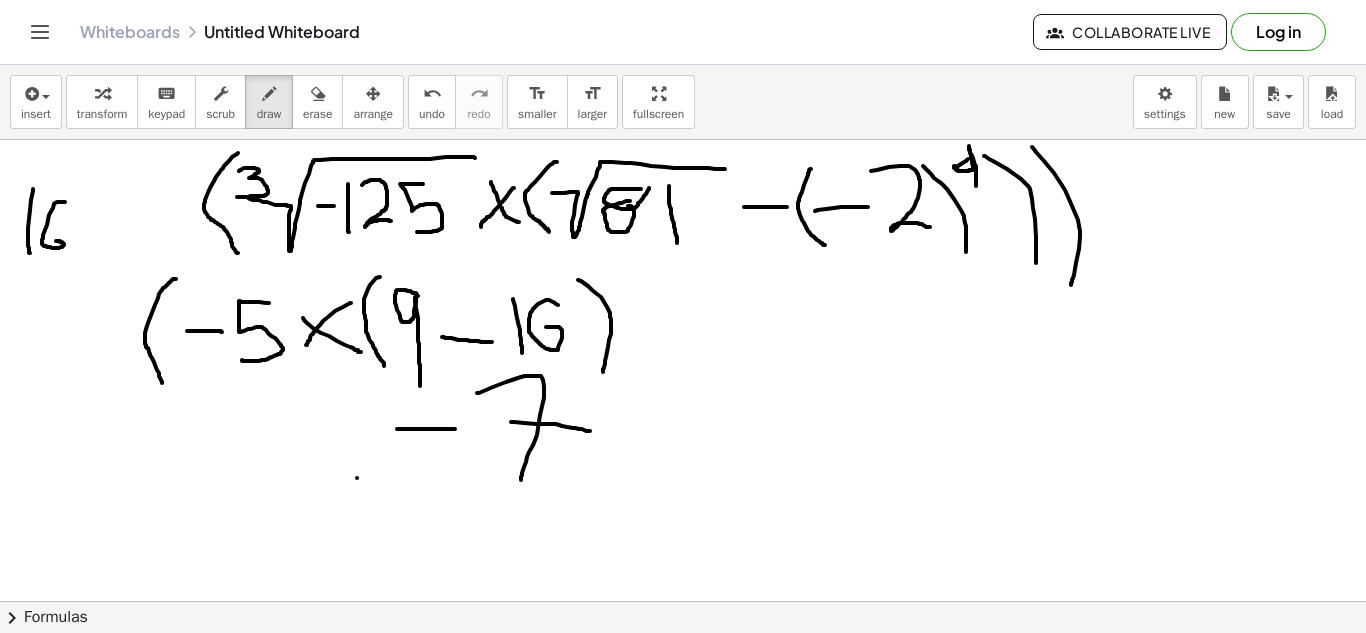 click at bounding box center (683, 601) 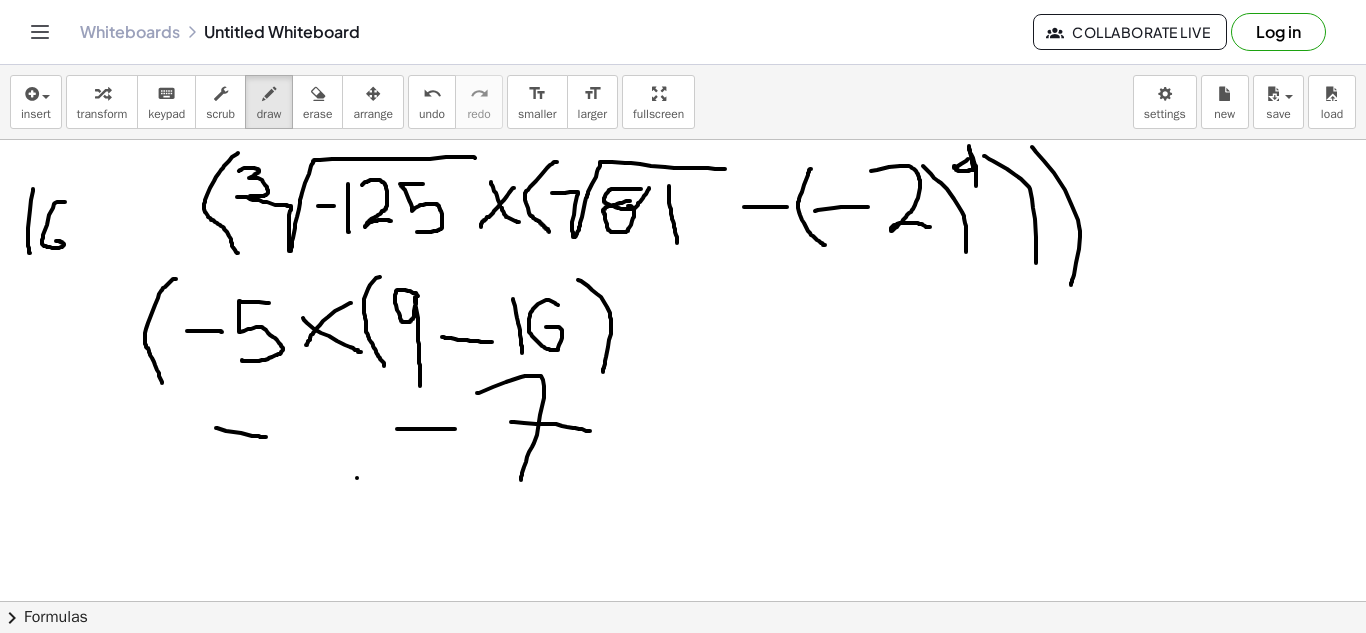 drag, startPoint x: 216, startPoint y: 428, endPoint x: 266, endPoint y: 438, distance: 50.990196 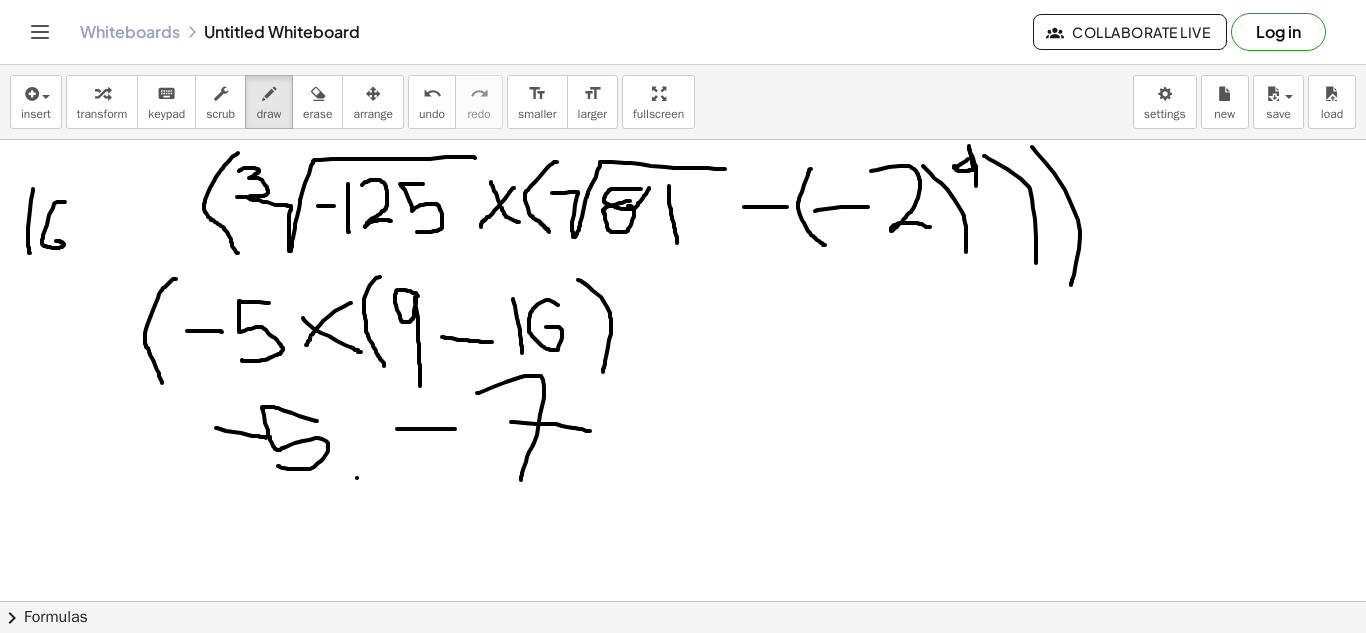 drag, startPoint x: 317, startPoint y: 421, endPoint x: 278, endPoint y: 466, distance: 59.548298 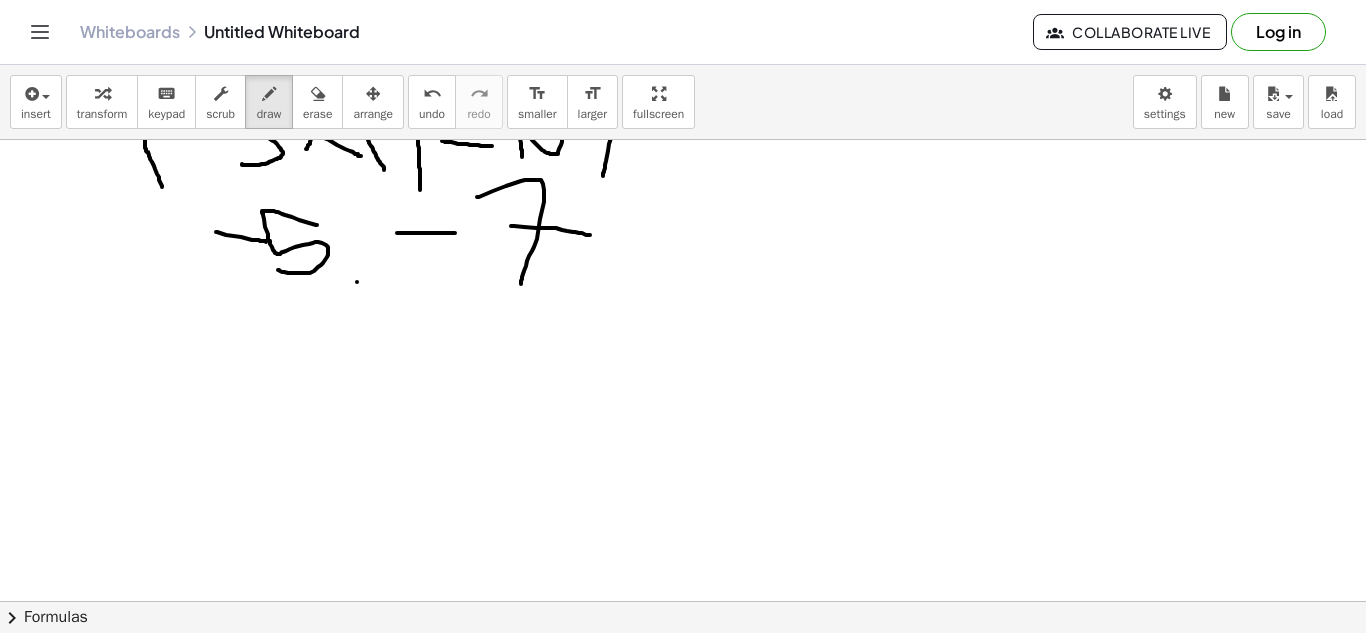 scroll, scrollTop: 198, scrollLeft: 0, axis: vertical 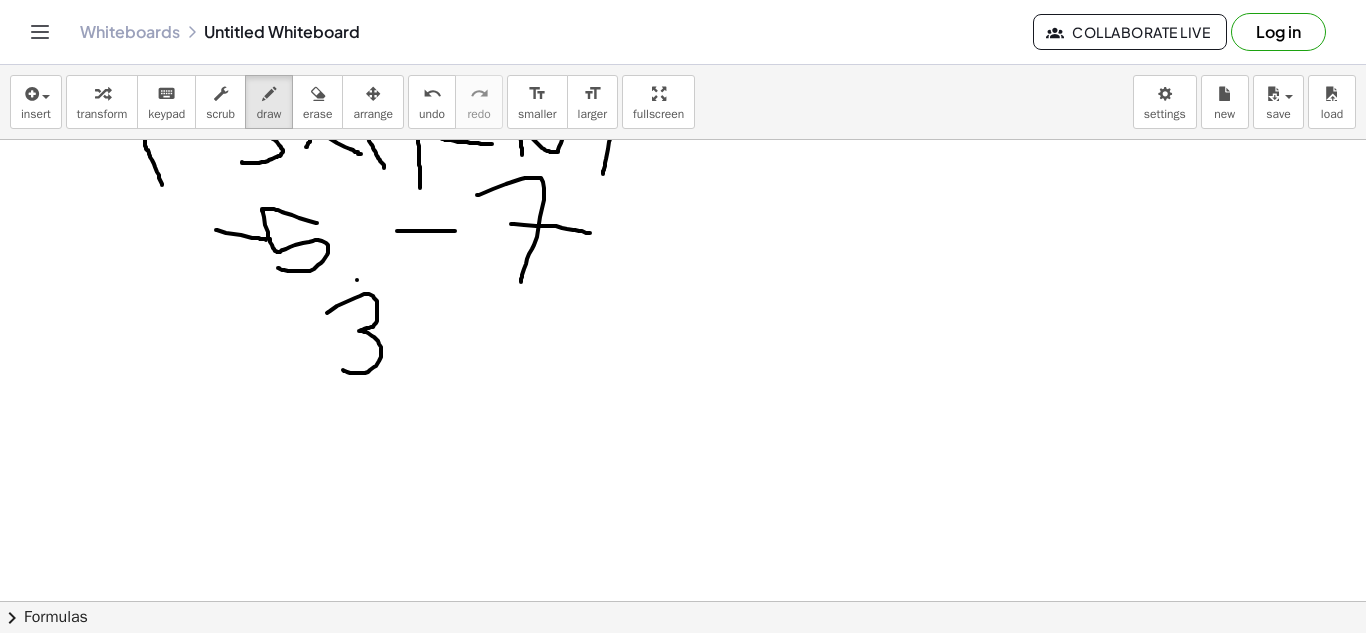 drag, startPoint x: 327, startPoint y: 313, endPoint x: 343, endPoint y: 370, distance: 59.20304 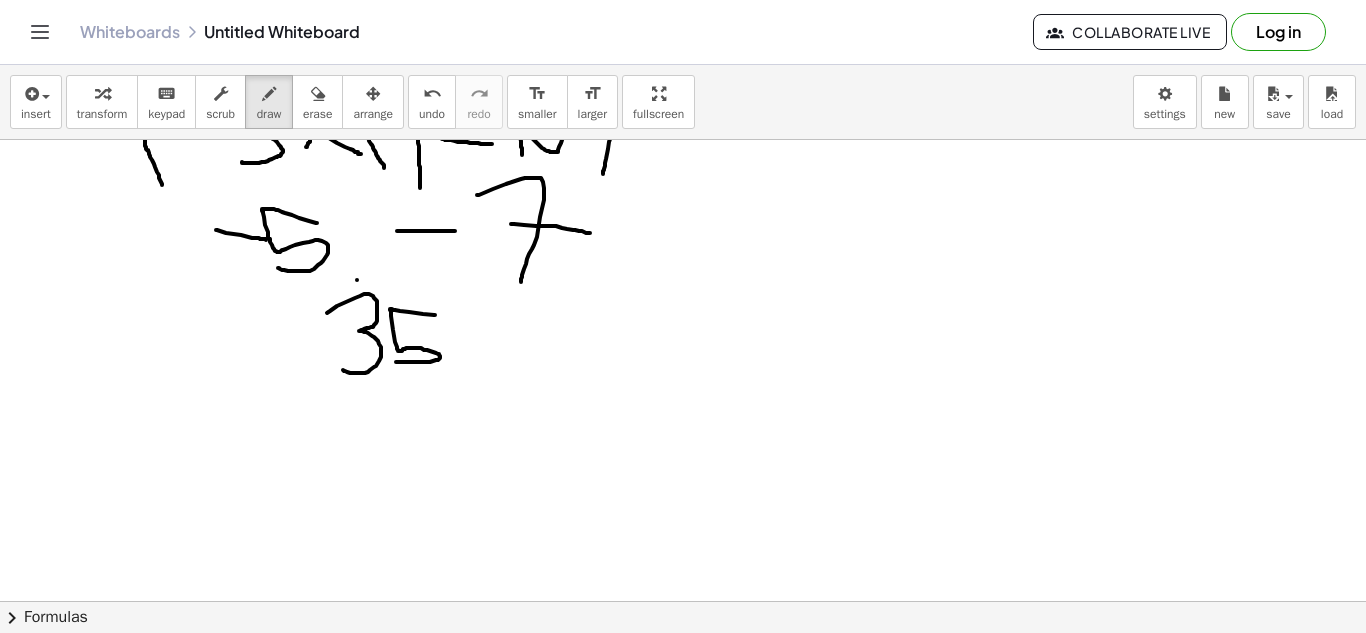 drag, startPoint x: 435, startPoint y: 315, endPoint x: 396, endPoint y: 362, distance: 61.073727 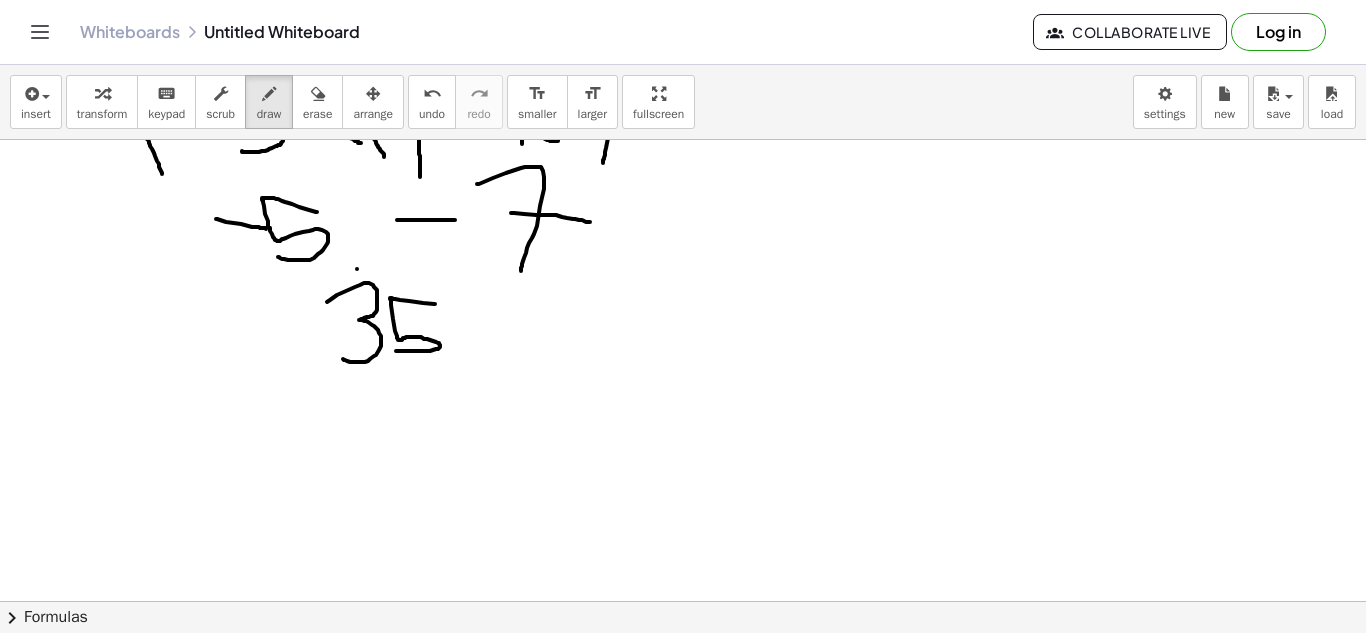 scroll, scrollTop: 216, scrollLeft: 0, axis: vertical 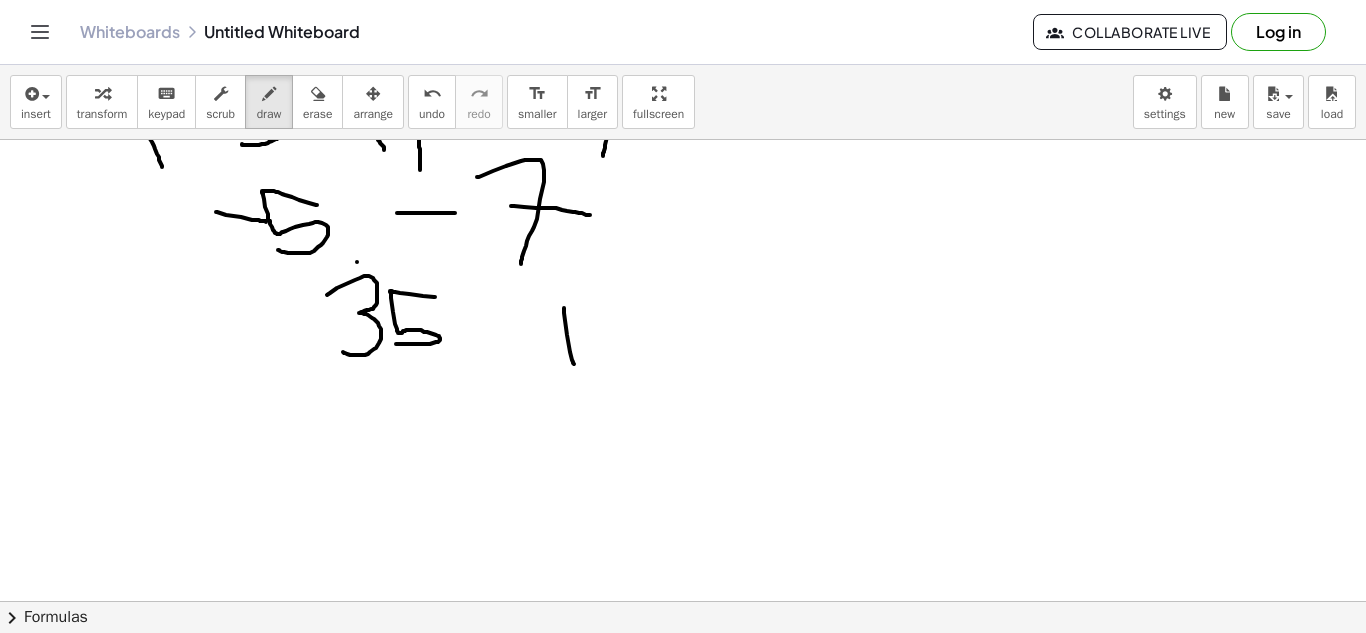 drag, startPoint x: 564, startPoint y: 308, endPoint x: 575, endPoint y: 364, distance: 57.070133 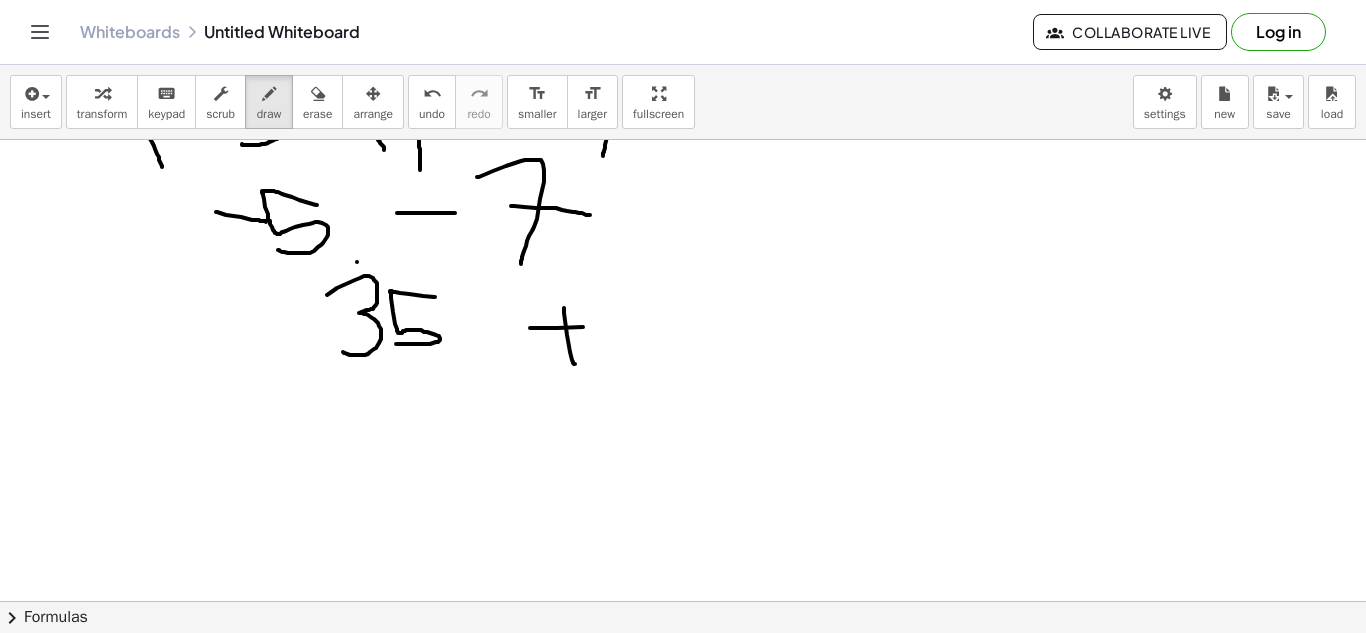 drag, startPoint x: 530, startPoint y: 328, endPoint x: 657, endPoint y: 321, distance: 127.192764 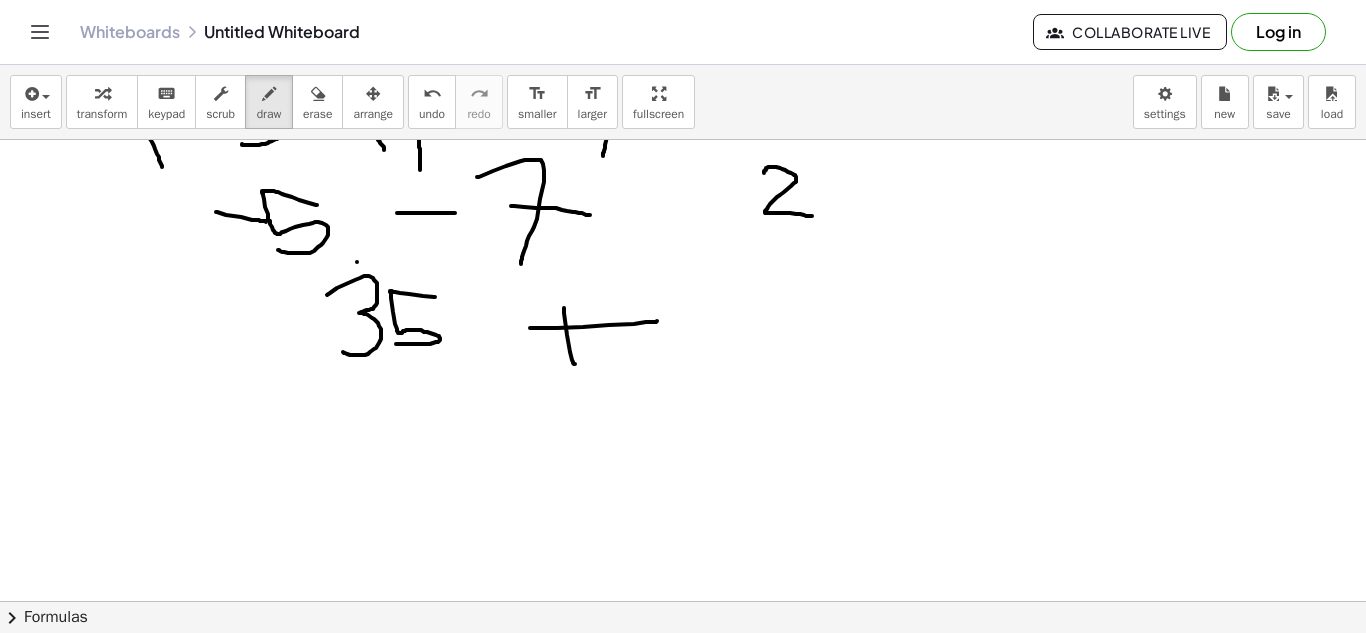drag, startPoint x: 764, startPoint y: 173, endPoint x: 812, endPoint y: 216, distance: 64.44377 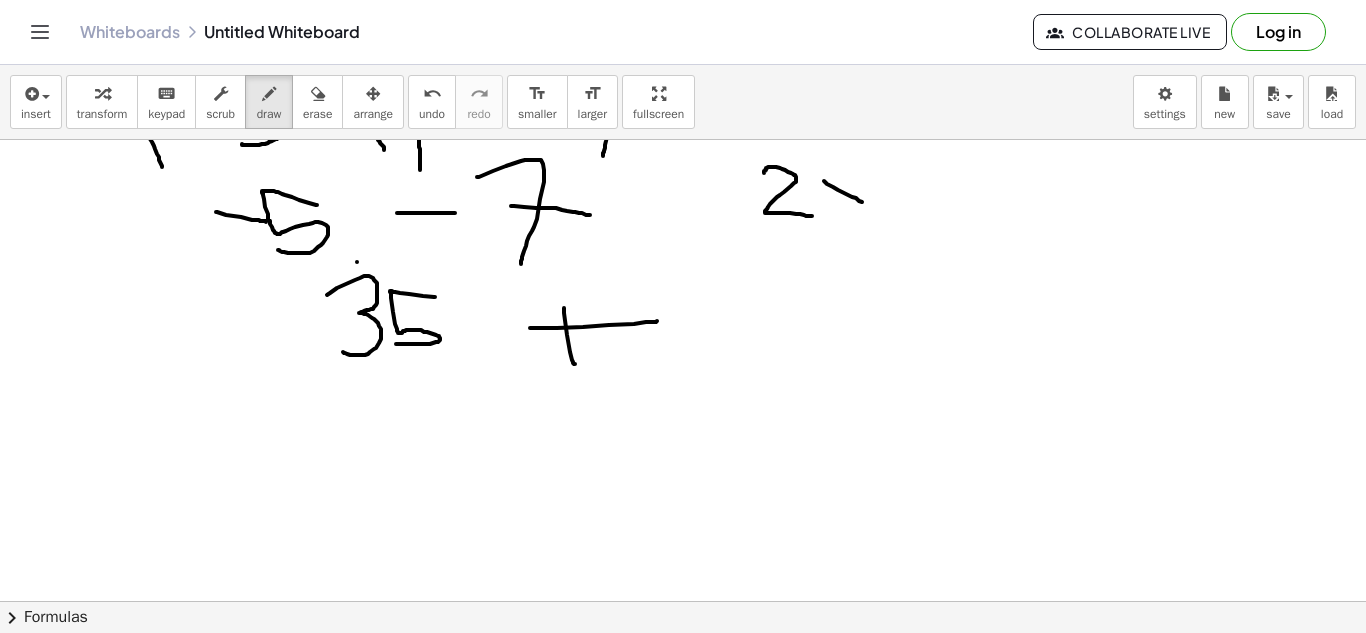 drag, startPoint x: 824, startPoint y: 181, endPoint x: 871, endPoint y: 206, distance: 53.235325 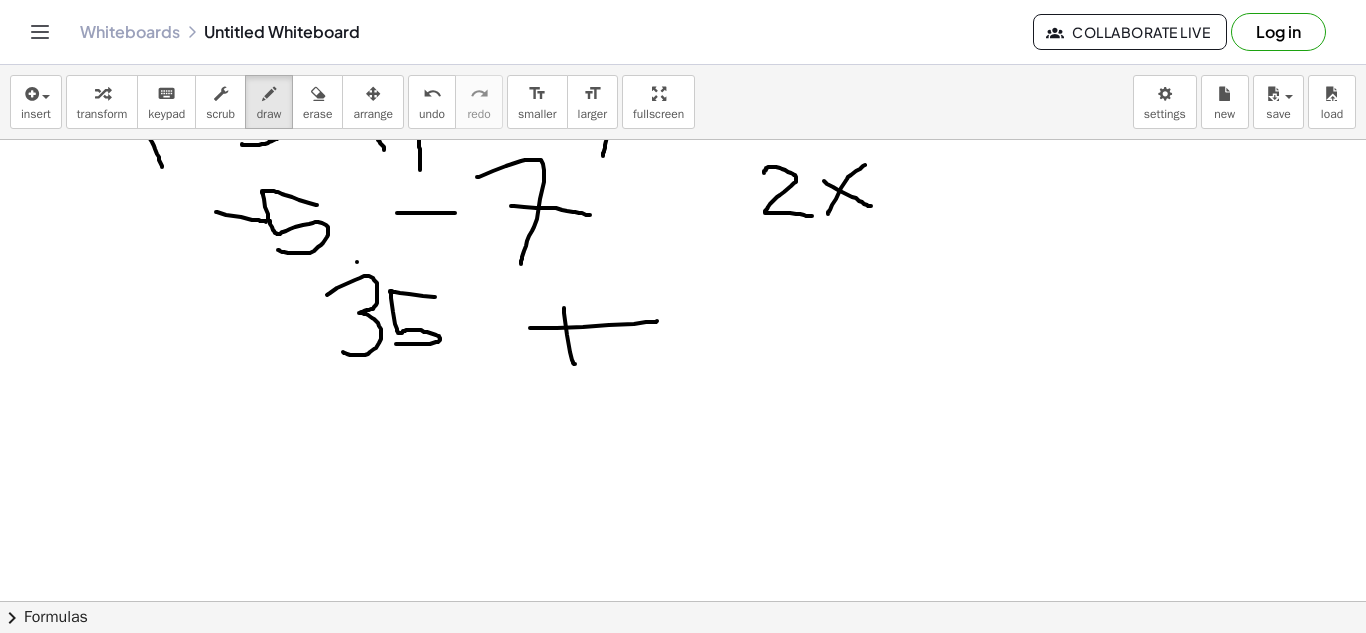 drag, startPoint x: 865, startPoint y: 165, endPoint x: 828, endPoint y: 214, distance: 61.400326 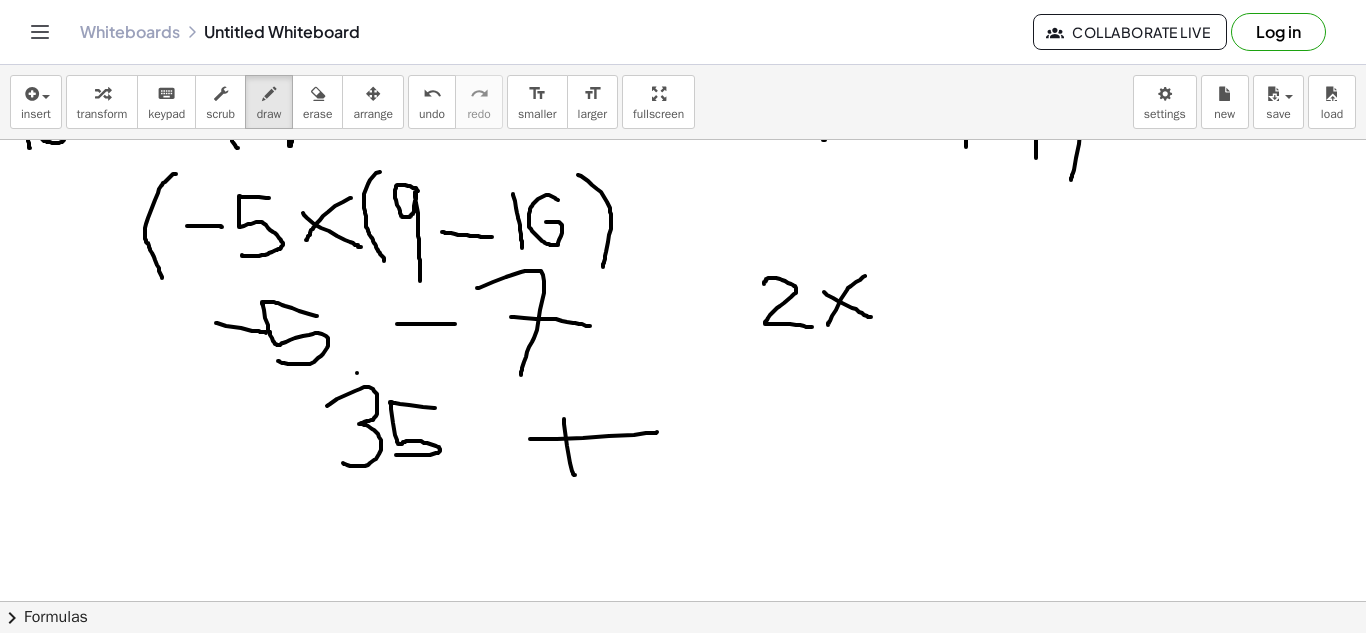 scroll, scrollTop: 102, scrollLeft: 0, axis: vertical 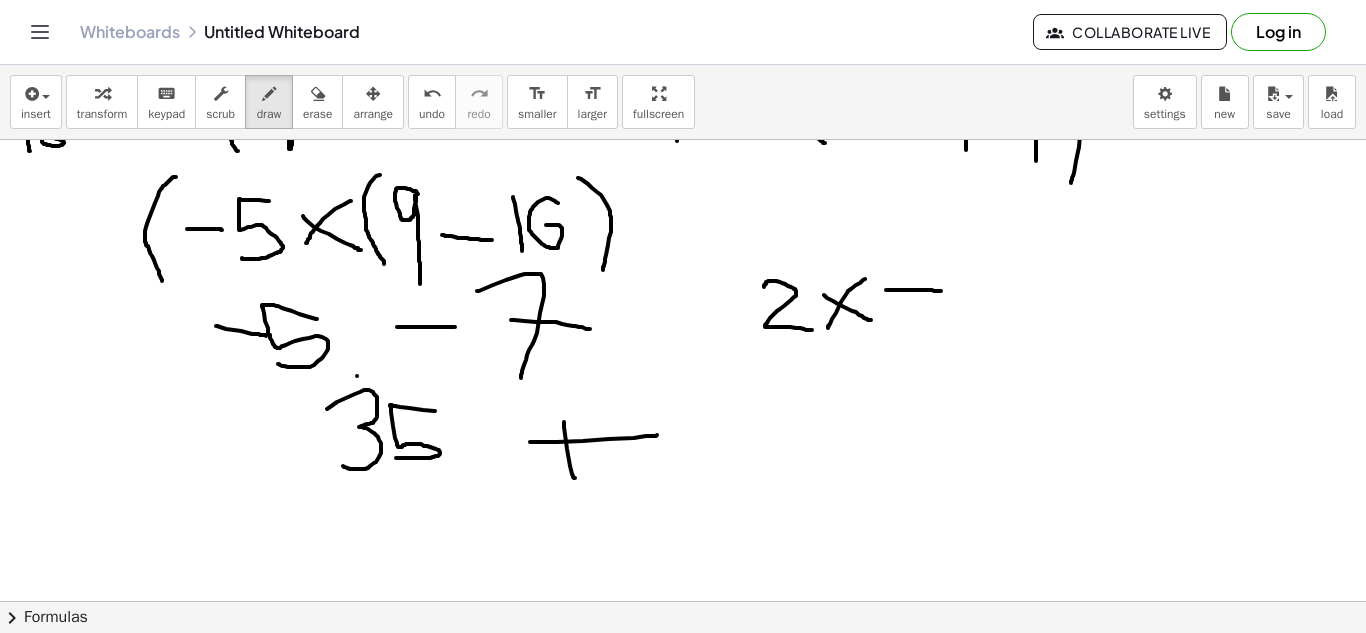 drag, startPoint x: 886, startPoint y: 290, endPoint x: 941, endPoint y: 291, distance: 55.00909 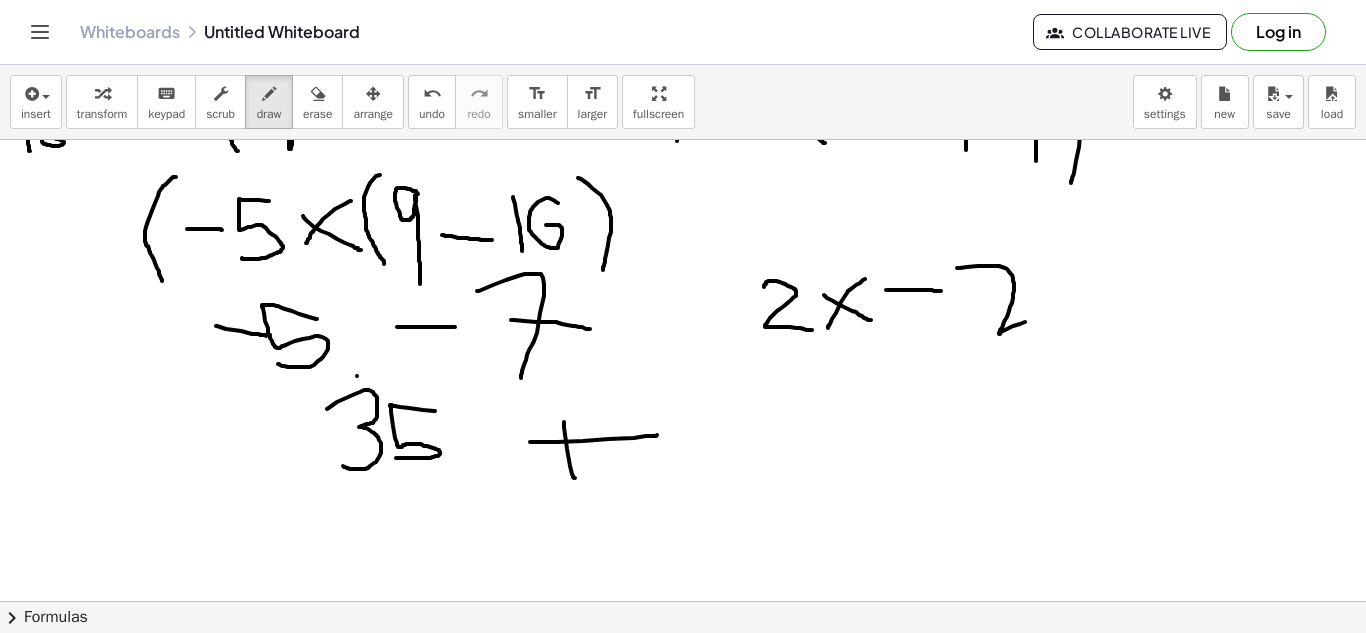 drag, startPoint x: 957, startPoint y: 268, endPoint x: 1032, endPoint y: 319, distance: 90.697296 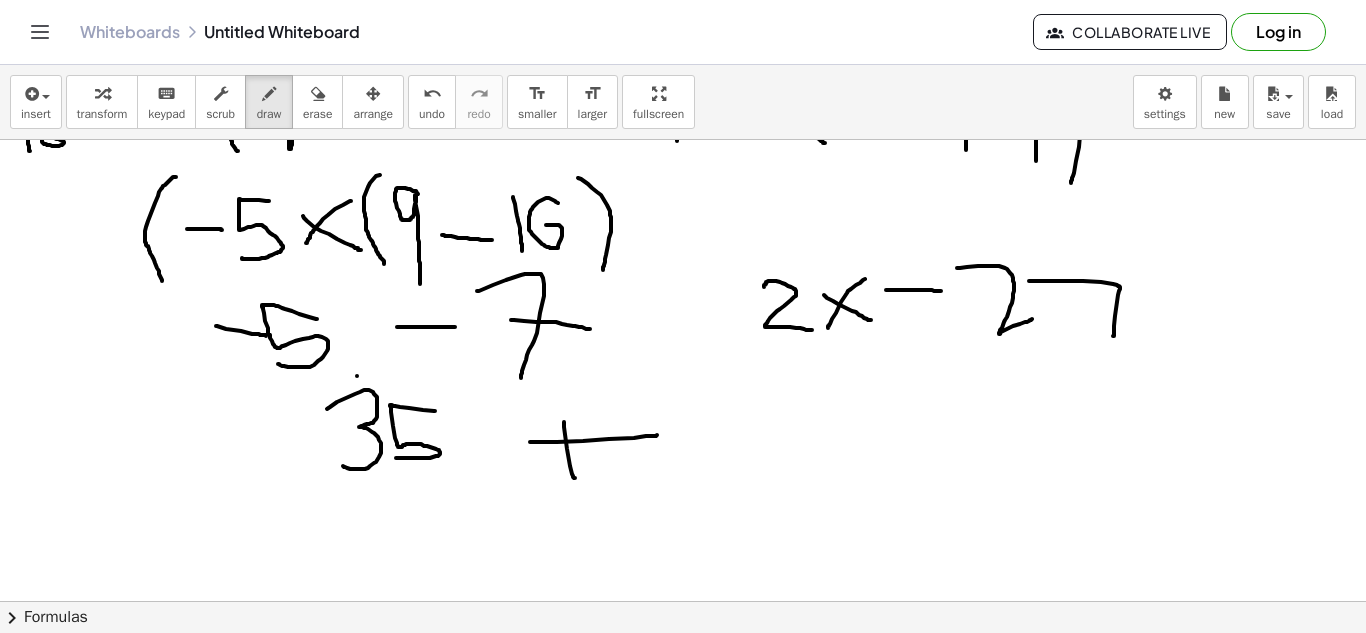 drag, startPoint x: 1029, startPoint y: 281, endPoint x: 1113, endPoint y: 336, distance: 100.40418 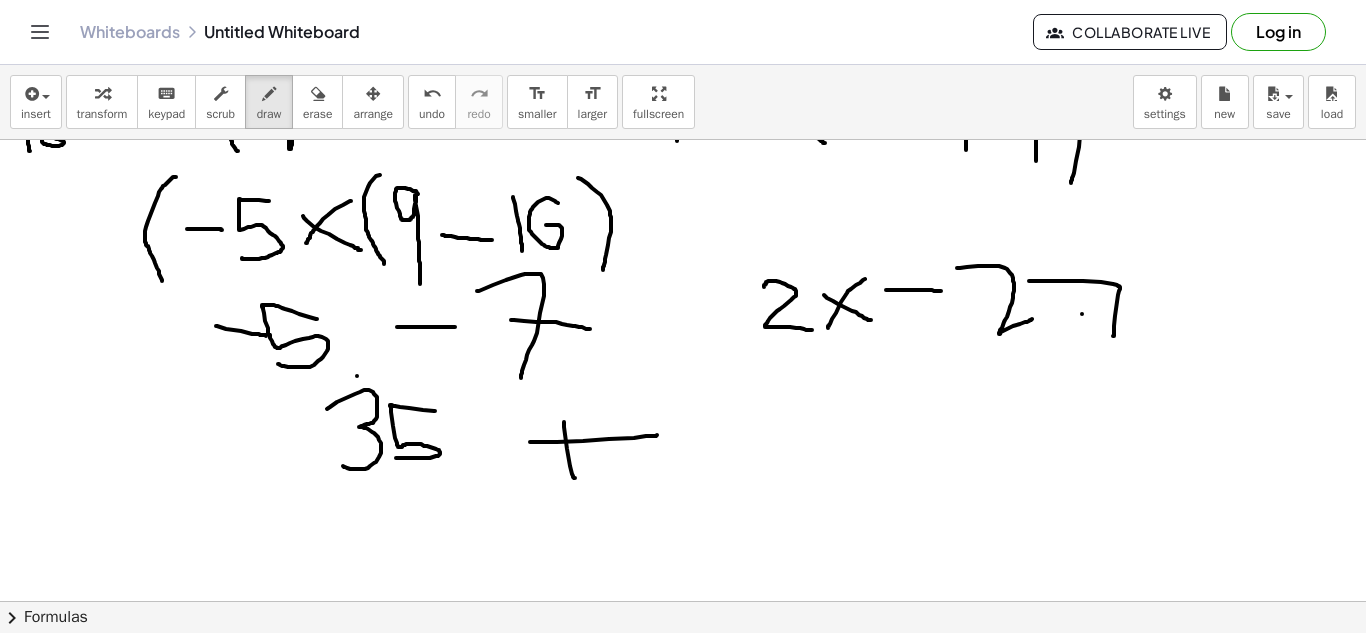 drag, startPoint x: 1082, startPoint y: 314, endPoint x: 1181, endPoint y: 309, distance: 99.12618 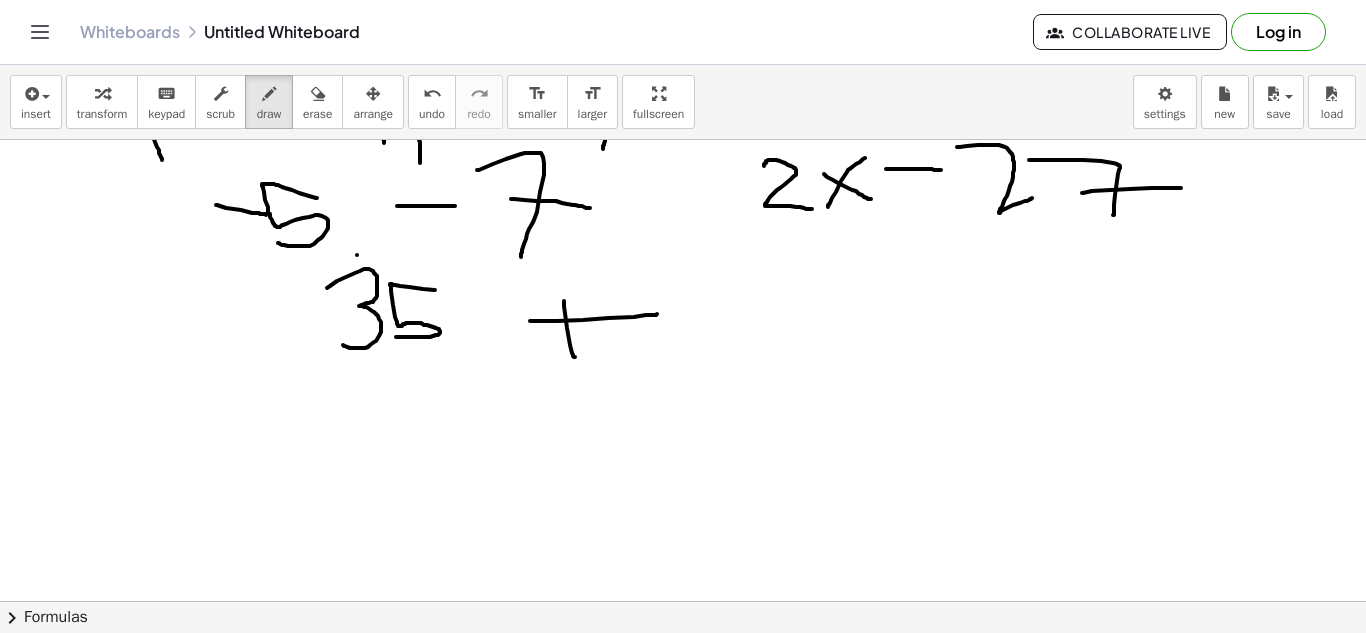 scroll, scrollTop: 224, scrollLeft: 0, axis: vertical 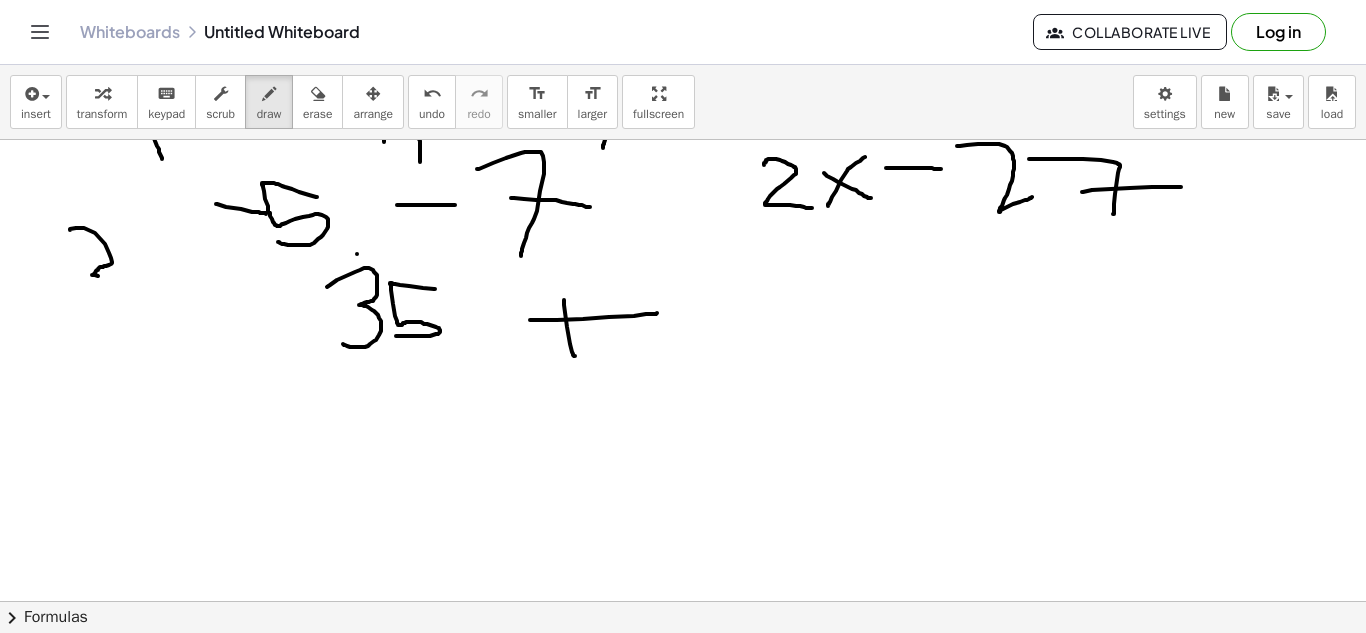 drag, startPoint x: 70, startPoint y: 230, endPoint x: 119, endPoint y: 278, distance: 68.593 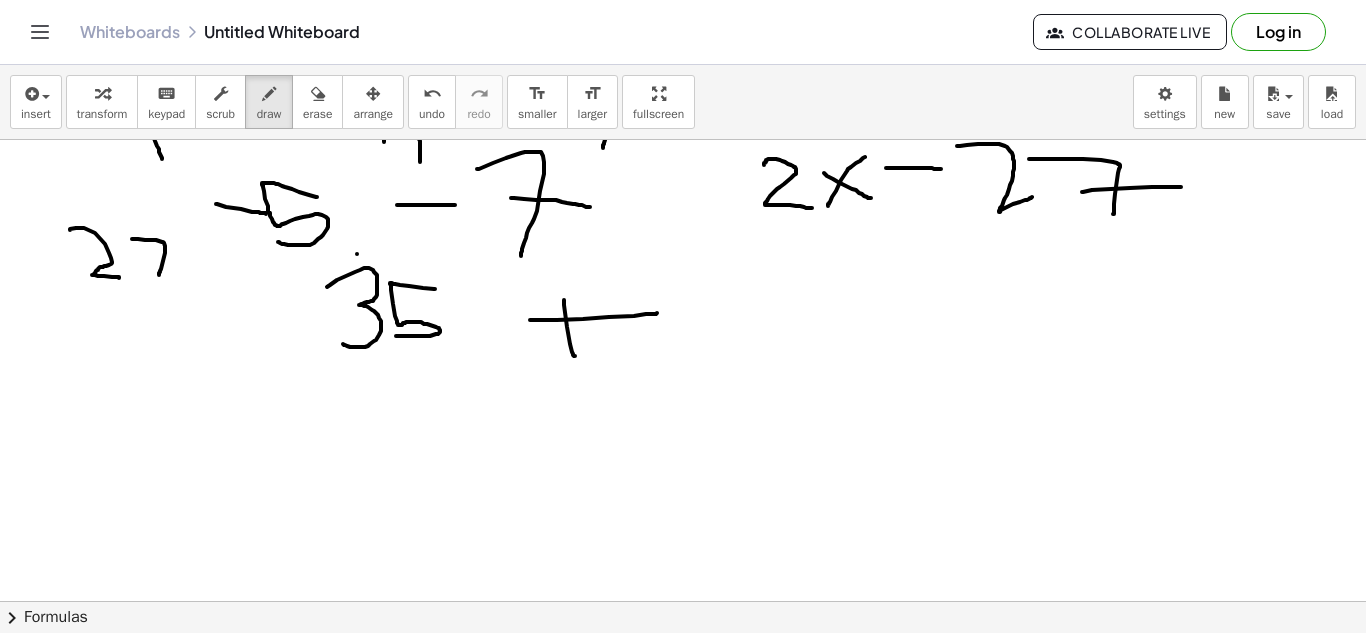 drag, startPoint x: 132, startPoint y: 239, endPoint x: 159, endPoint y: 276, distance: 45.80393 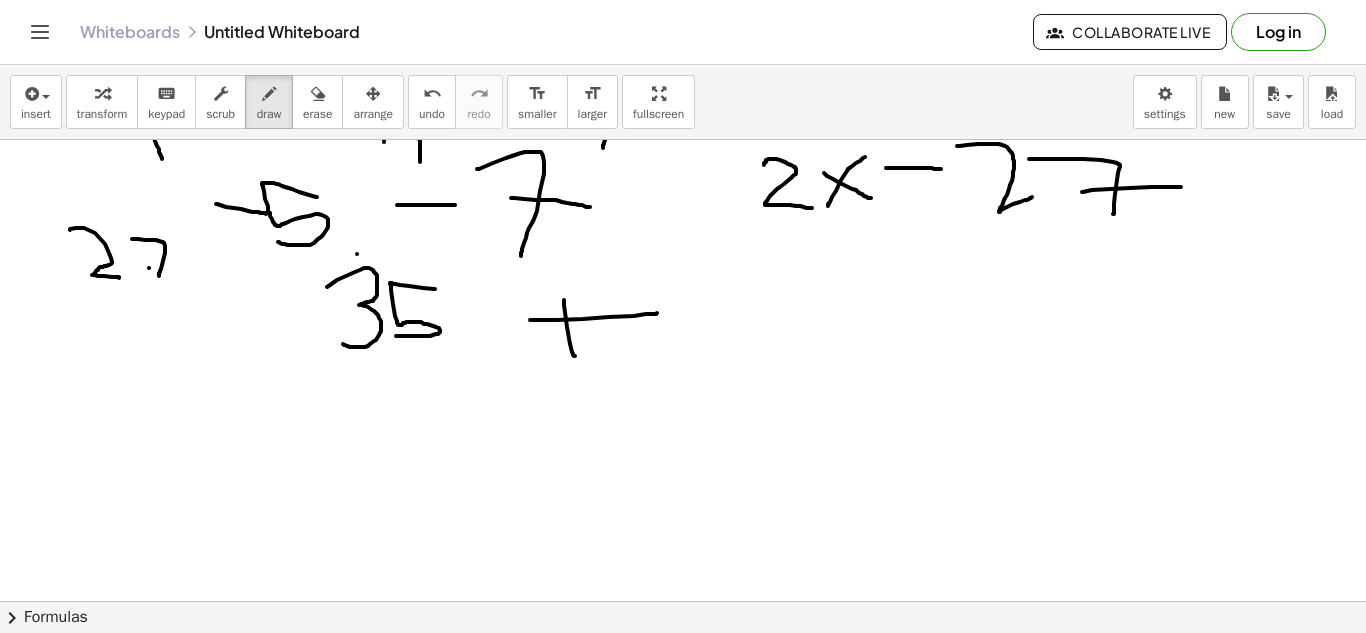 drag, startPoint x: 149, startPoint y: 268, endPoint x: 206, endPoint y: 267, distance: 57.00877 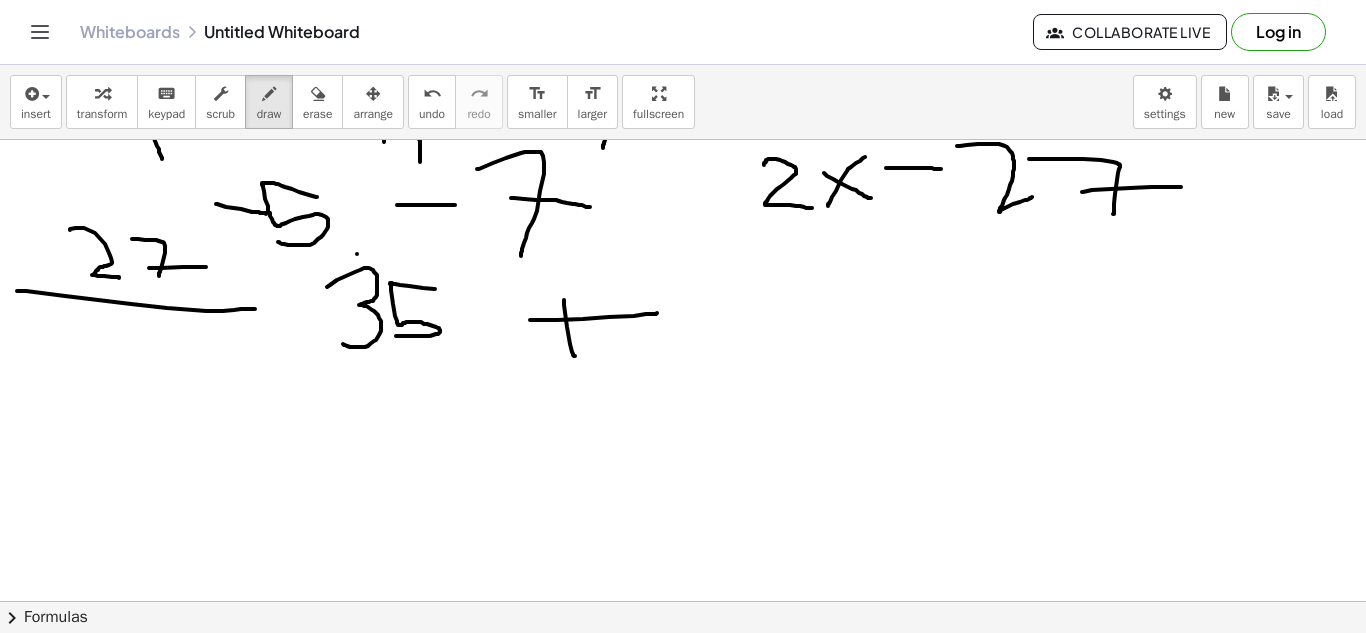 drag, startPoint x: 17, startPoint y: 291, endPoint x: 257, endPoint y: 308, distance: 240.60133 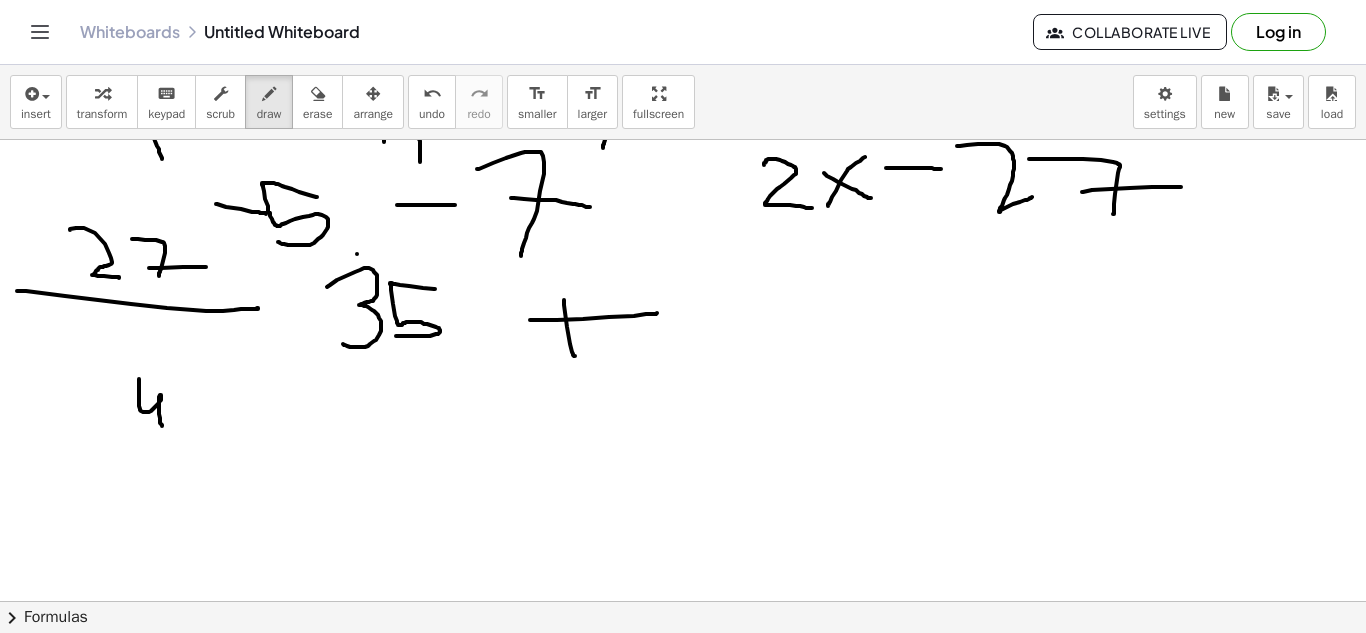 drag, startPoint x: 139, startPoint y: 379, endPoint x: 162, endPoint y: 428, distance: 54.129475 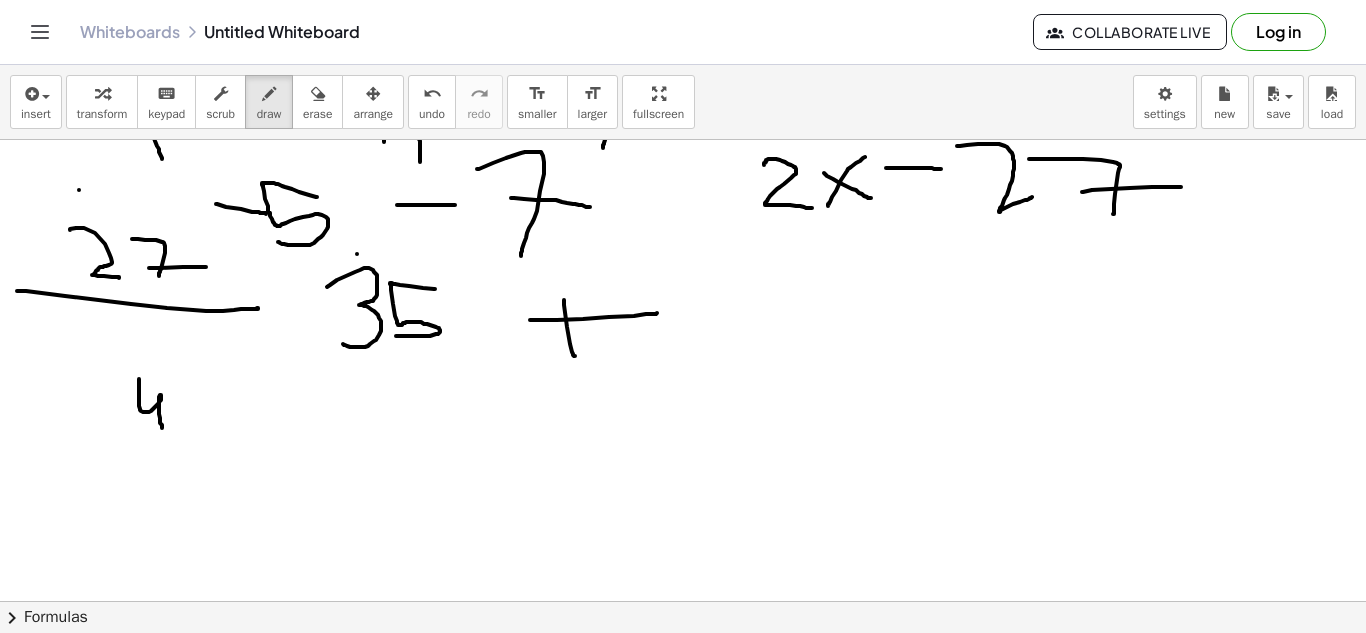 click at bounding box center (683, 377) 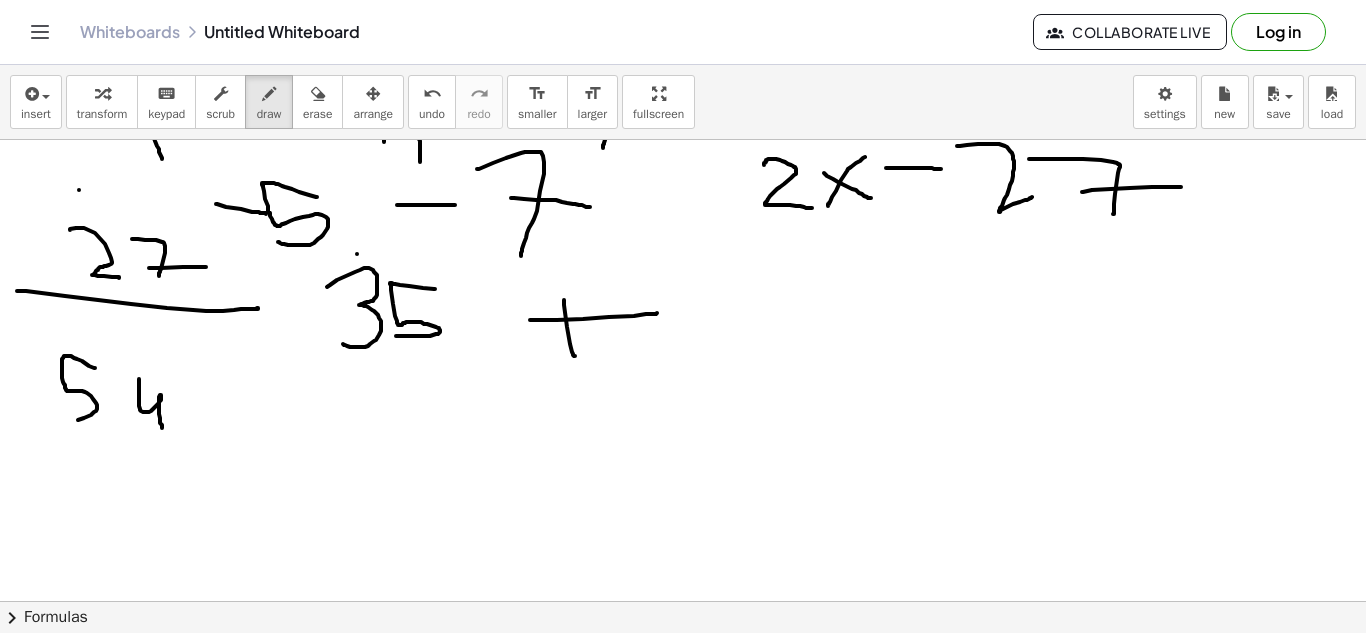 drag, startPoint x: 95, startPoint y: 368, endPoint x: 69, endPoint y: 419, distance: 57.245087 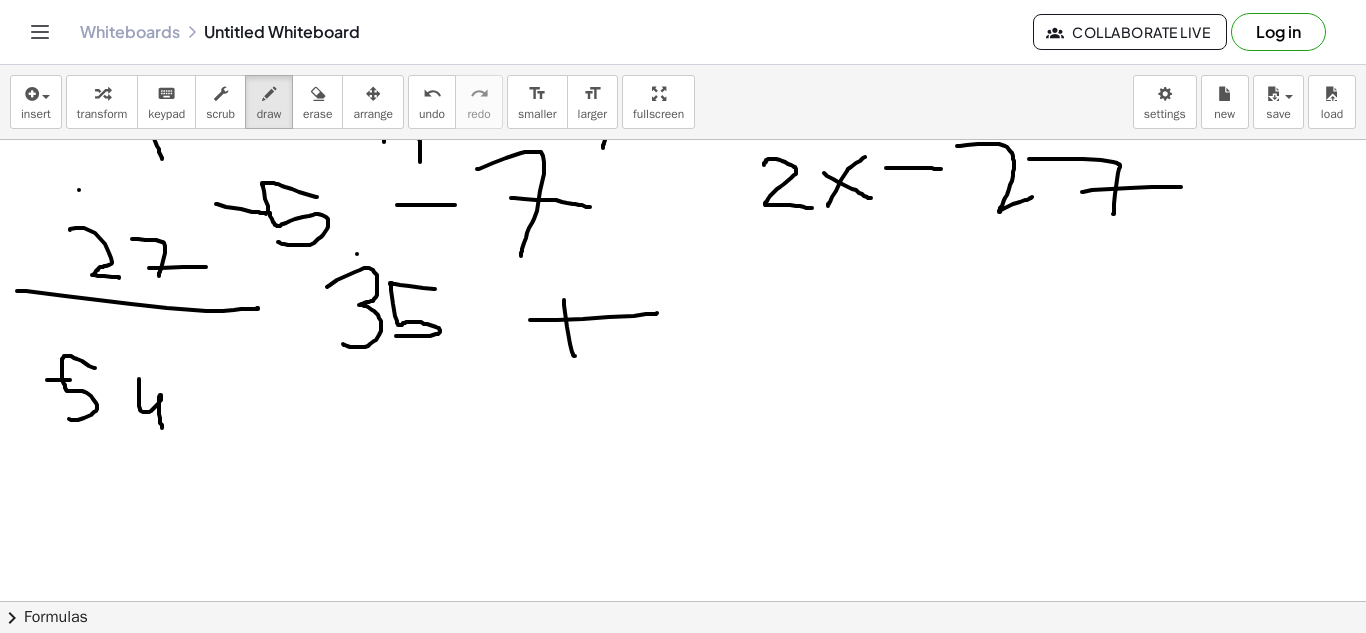 drag, startPoint x: 47, startPoint y: 380, endPoint x: 71, endPoint y: 380, distance: 24 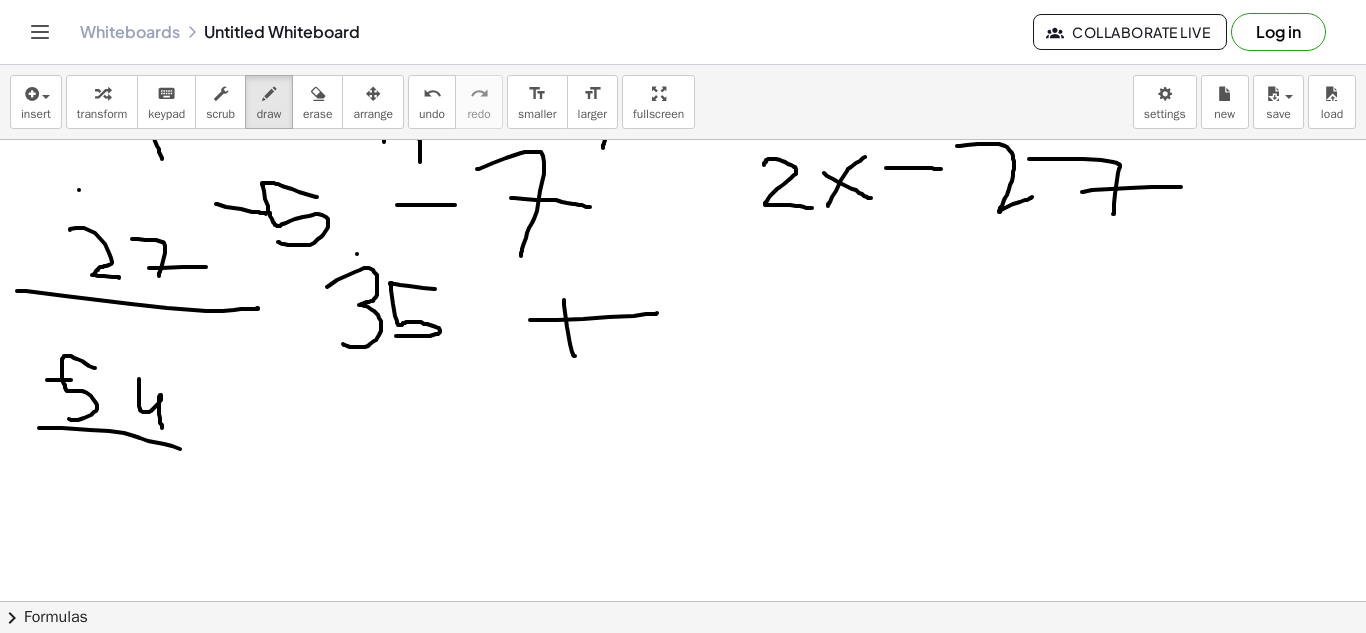 drag, startPoint x: 39, startPoint y: 428, endPoint x: 205, endPoint y: 450, distance: 167.45149 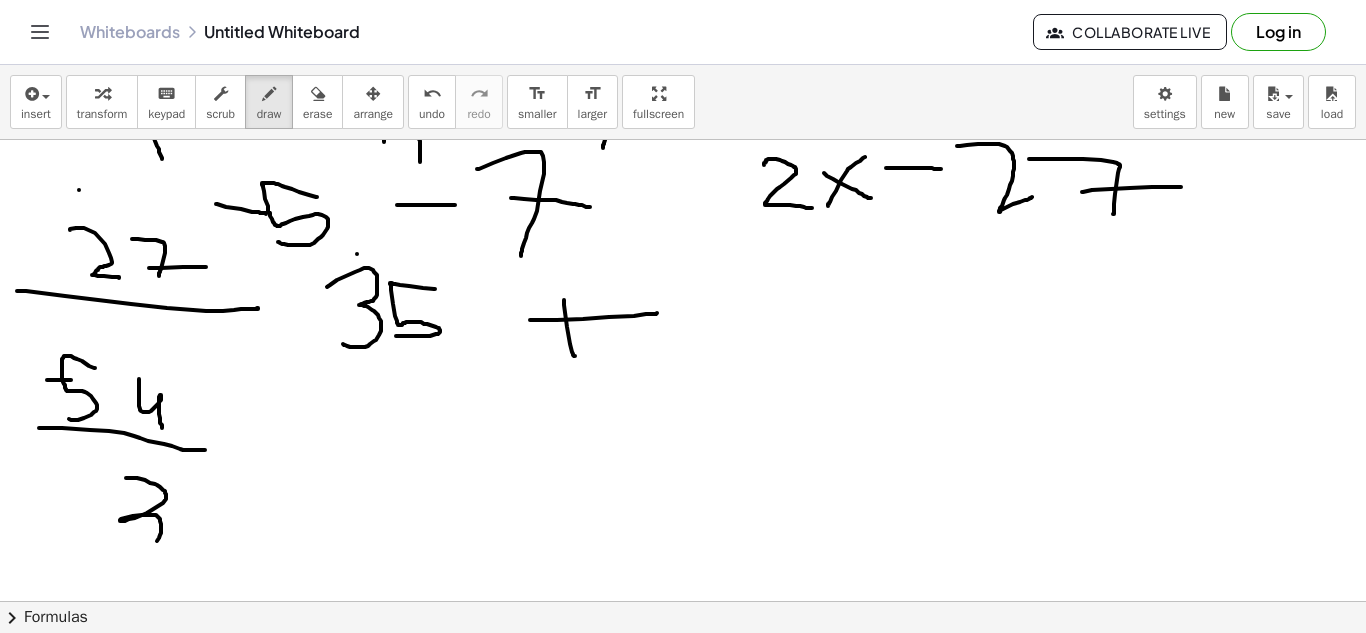 drag, startPoint x: 126, startPoint y: 478, endPoint x: 136, endPoint y: 553, distance: 75.66373 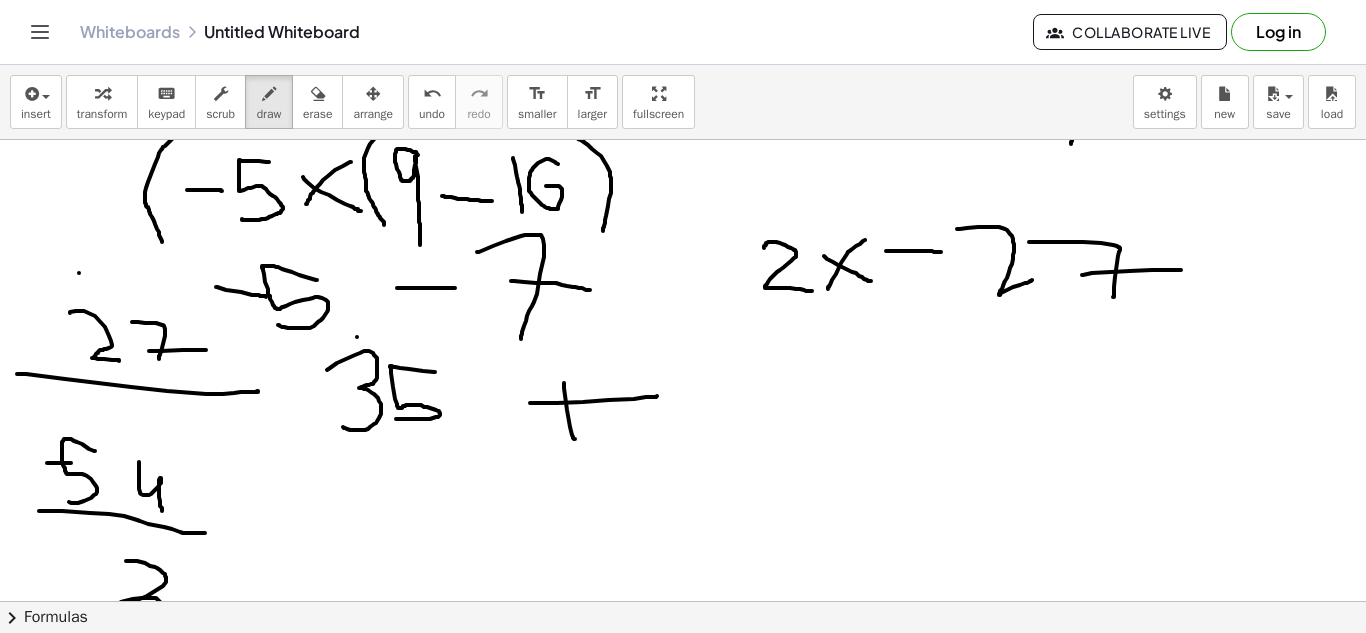 scroll, scrollTop: 0, scrollLeft: 0, axis: both 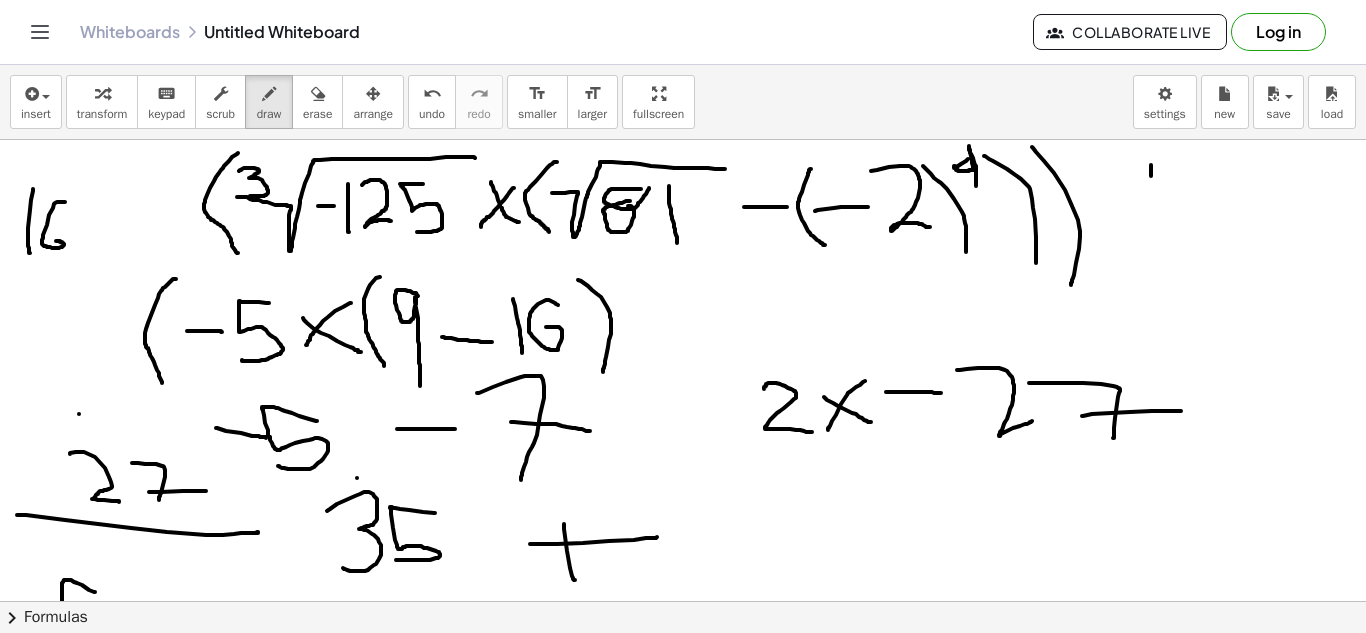 drag, startPoint x: 1151, startPoint y: 165, endPoint x: 1149, endPoint y: 184, distance: 19.104973 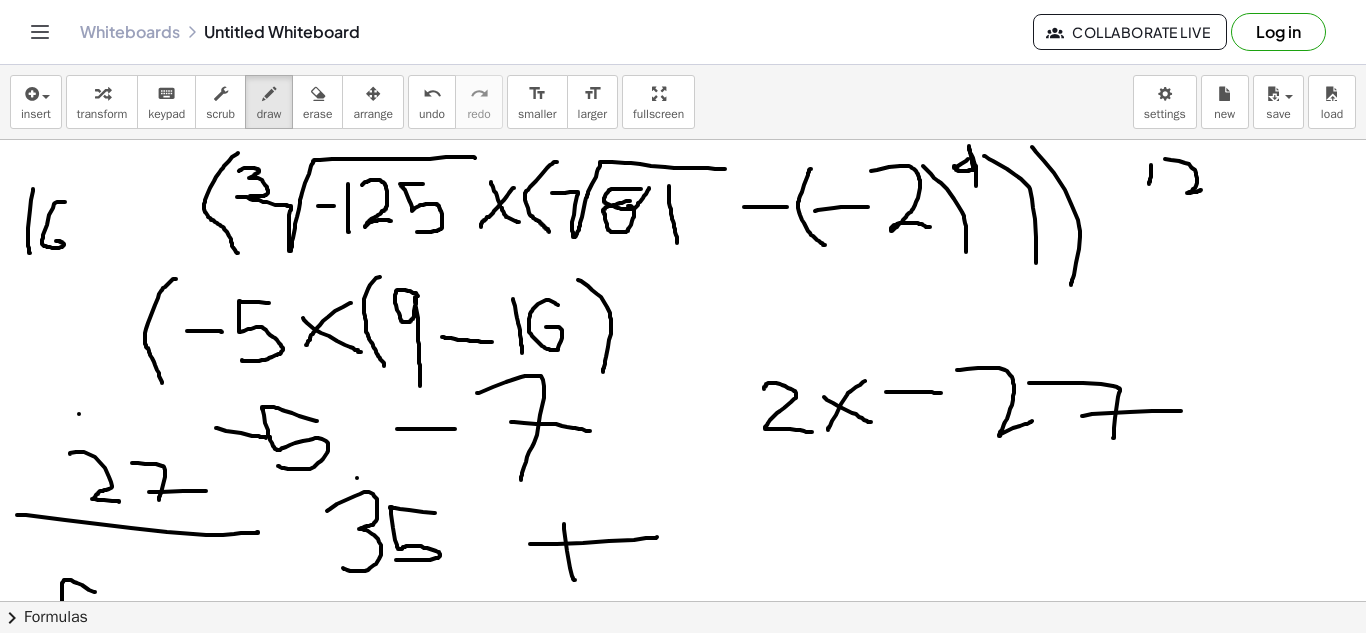 drag, startPoint x: 1165, startPoint y: 159, endPoint x: 1201, endPoint y: 190, distance: 47.507893 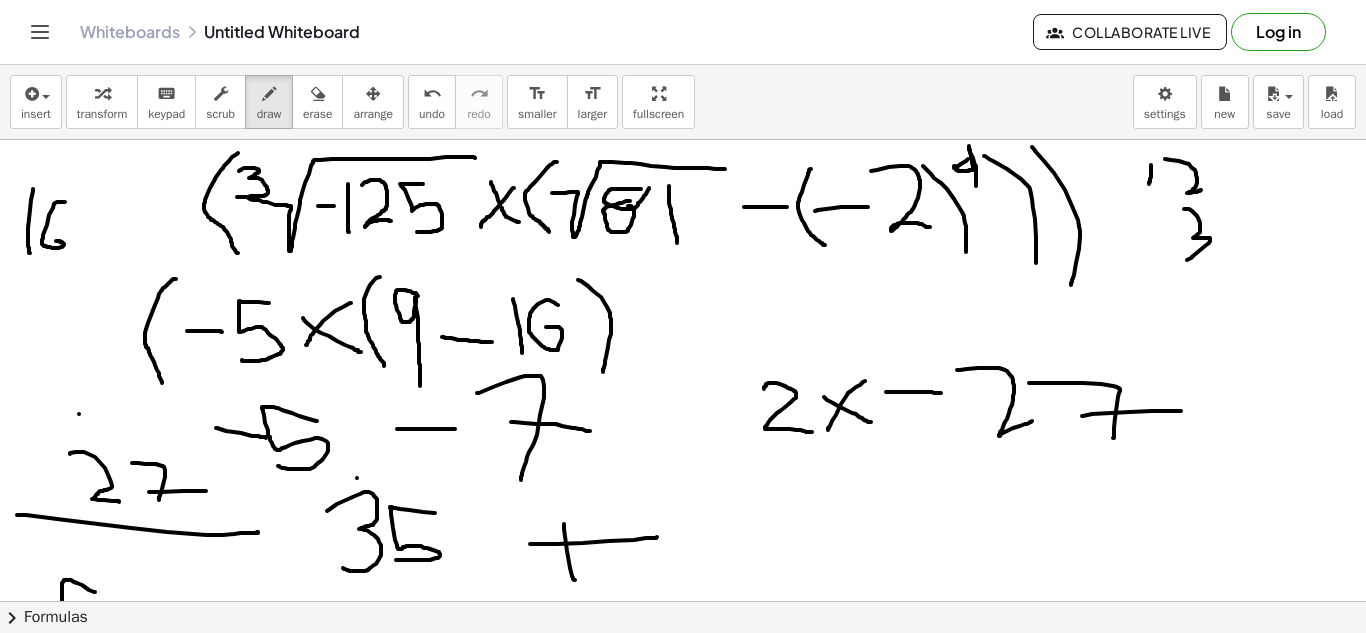 drag, startPoint x: 1184, startPoint y: 209, endPoint x: 1182, endPoint y: 263, distance: 54.037025 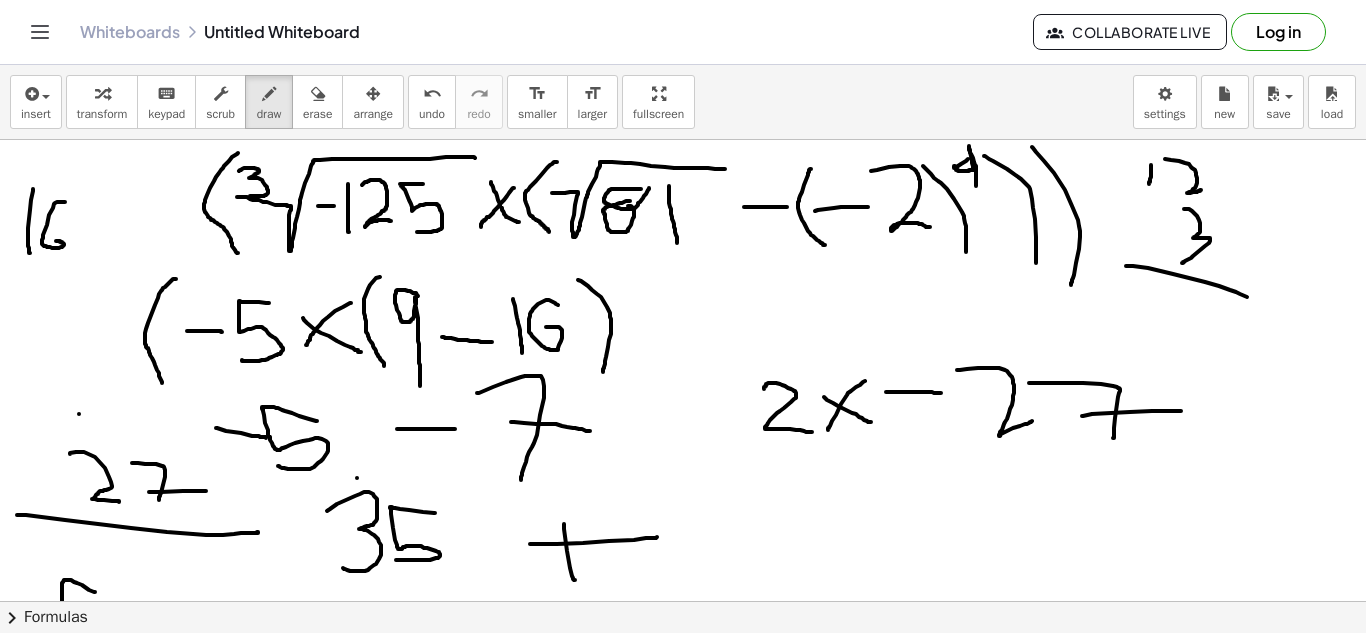 drag, startPoint x: 1126, startPoint y: 266, endPoint x: 1276, endPoint y: 321, distance: 159.76546 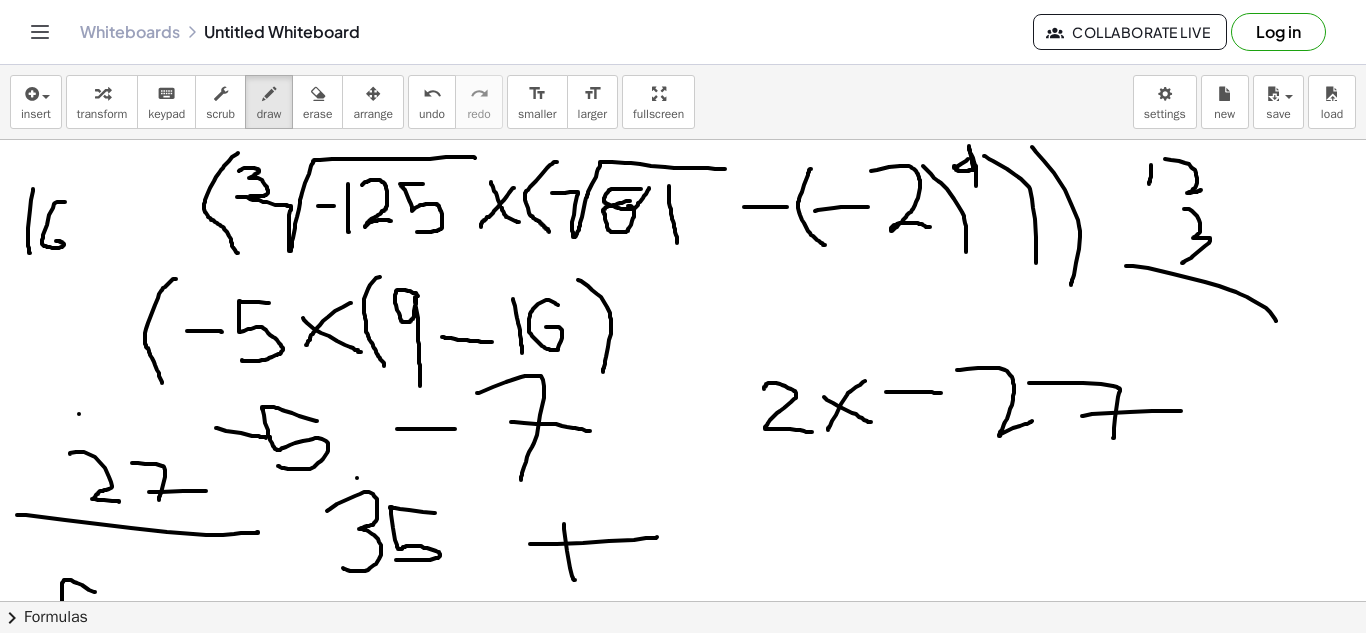 click at bounding box center [683, 601] 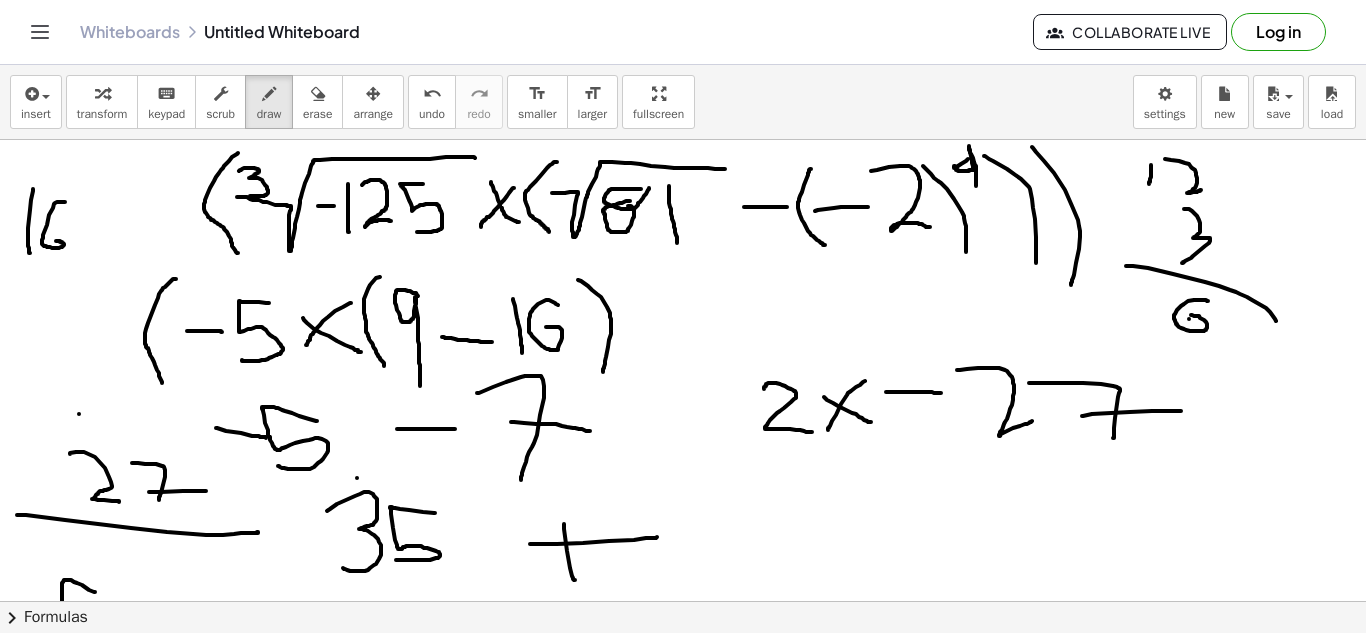 drag, startPoint x: 1208, startPoint y: 301, endPoint x: 1189, endPoint y: 316, distance: 24.207438 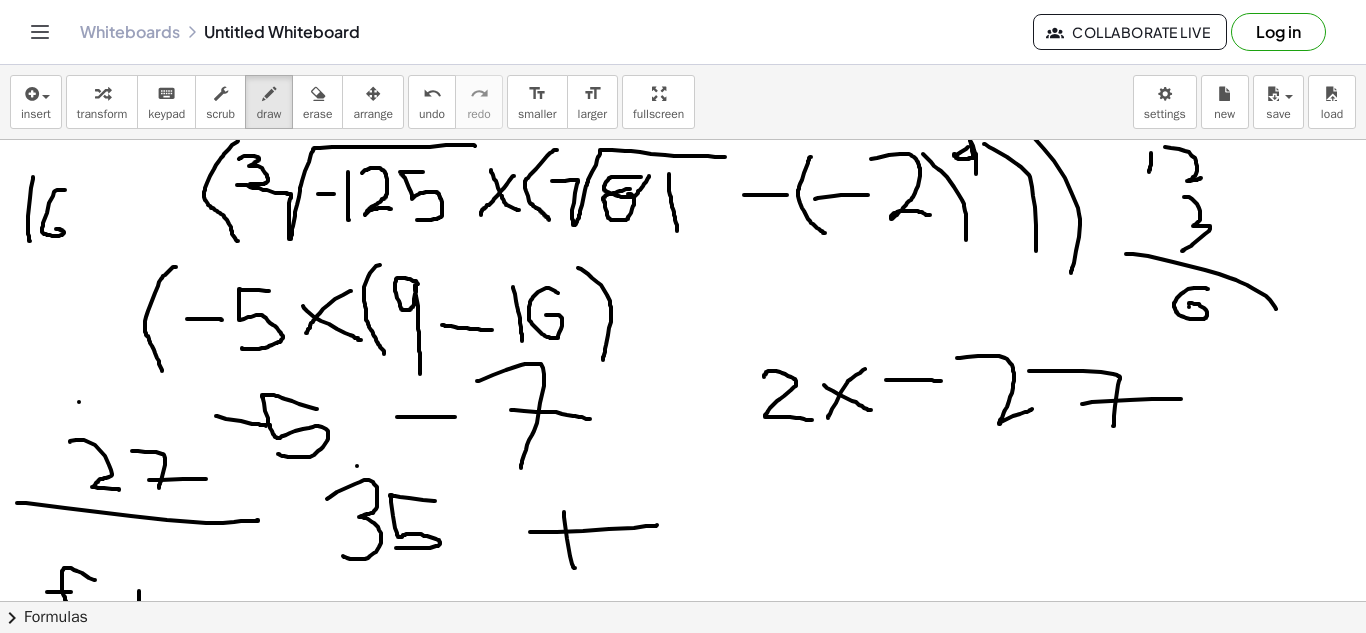 scroll, scrollTop: 0, scrollLeft: 0, axis: both 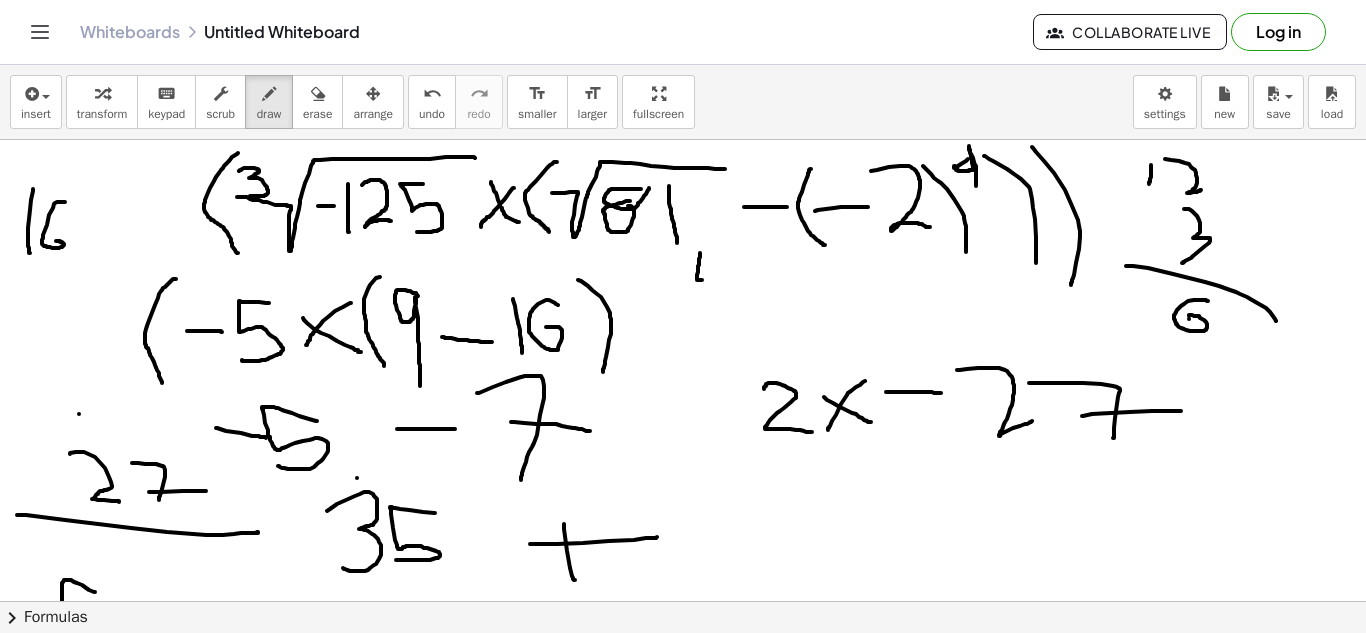 drag, startPoint x: 700, startPoint y: 253, endPoint x: 702, endPoint y: 280, distance: 27.073973 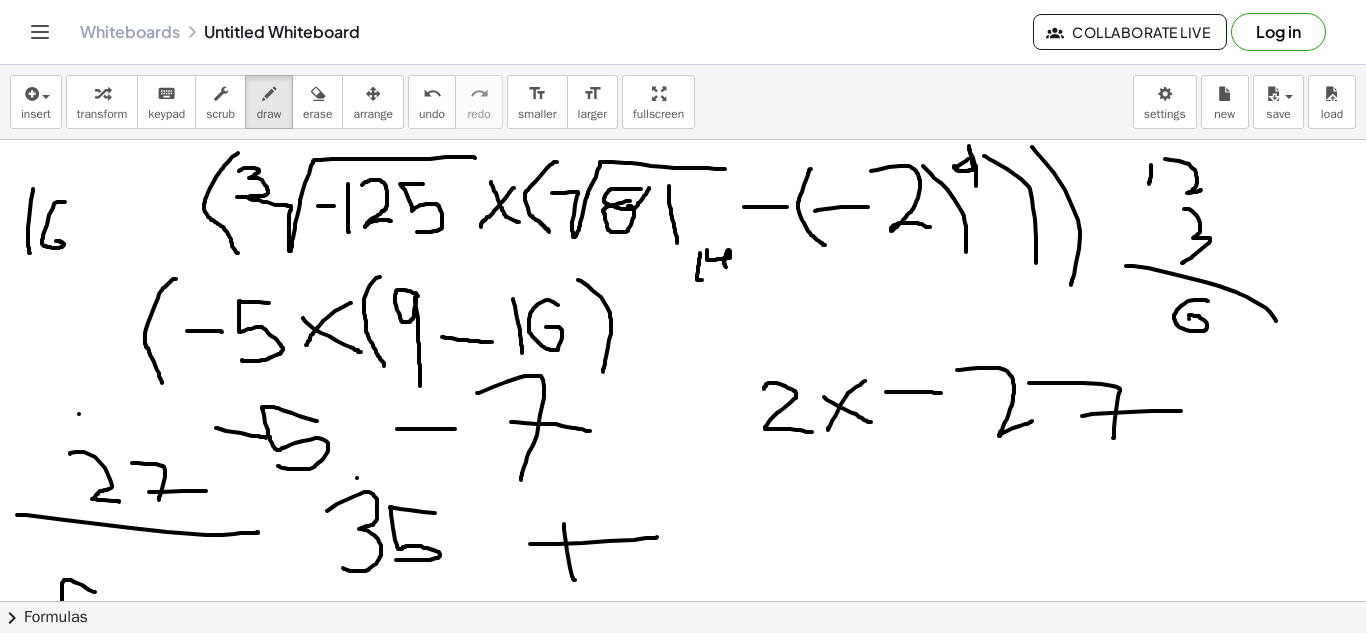 drag, startPoint x: 707, startPoint y: 250, endPoint x: 727, endPoint y: 267, distance: 26.24881 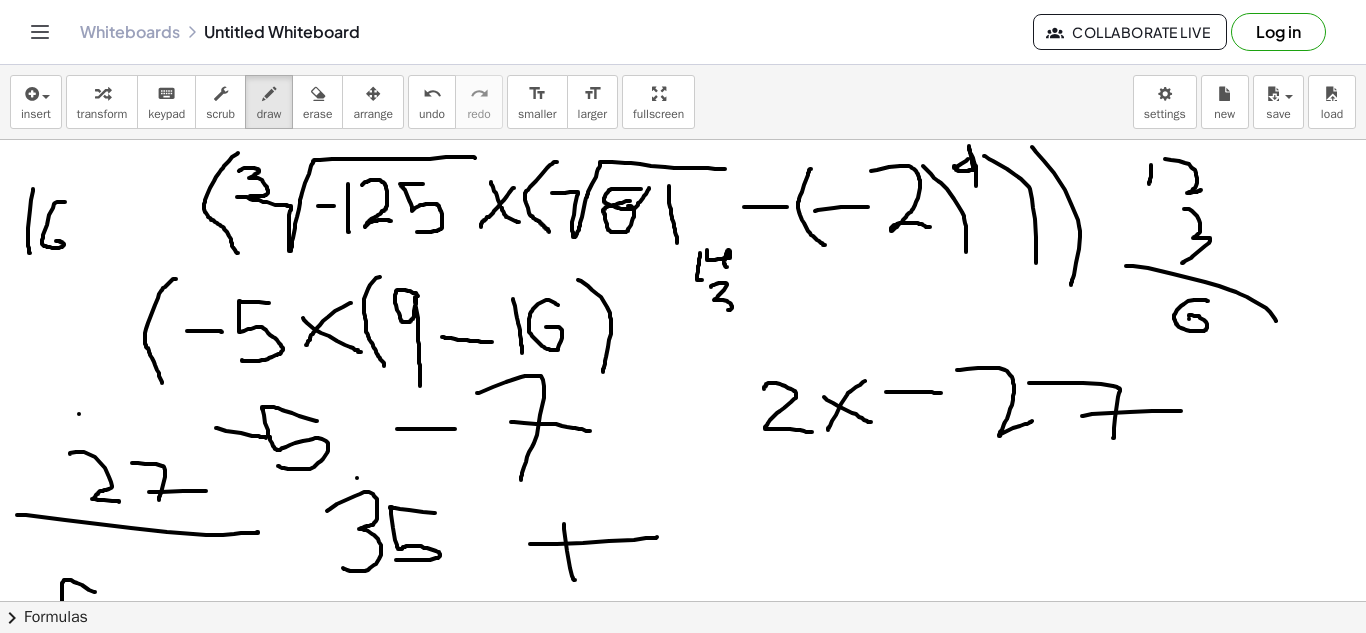 drag, startPoint x: 711, startPoint y: 287, endPoint x: 710, endPoint y: 312, distance: 25.019993 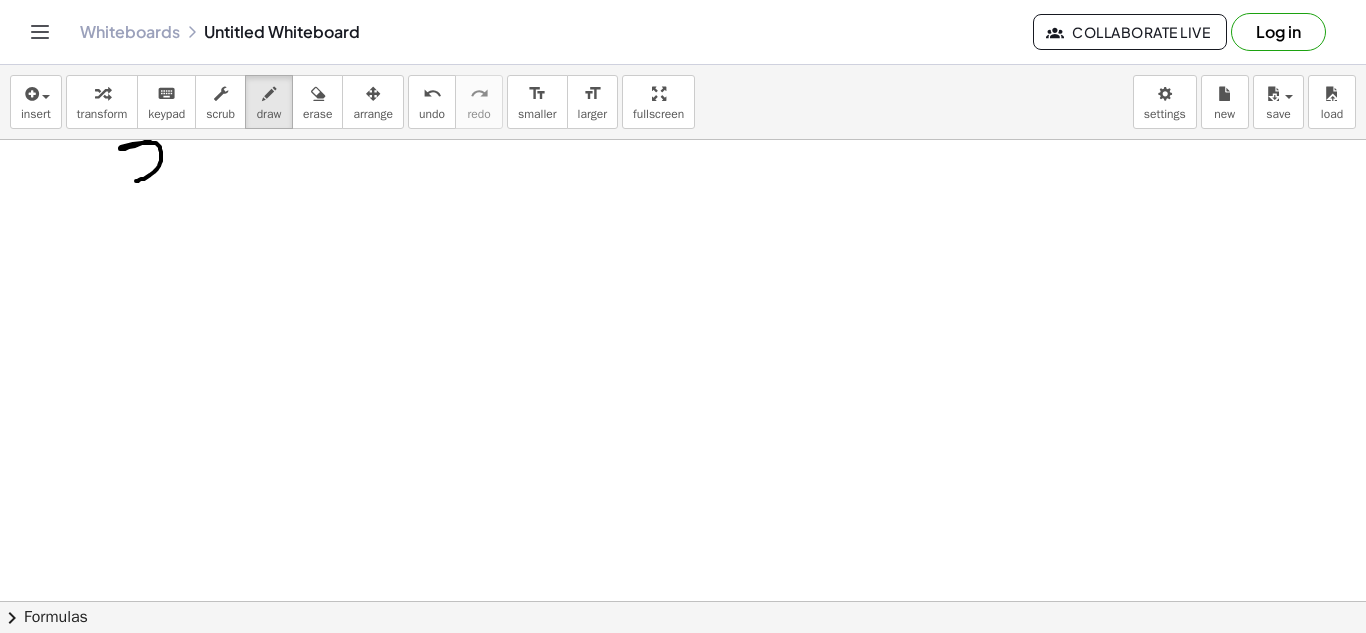 scroll, scrollTop: 681, scrollLeft: 0, axis: vertical 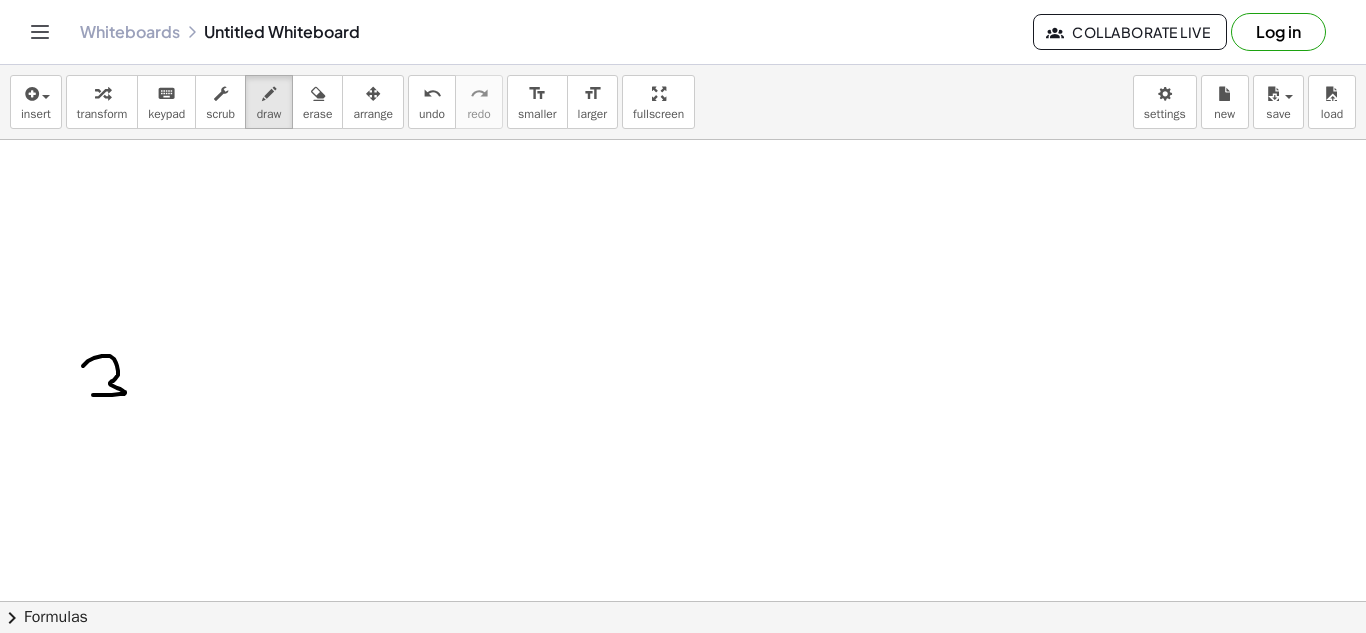 drag, startPoint x: 83, startPoint y: 366, endPoint x: 93, endPoint y: 395, distance: 30.675724 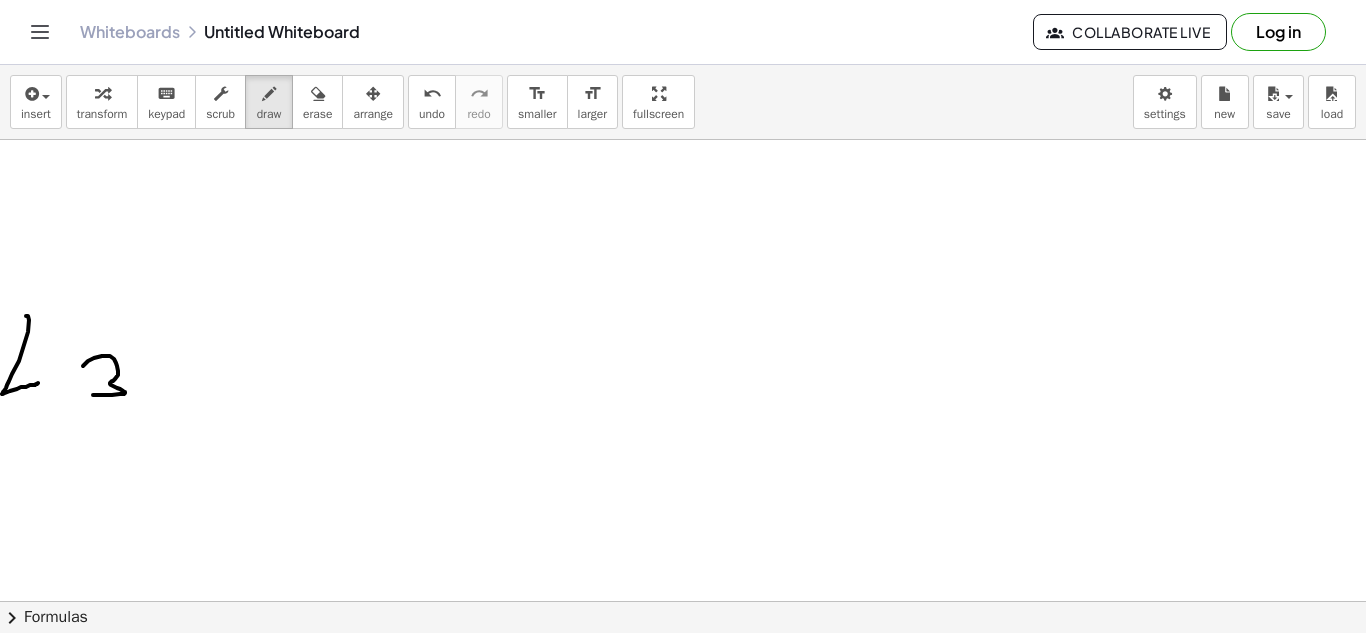 drag, startPoint x: 26, startPoint y: 316, endPoint x: 38, endPoint y: 383, distance: 68.06615 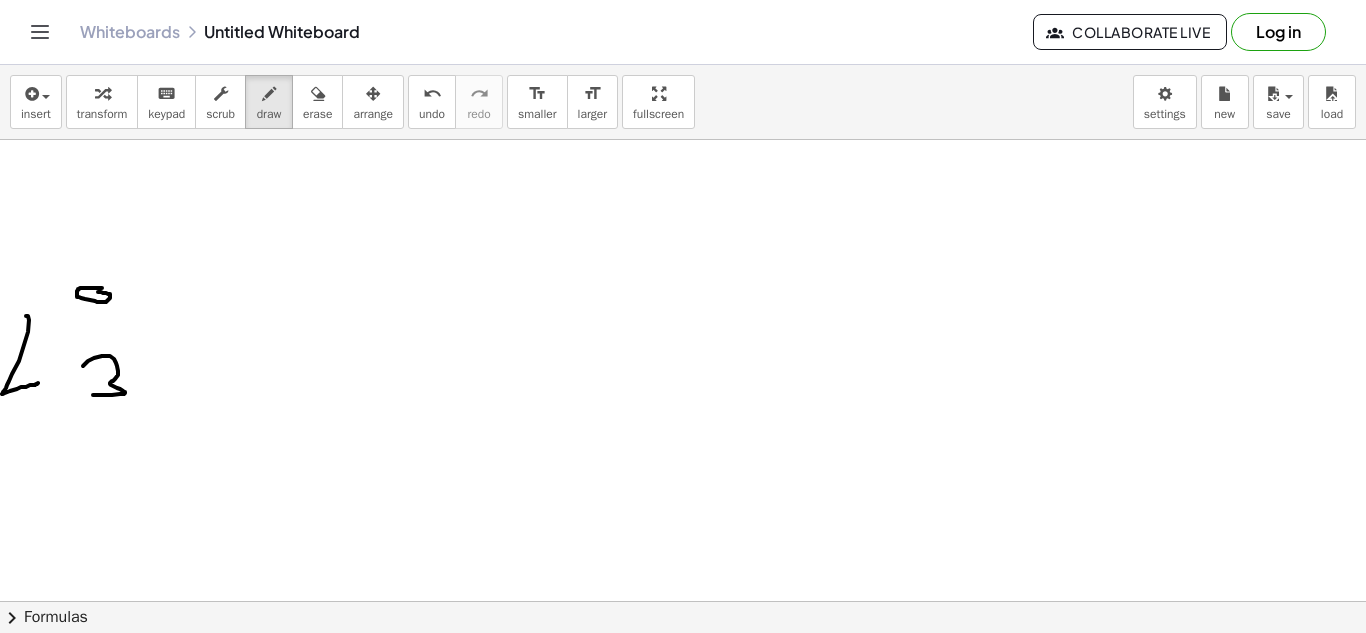 click at bounding box center (683, 150) 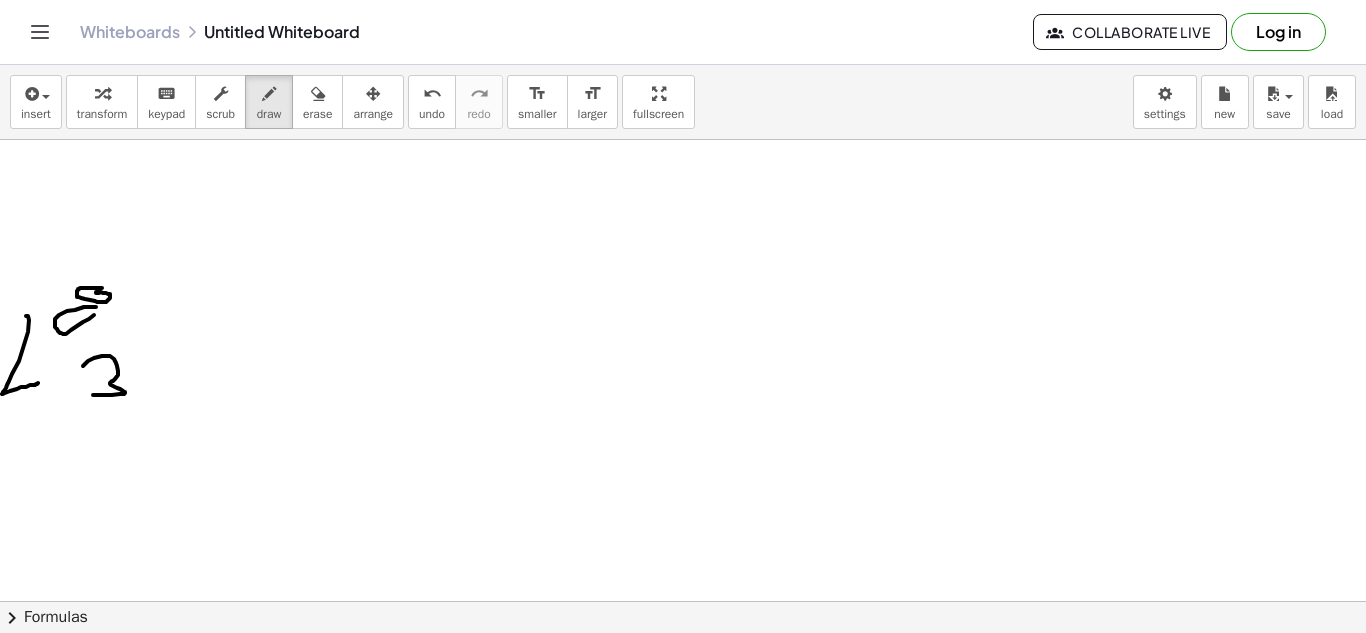 click at bounding box center (683, 150) 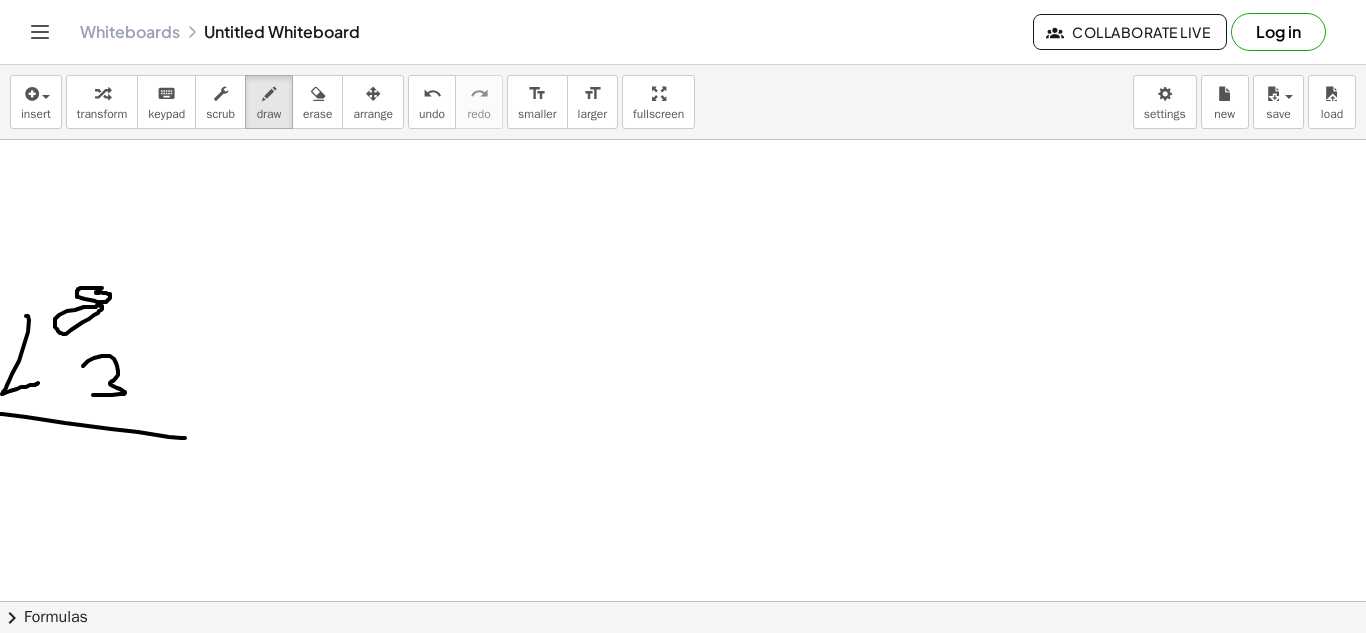 drag, startPoint x: 0, startPoint y: 414, endPoint x: 187, endPoint y: 438, distance: 188.53381 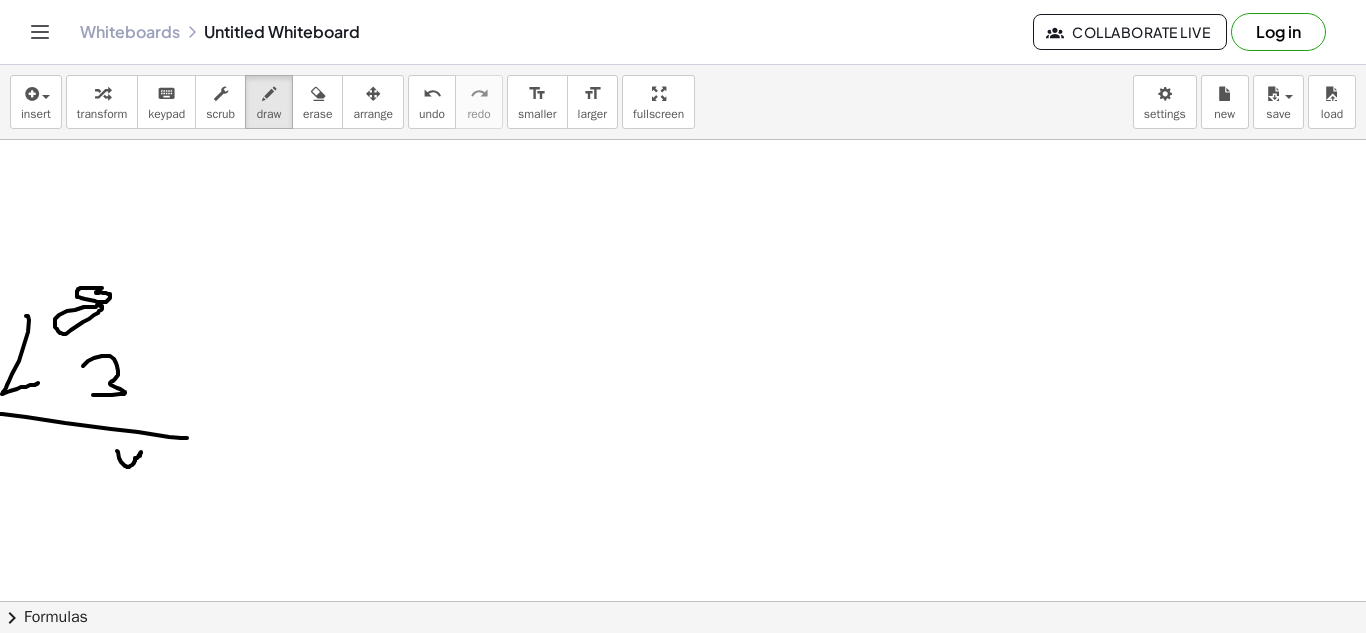 drag, startPoint x: 117, startPoint y: 451, endPoint x: 135, endPoint y: 493, distance: 45.694637 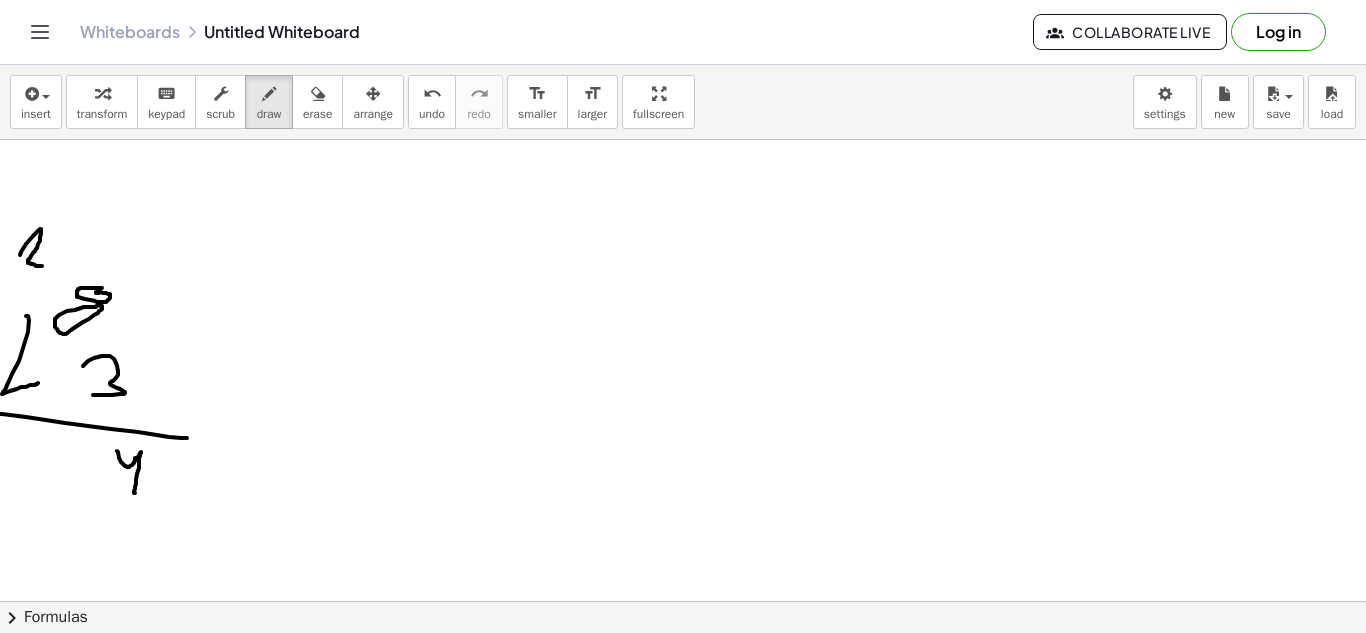 drag, startPoint x: 20, startPoint y: 255, endPoint x: 42, endPoint y: 266, distance: 24.596748 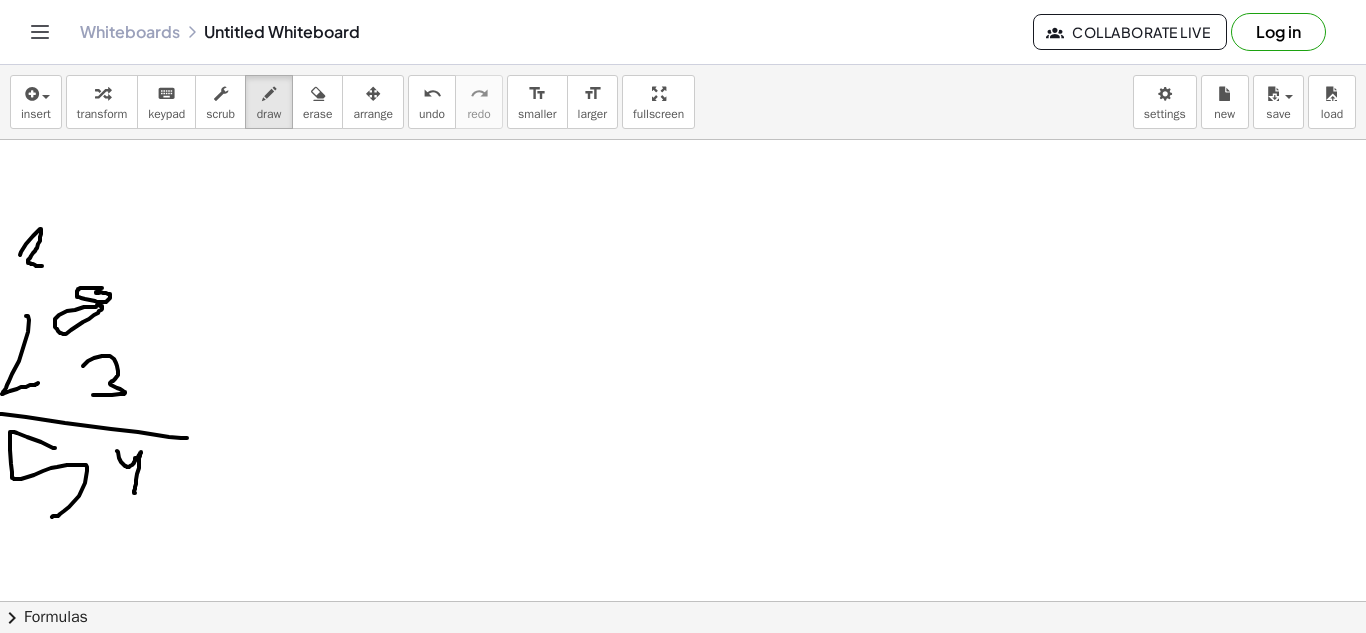 drag, startPoint x: 55, startPoint y: 448, endPoint x: 52, endPoint y: 517, distance: 69.065186 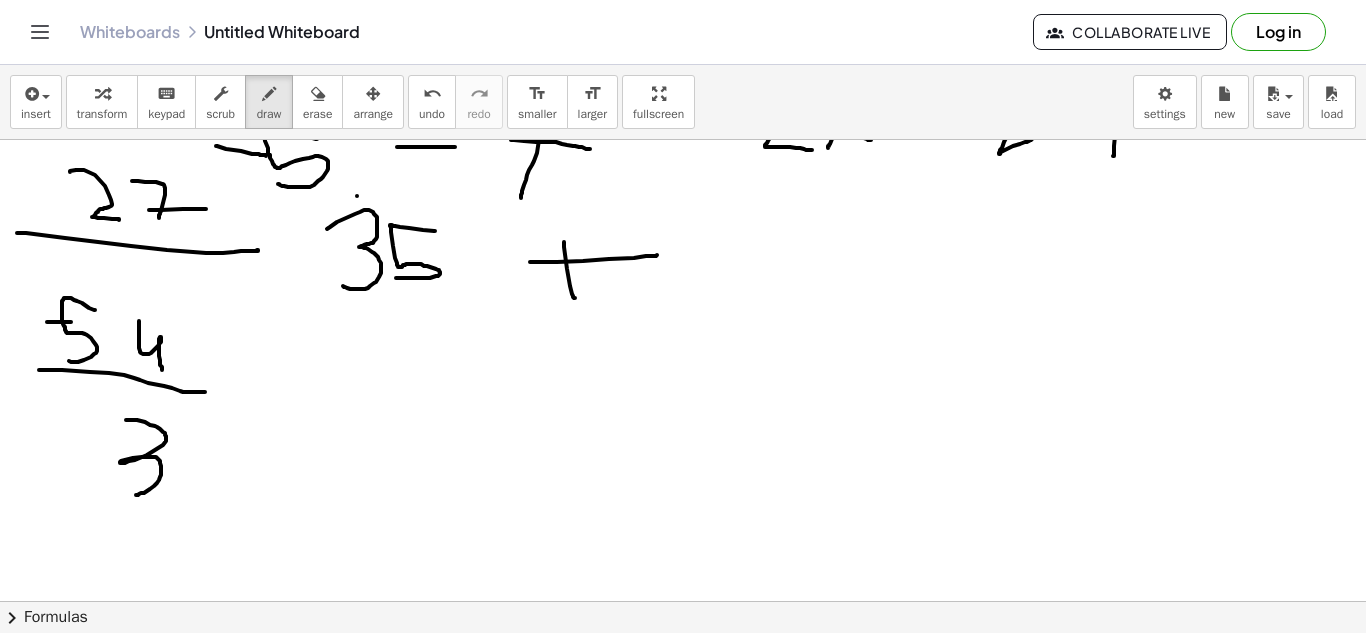 scroll, scrollTop: 285, scrollLeft: 0, axis: vertical 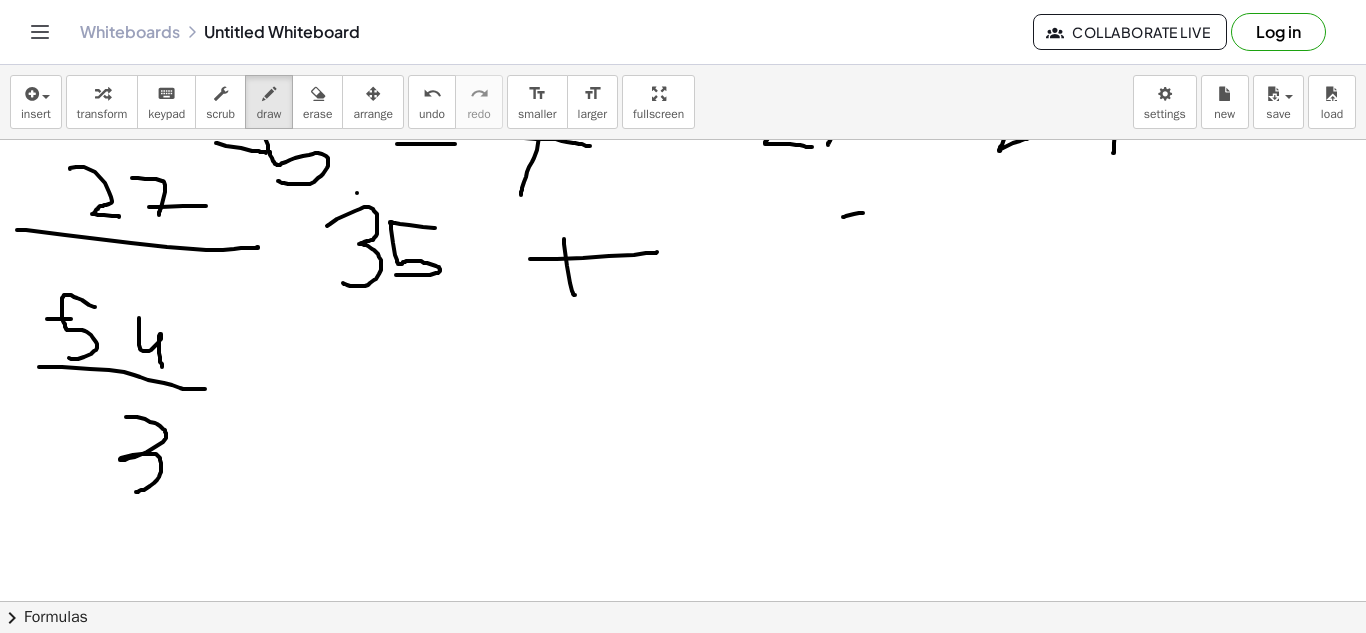 drag, startPoint x: 843, startPoint y: 217, endPoint x: 878, endPoint y: 213, distance: 35.22783 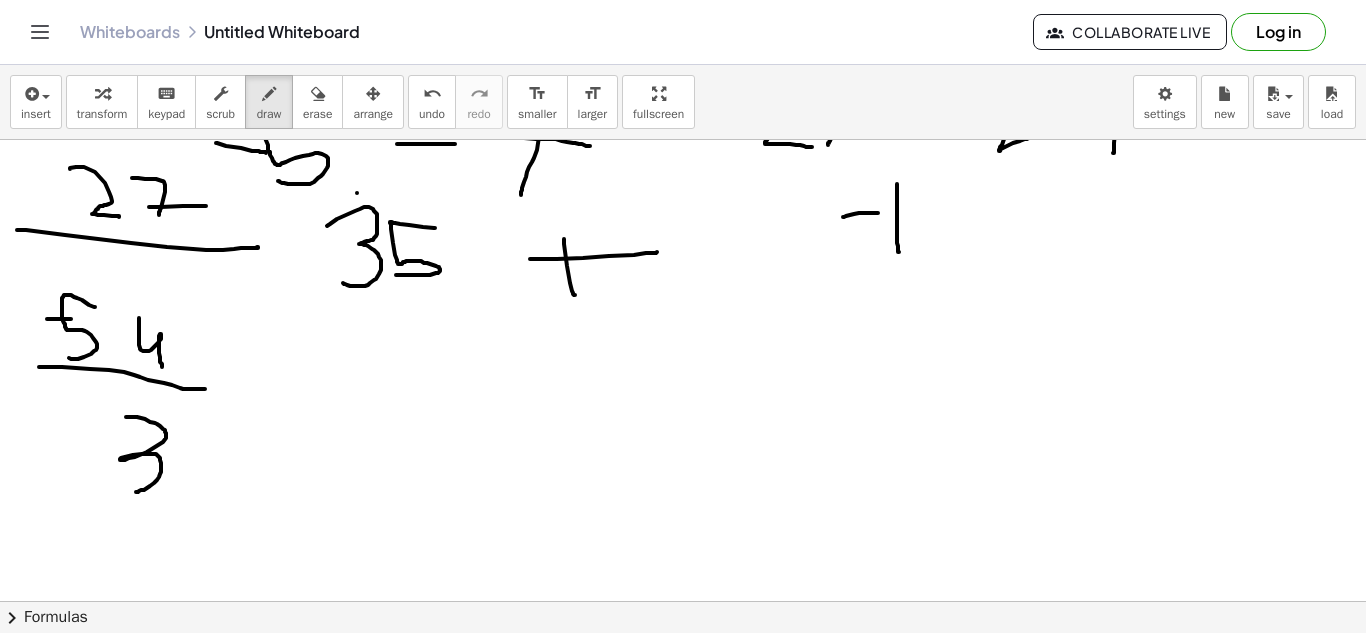 drag, startPoint x: 897, startPoint y: 184, endPoint x: 899, endPoint y: 252, distance: 68.0294 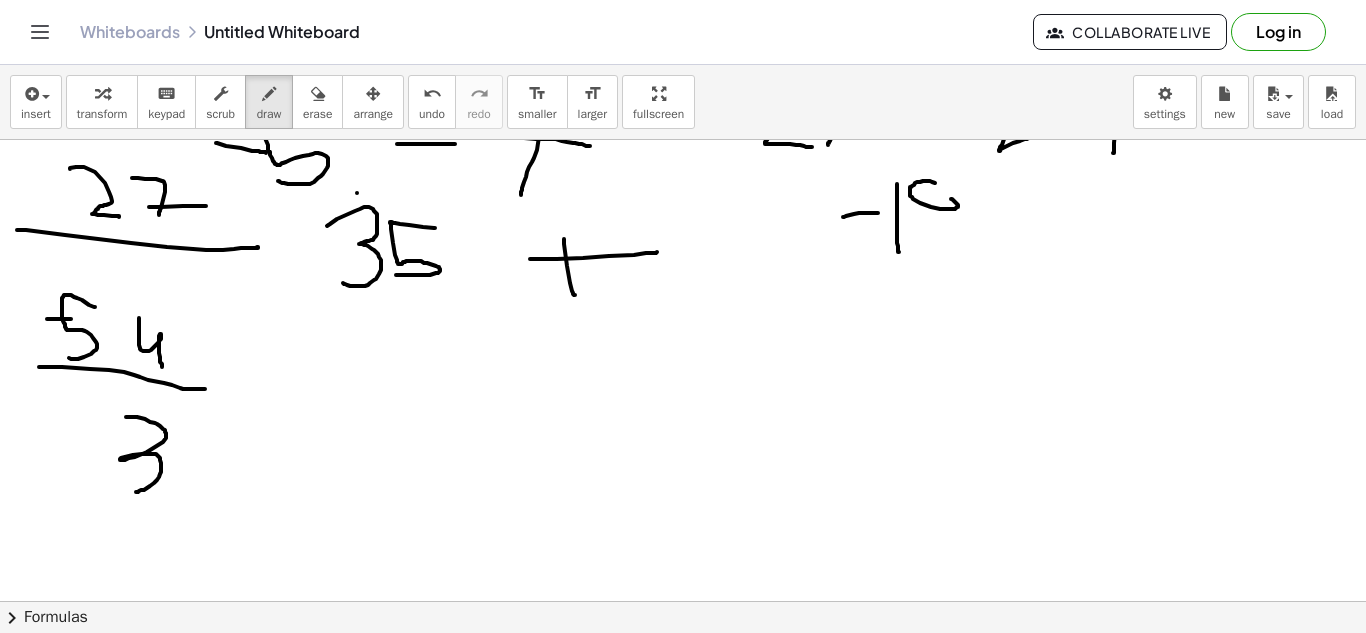 drag, startPoint x: 935, startPoint y: 183, endPoint x: 950, endPoint y: 199, distance: 21.931713 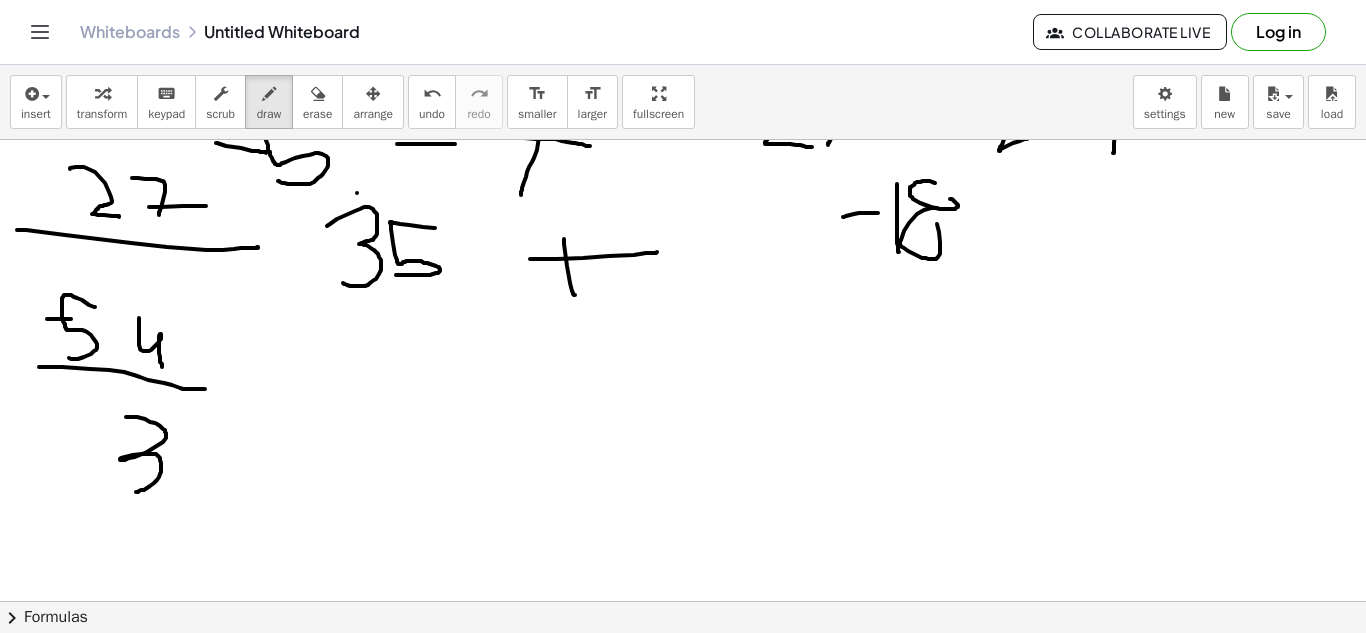 click at bounding box center (683, 546) 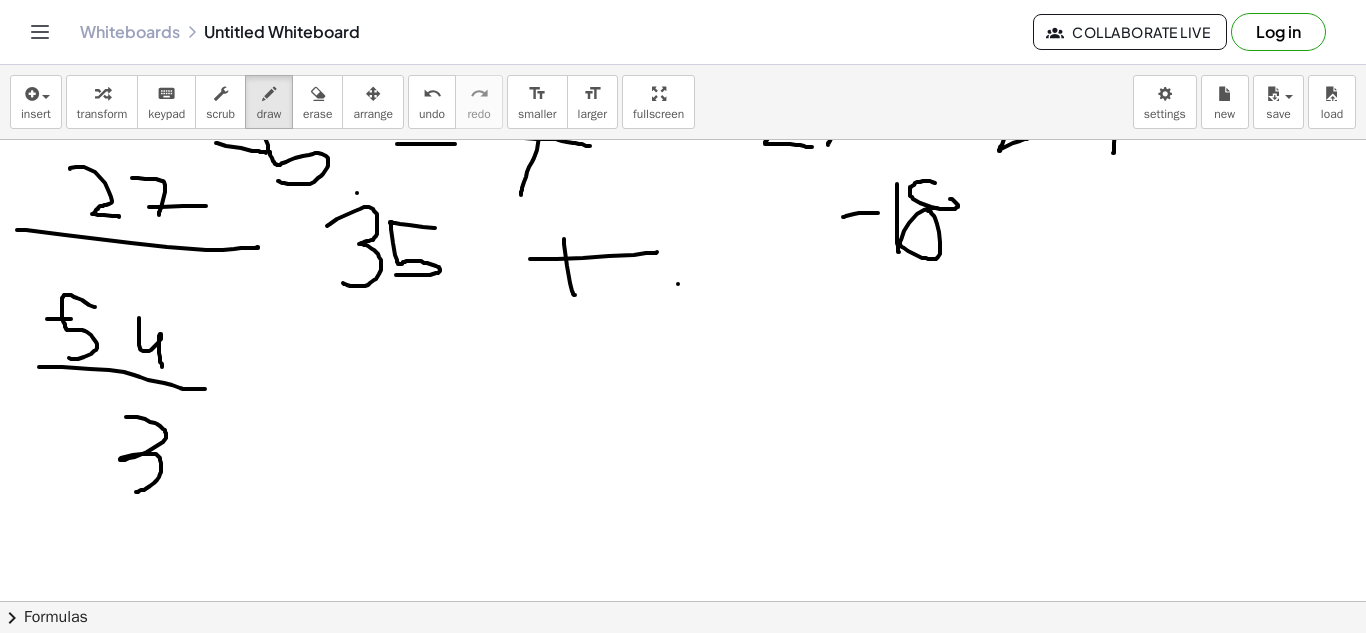 drag, startPoint x: 678, startPoint y: 284, endPoint x: 707, endPoint y: 284, distance: 29 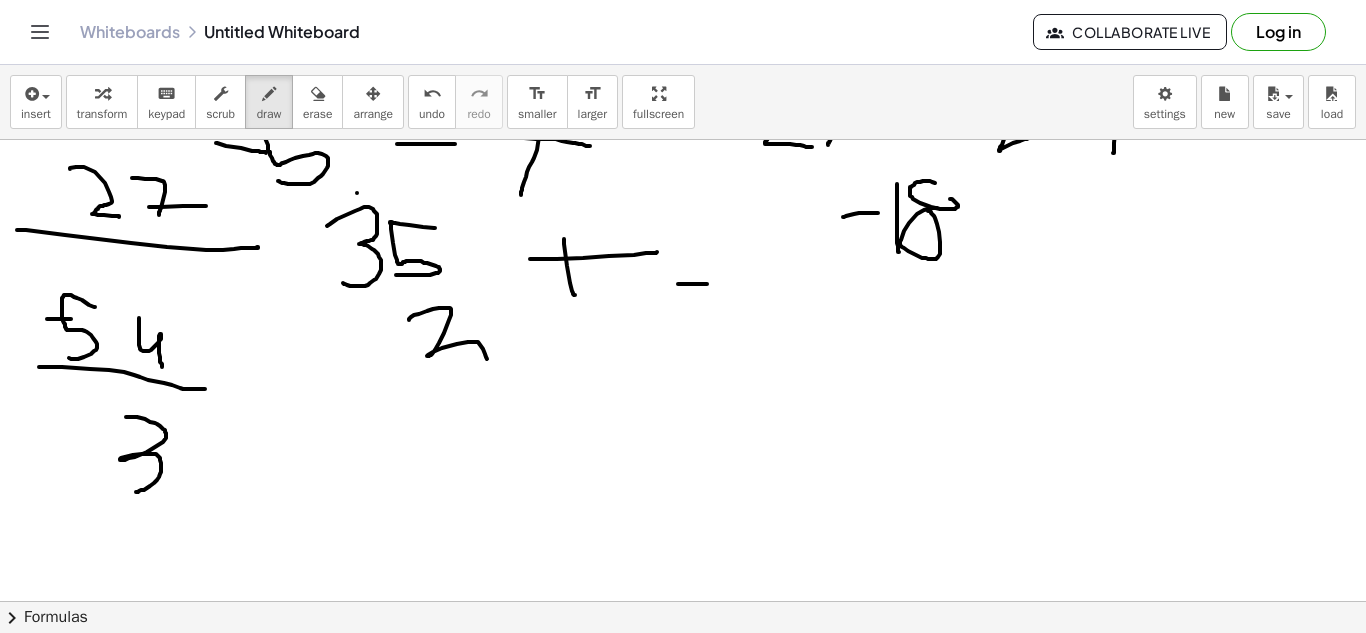 drag, startPoint x: 409, startPoint y: 320, endPoint x: 432, endPoint y: 391, distance: 74.63243 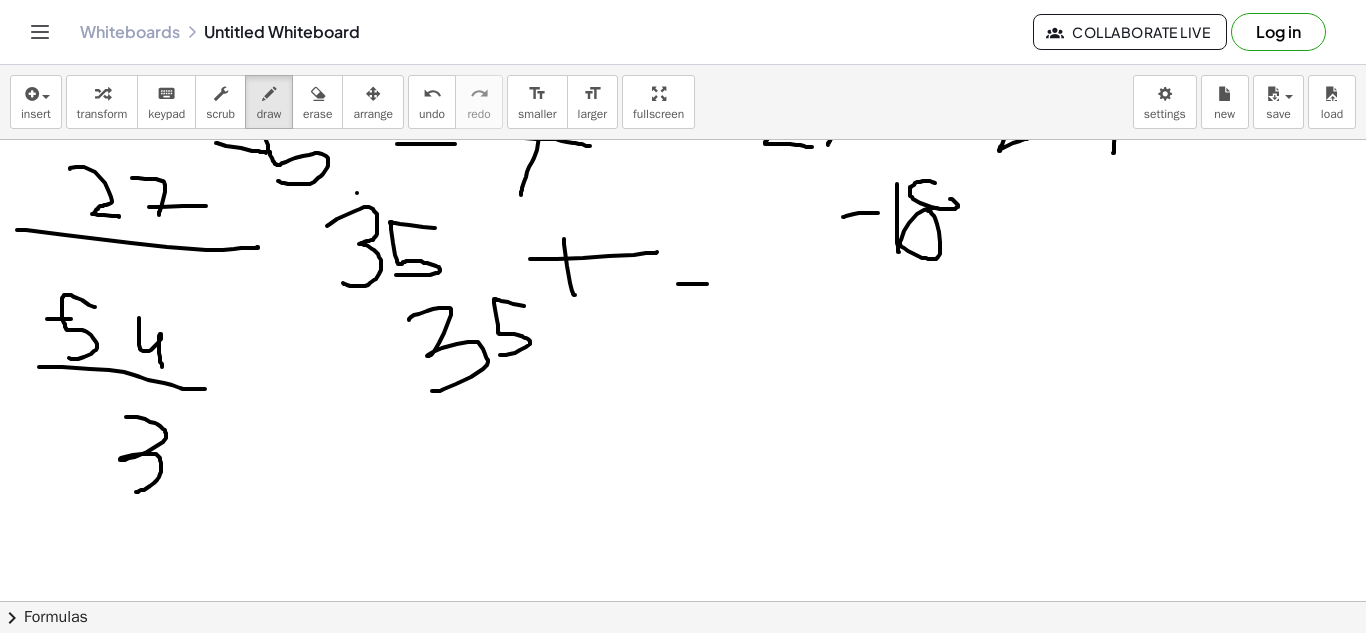 drag, startPoint x: 524, startPoint y: 306, endPoint x: 500, endPoint y: 355, distance: 54.56189 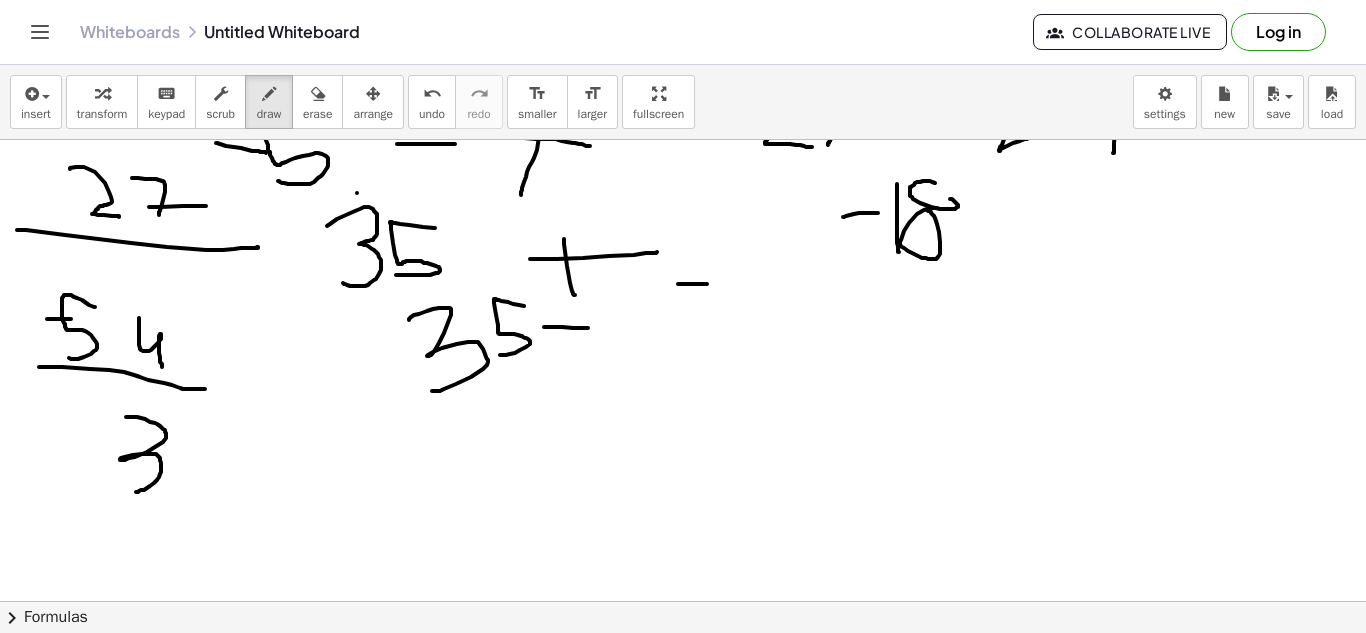 drag, startPoint x: 544, startPoint y: 327, endPoint x: 591, endPoint y: 328, distance: 47.010635 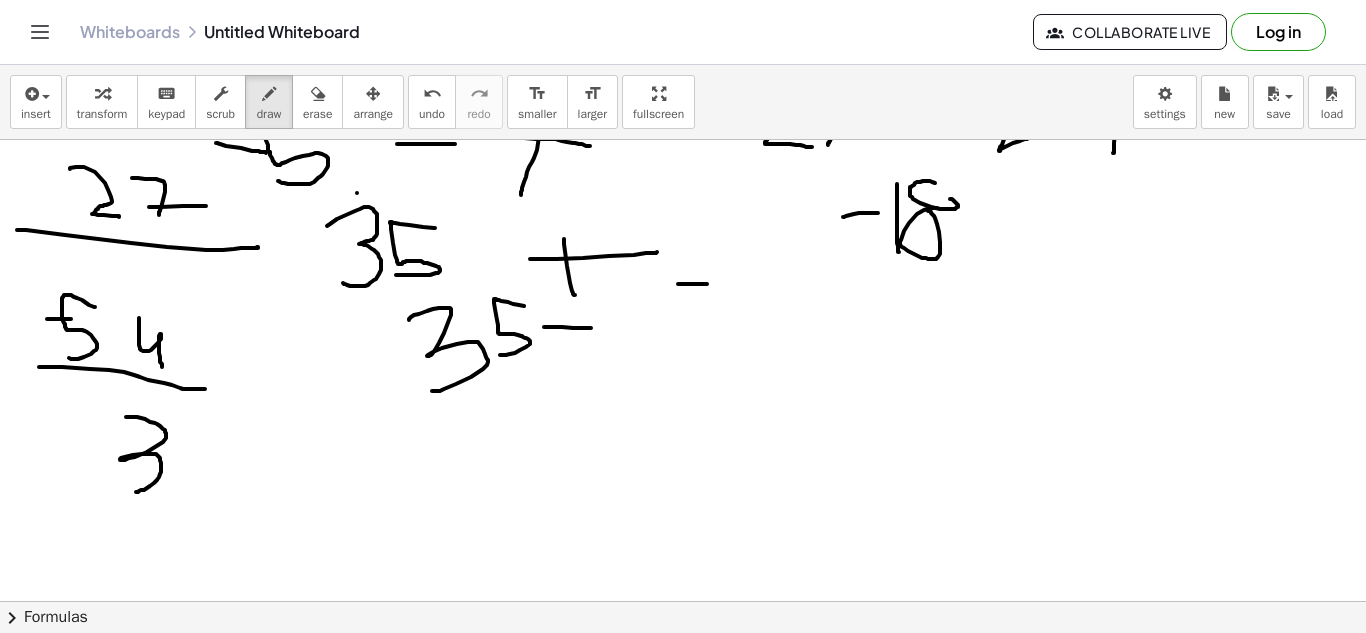 scroll, scrollTop: 286, scrollLeft: 0, axis: vertical 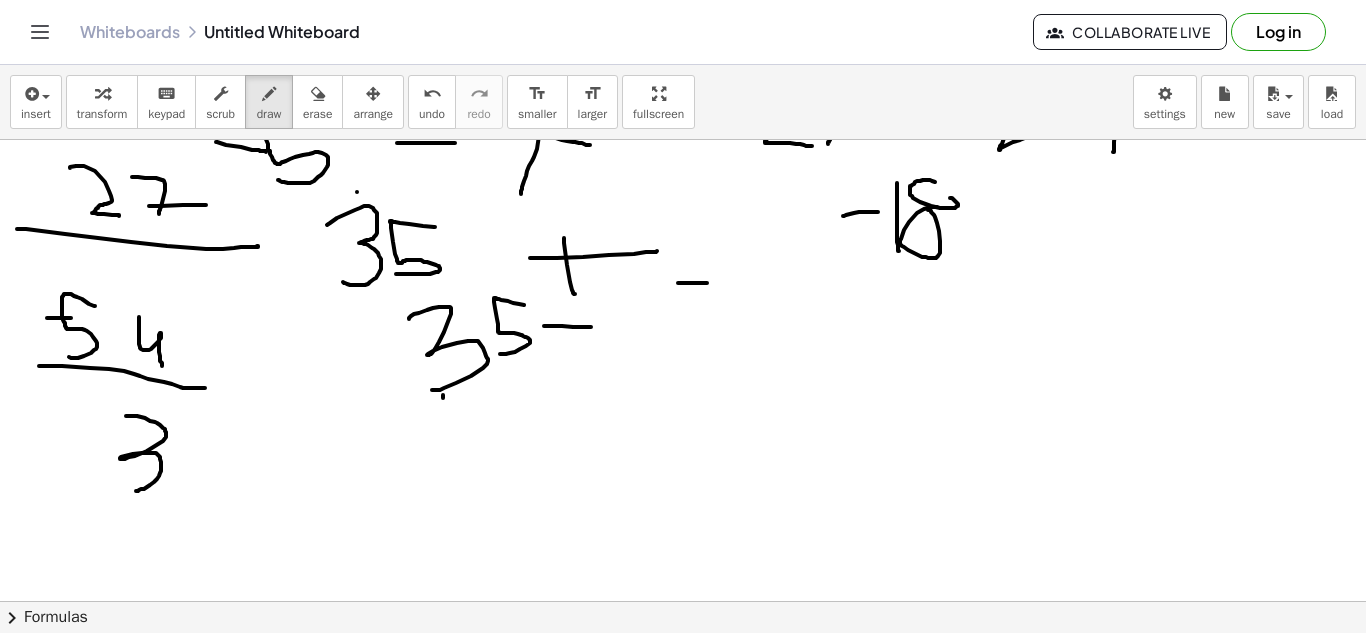 drag, startPoint x: 443, startPoint y: 395, endPoint x: 451, endPoint y: 455, distance: 60.530983 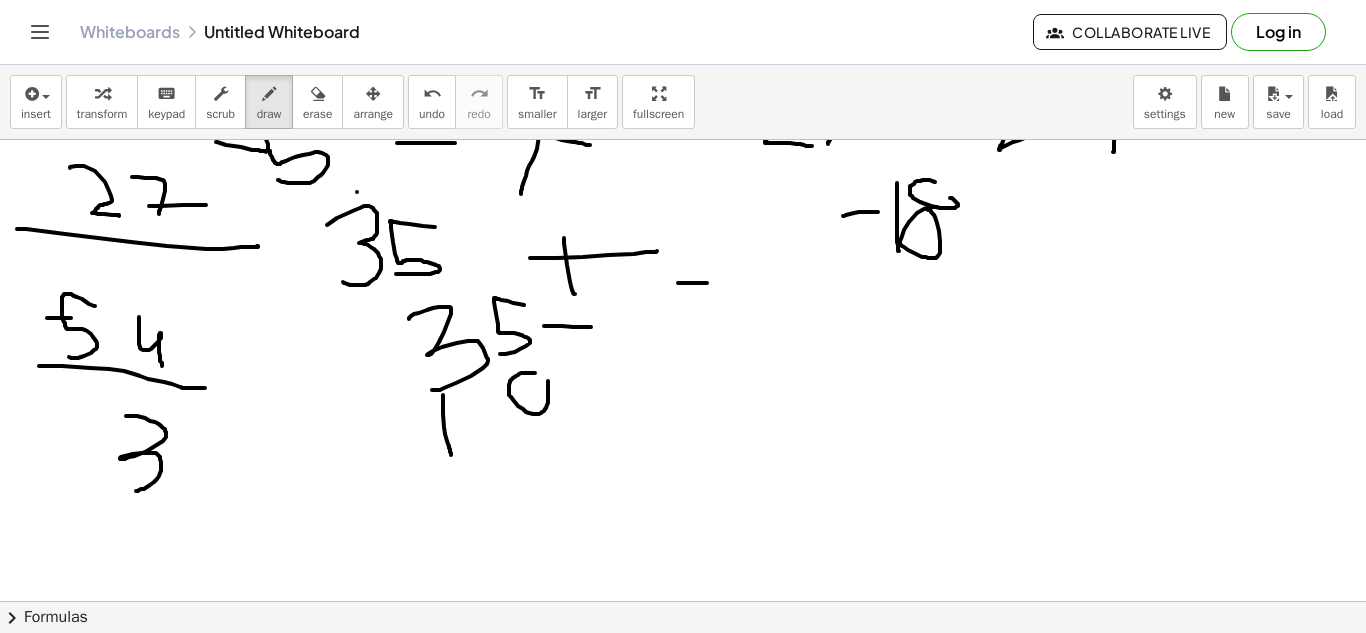 drag, startPoint x: 535, startPoint y: 373, endPoint x: 547, endPoint y: 377, distance: 12.649111 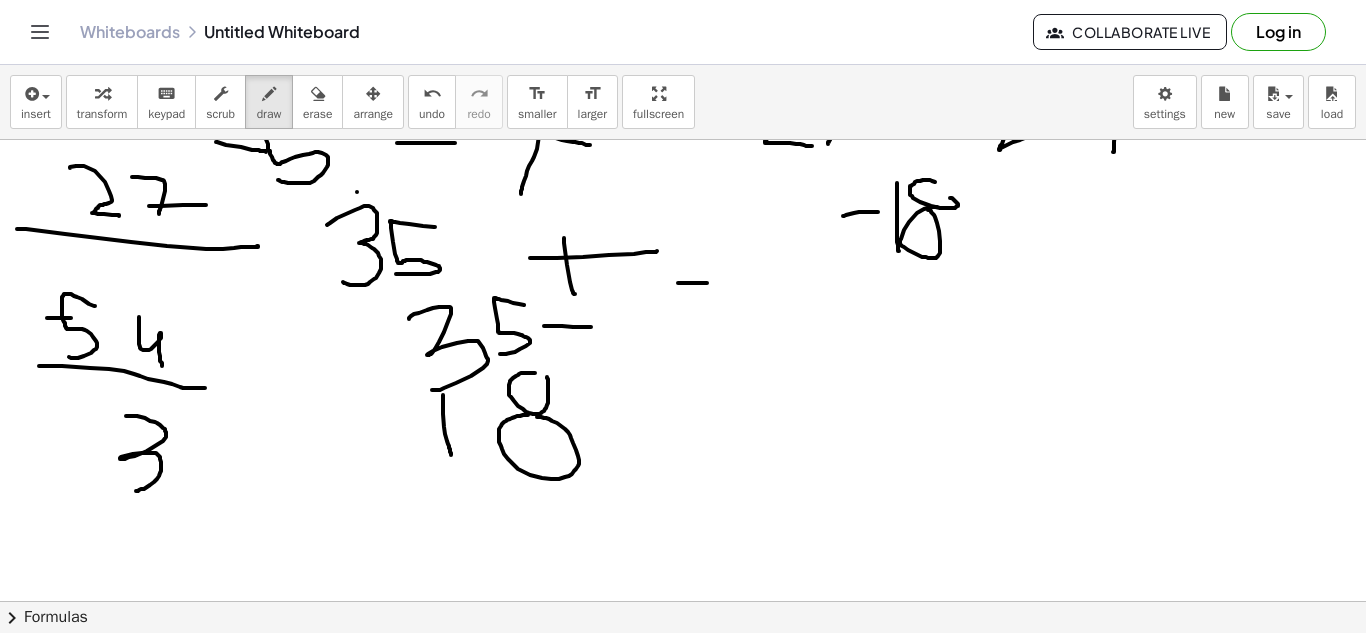 click at bounding box center [683, 545] 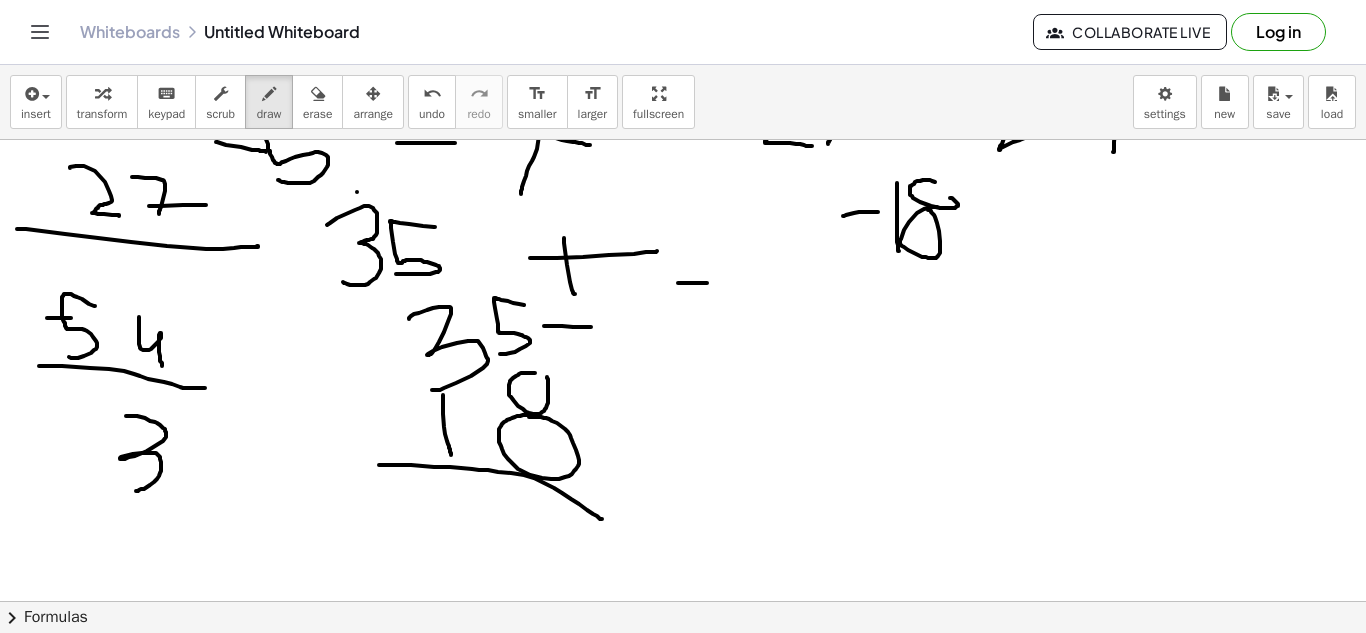 drag, startPoint x: 379, startPoint y: 465, endPoint x: 605, endPoint y: 521, distance: 232.8347 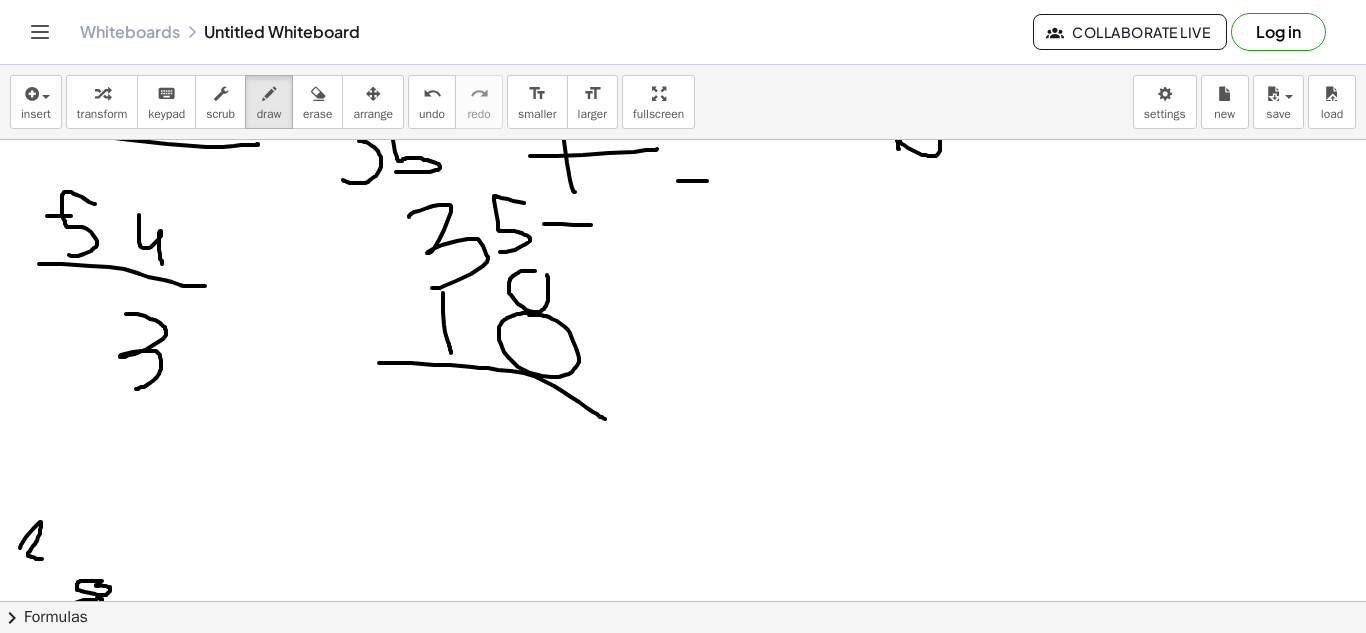 scroll, scrollTop: 385, scrollLeft: 0, axis: vertical 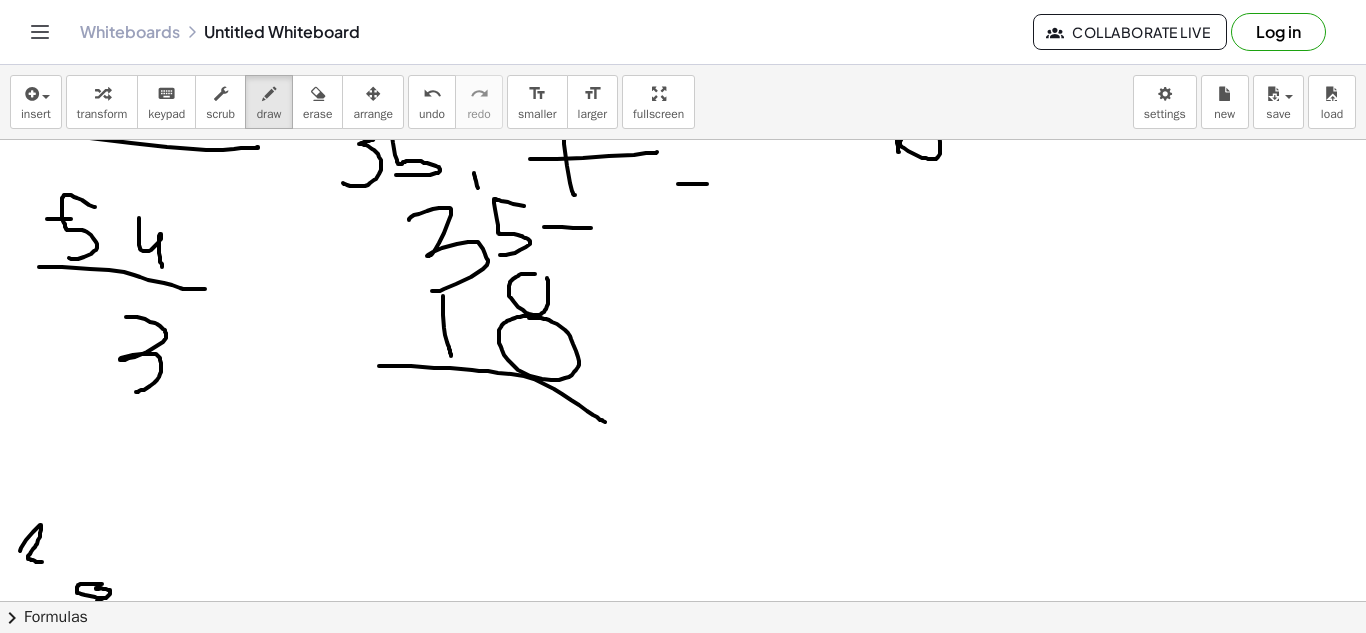 drag, startPoint x: 474, startPoint y: 173, endPoint x: 480, endPoint y: 202, distance: 29.614185 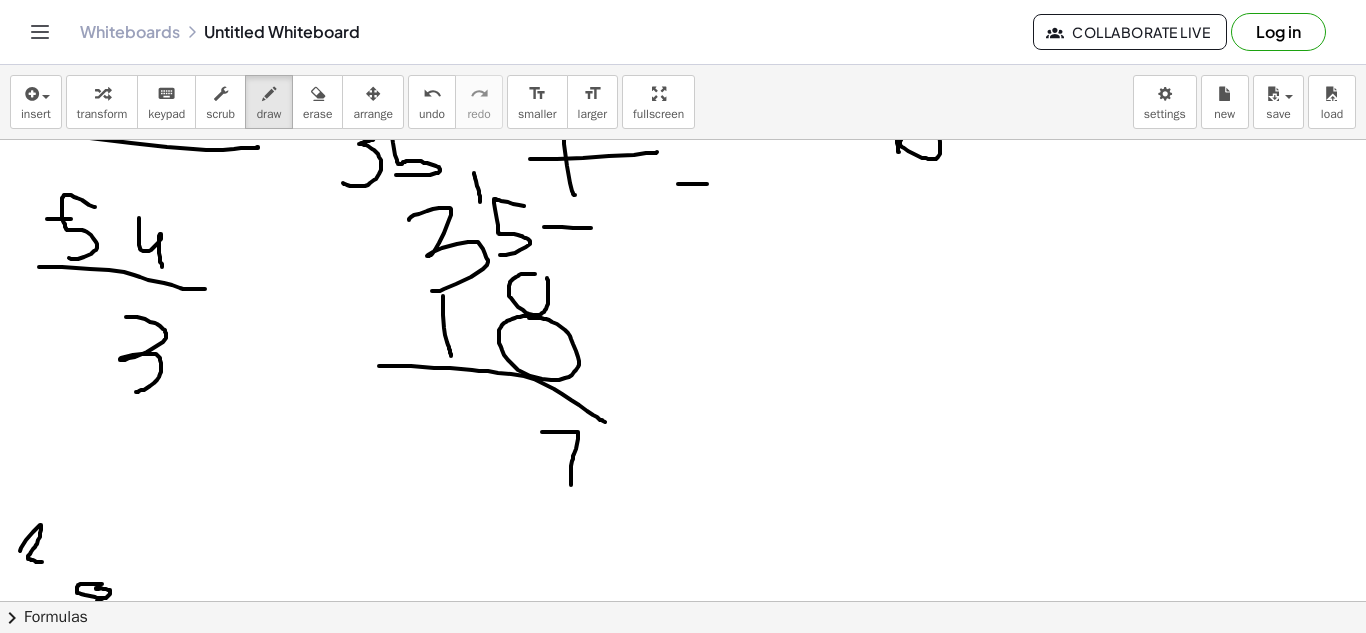 drag, startPoint x: 542, startPoint y: 432, endPoint x: 570, endPoint y: 502, distance: 75.39231 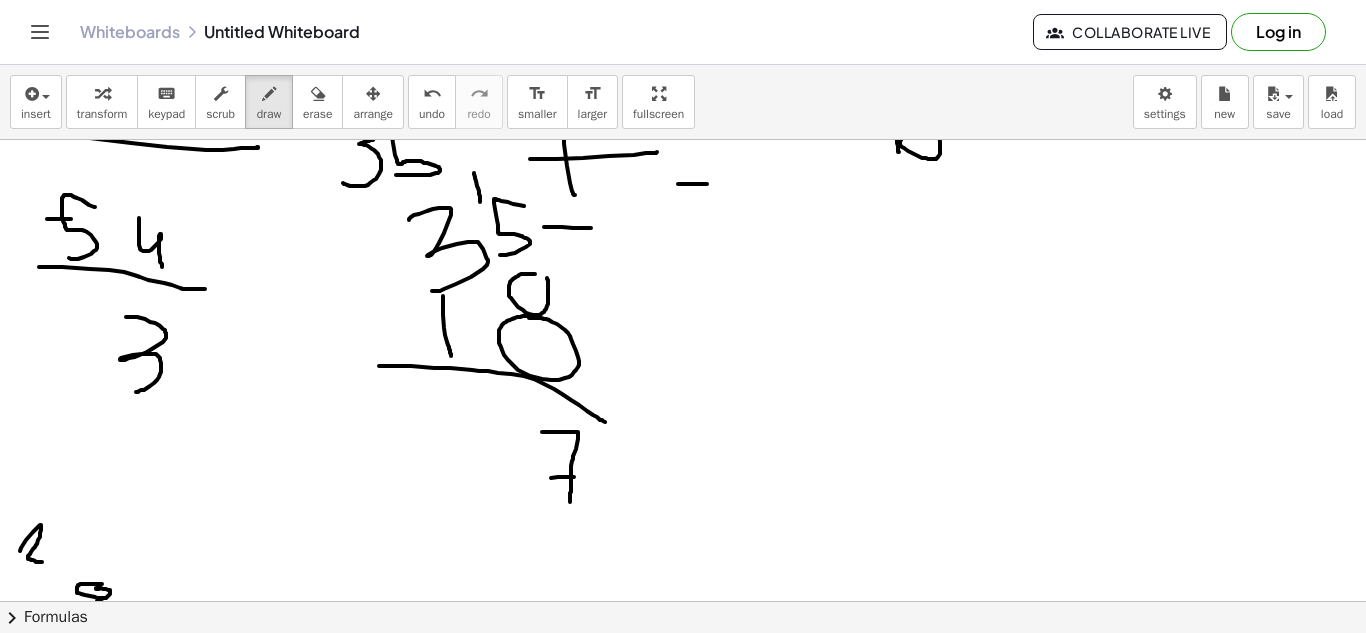 drag, startPoint x: 551, startPoint y: 478, endPoint x: 608, endPoint y: 480, distance: 57.035076 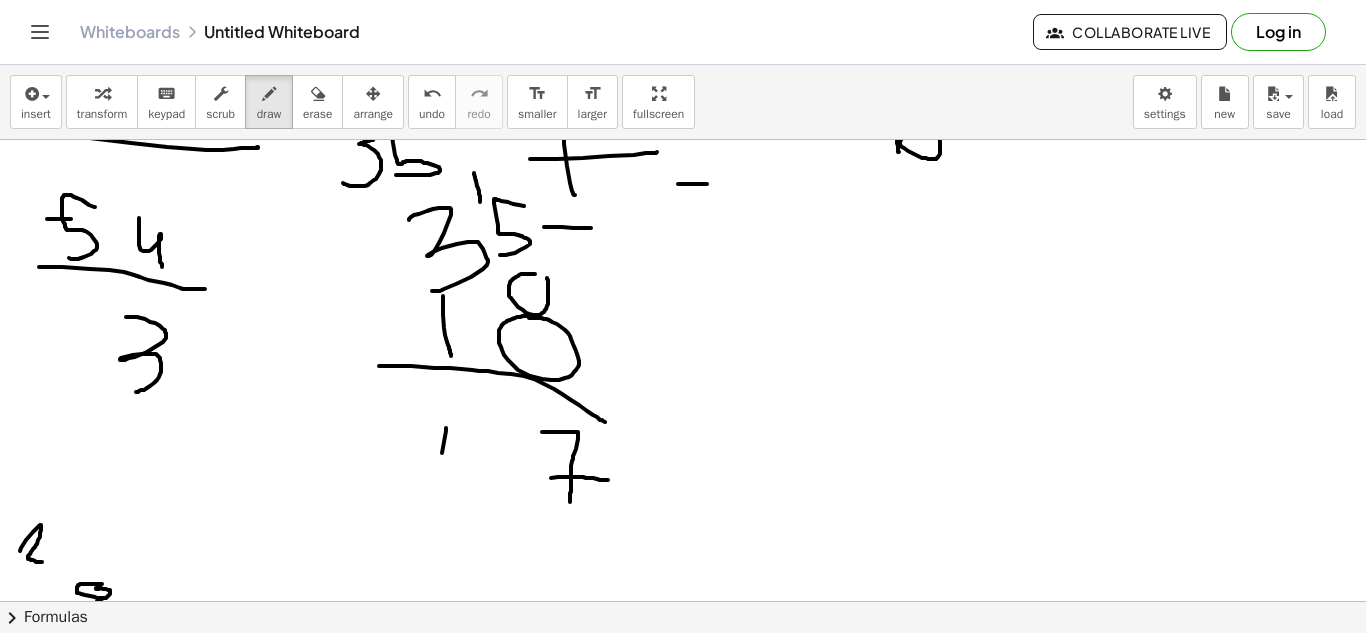 drag, startPoint x: 446, startPoint y: 428, endPoint x: 433, endPoint y: 544, distance: 116.72617 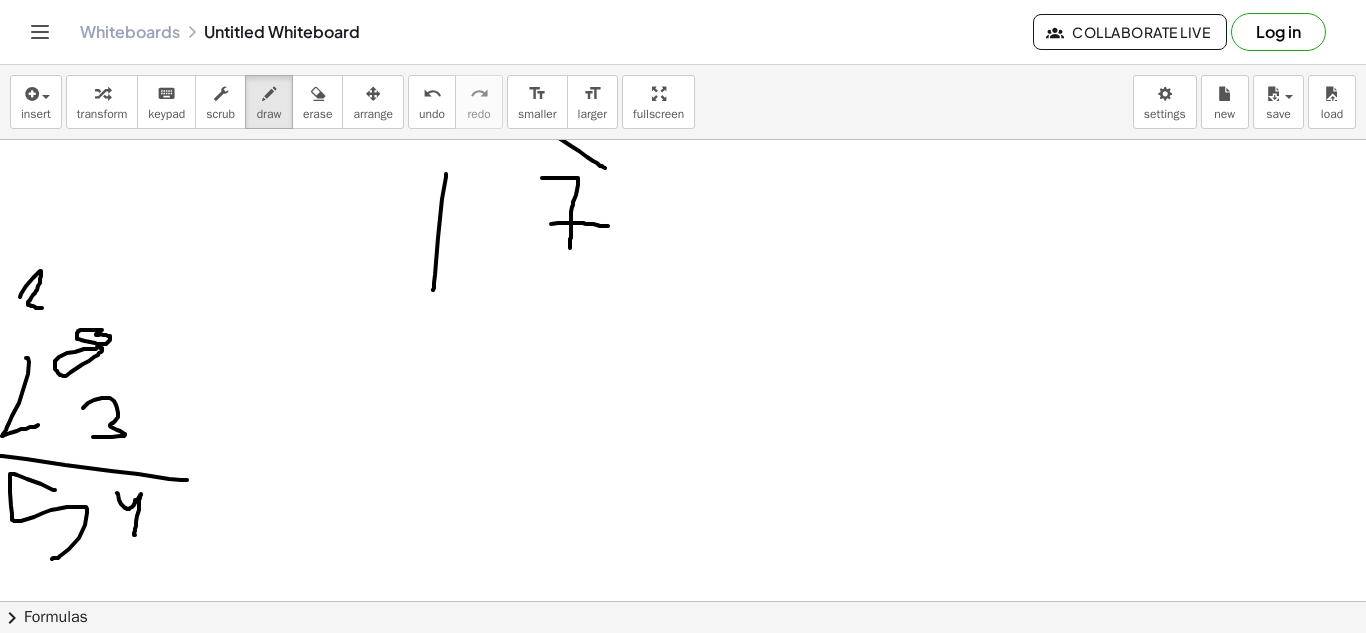 scroll, scrollTop: 657, scrollLeft: 0, axis: vertical 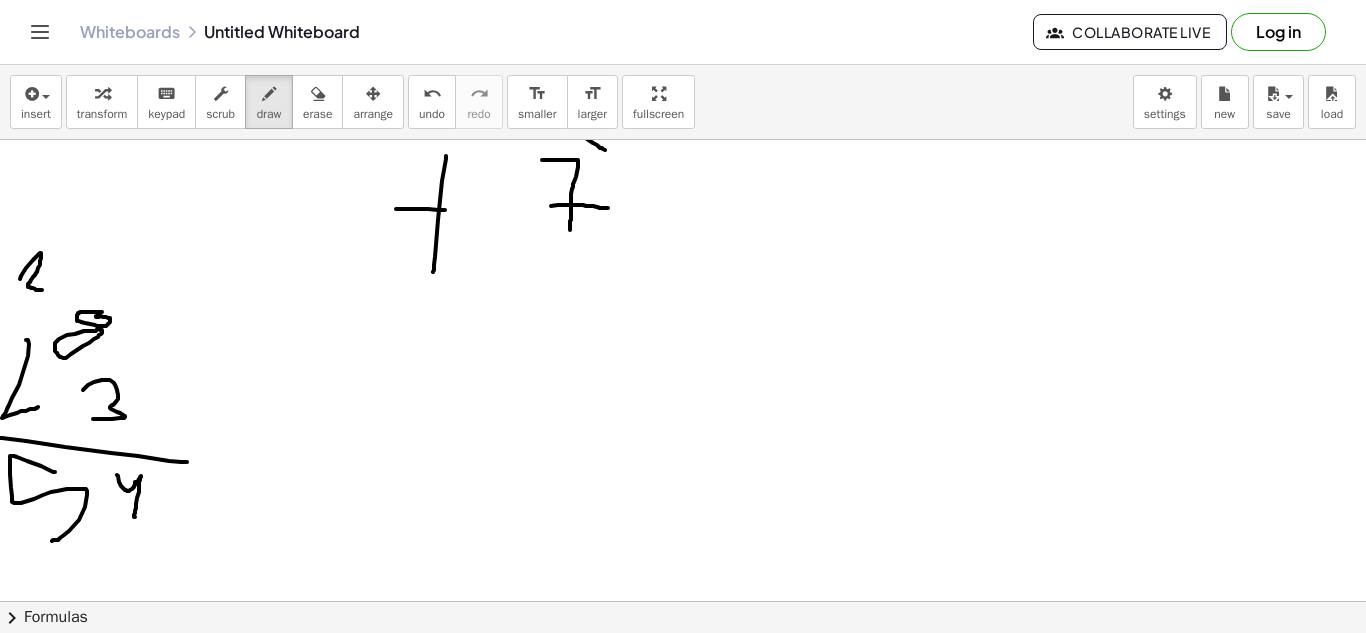 drag, startPoint x: 396, startPoint y: 209, endPoint x: 448, endPoint y: 210, distance: 52.009613 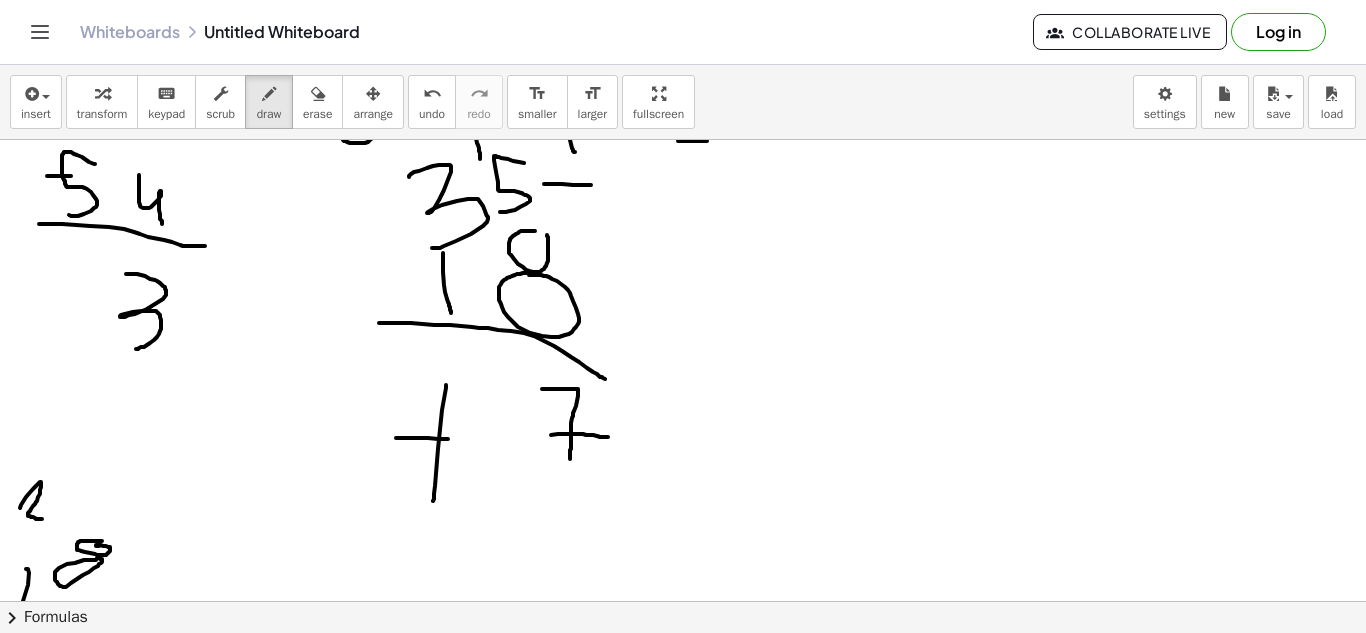 scroll, scrollTop: 0, scrollLeft: 0, axis: both 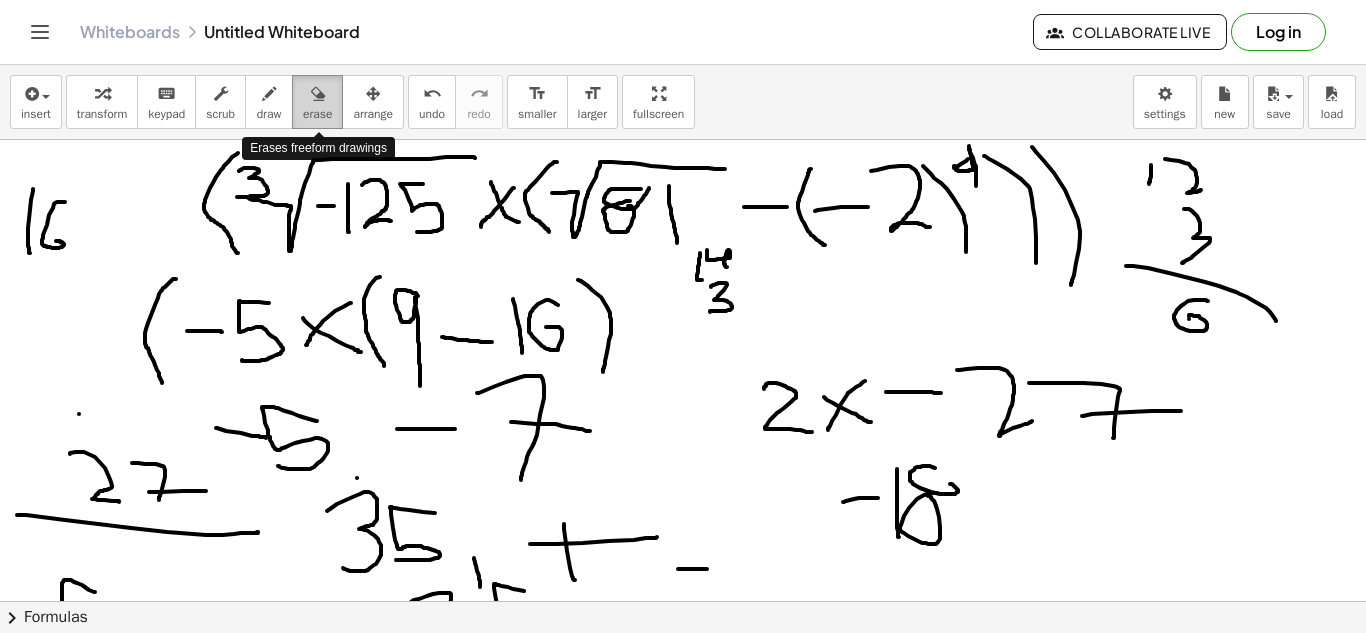 click on "erase" at bounding box center (317, 114) 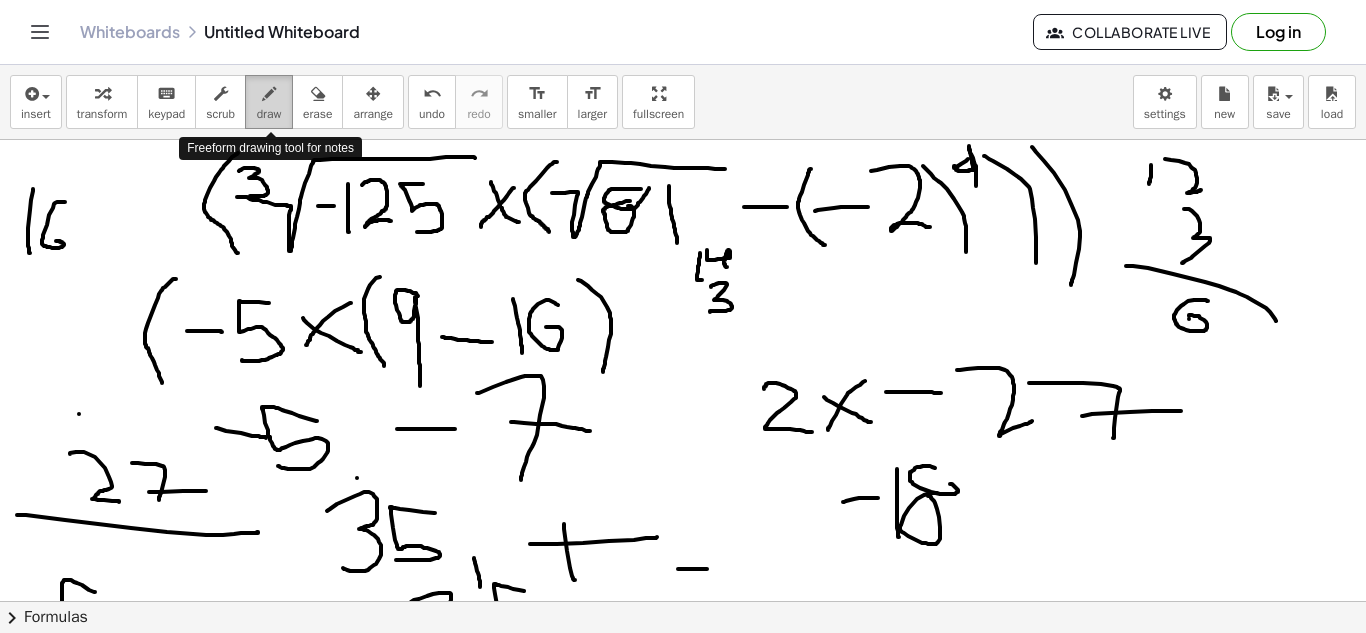 click on "draw" at bounding box center [269, 114] 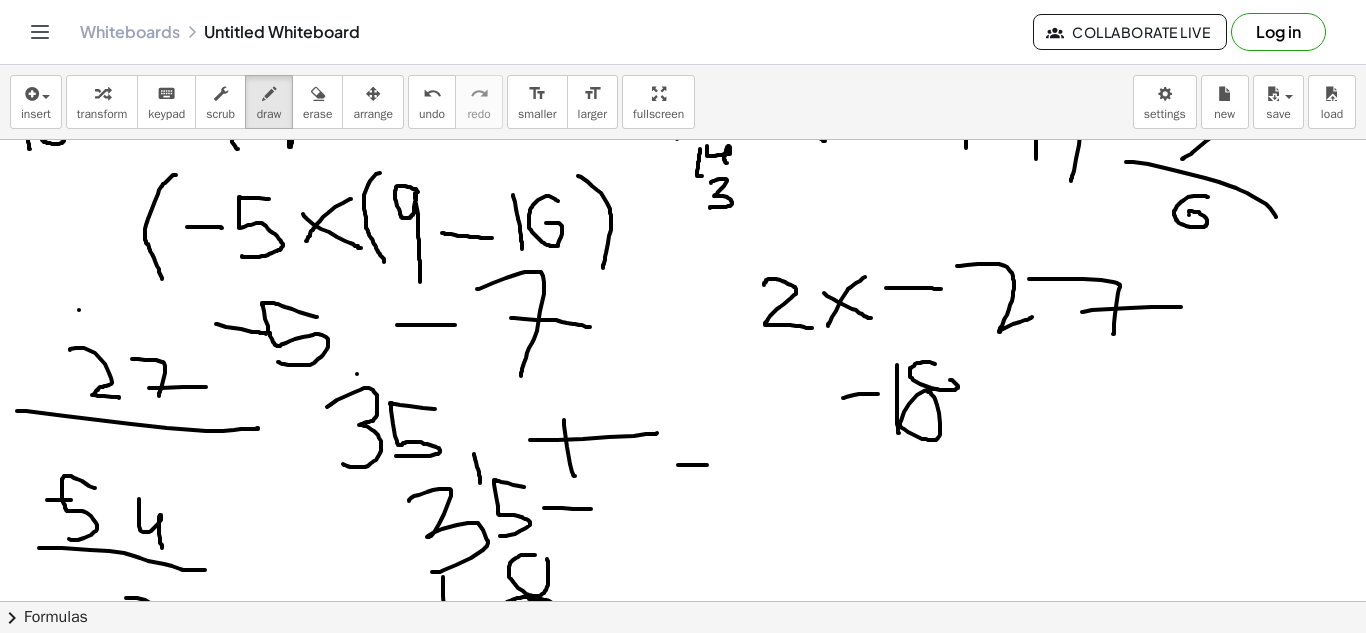 scroll, scrollTop: 107, scrollLeft: 0, axis: vertical 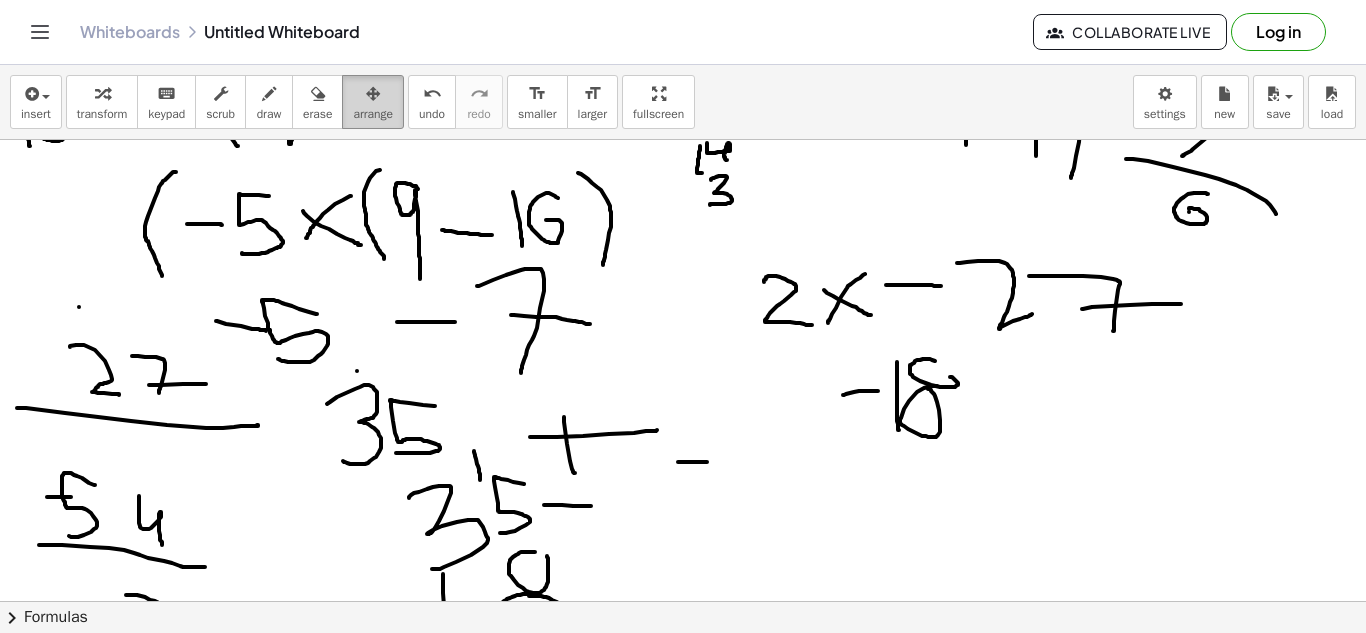 click at bounding box center [373, 93] 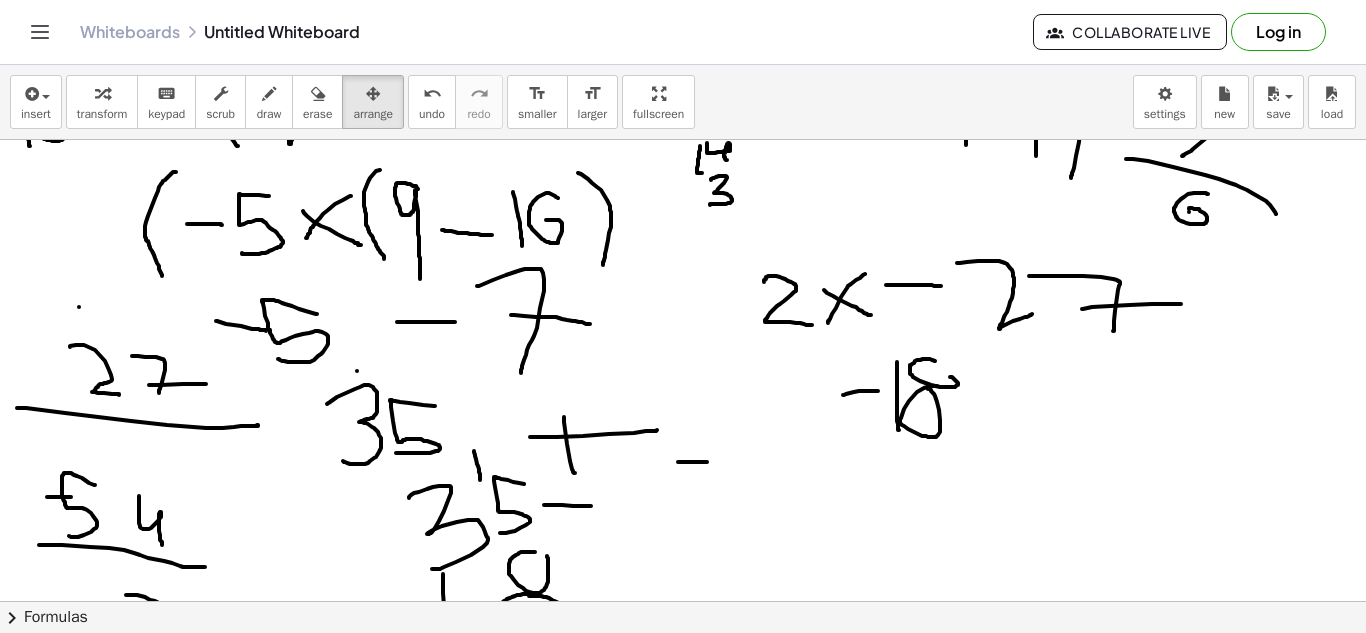 drag, startPoint x: 382, startPoint y: 228, endPoint x: 543, endPoint y: 396, distance: 232.69078 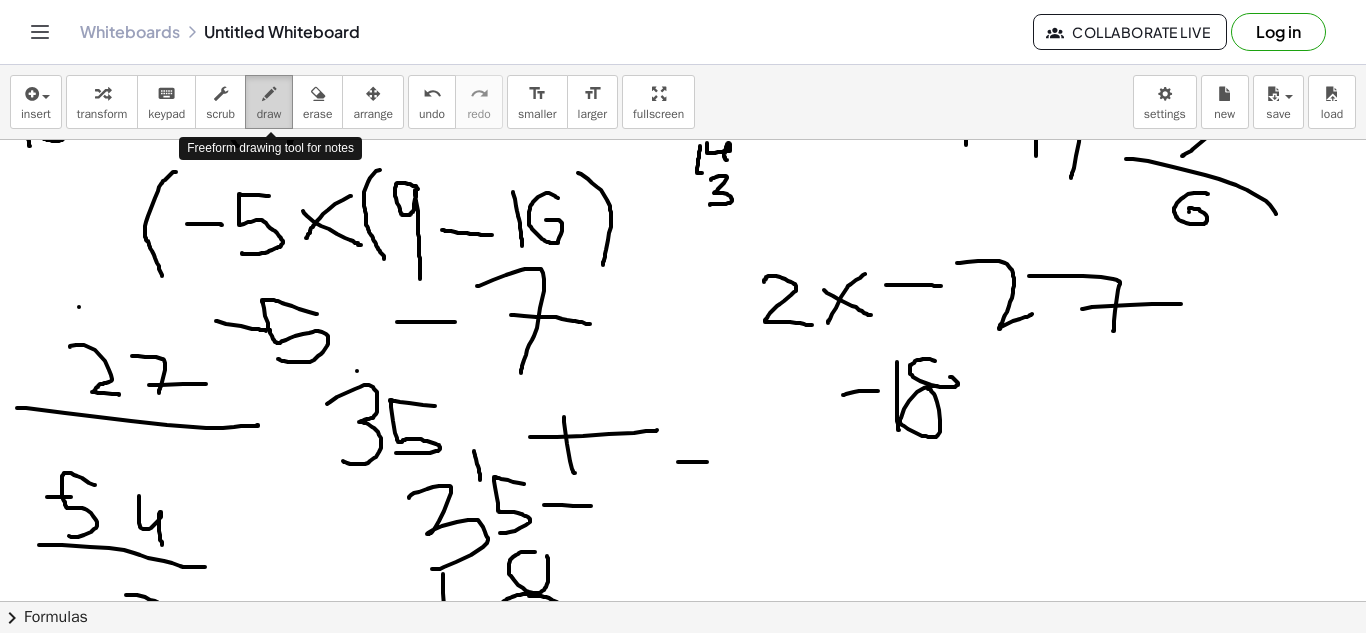 click on "draw" at bounding box center (269, 102) 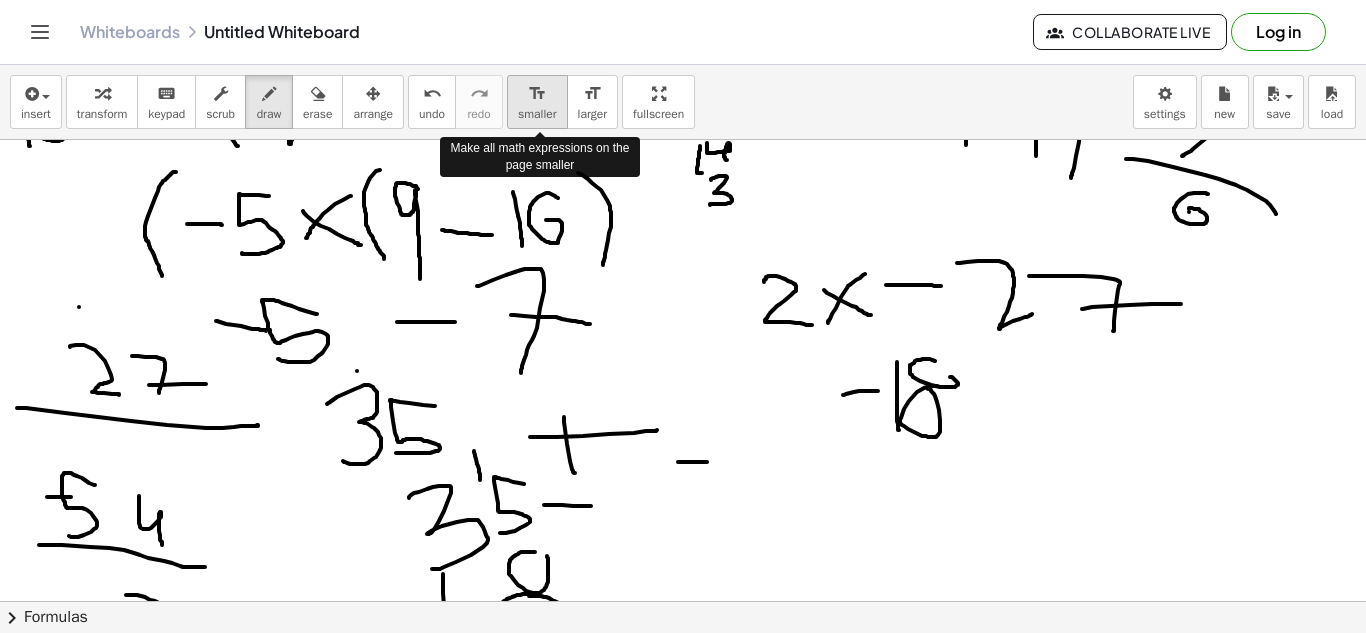 click on "smaller" at bounding box center [537, 114] 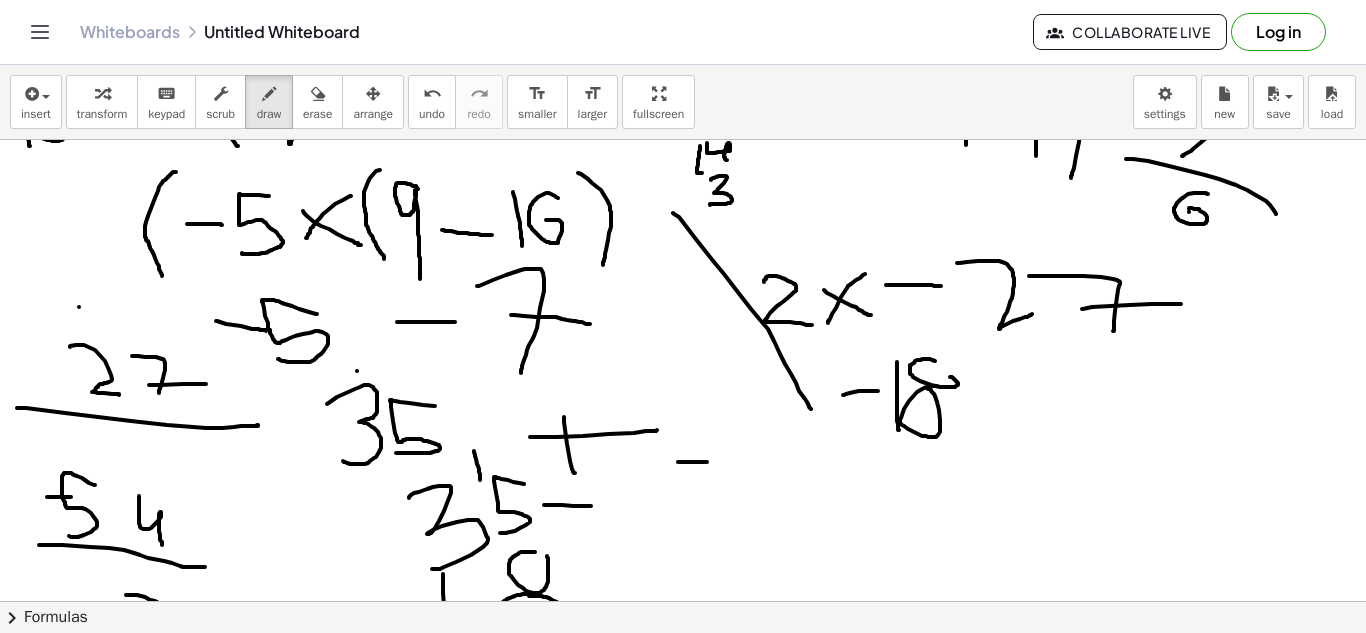 drag, startPoint x: 673, startPoint y: 213, endPoint x: 811, endPoint y: 409, distance: 239.70816 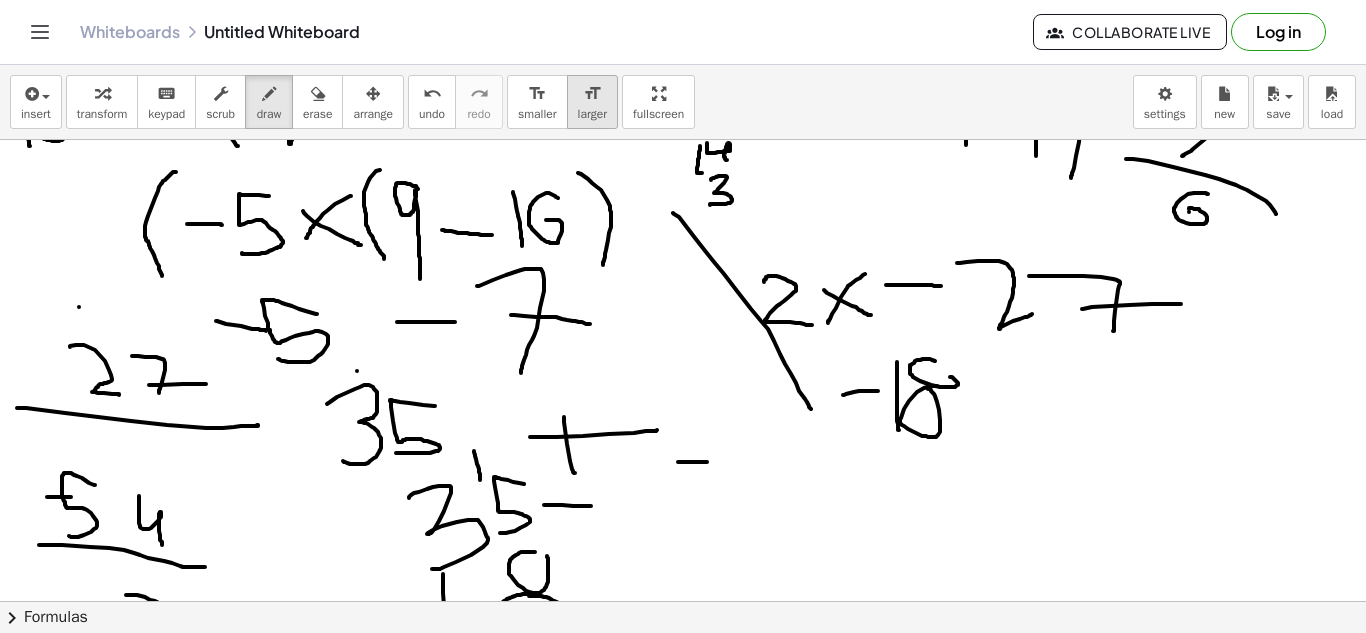 click on "format_size" at bounding box center [592, 94] 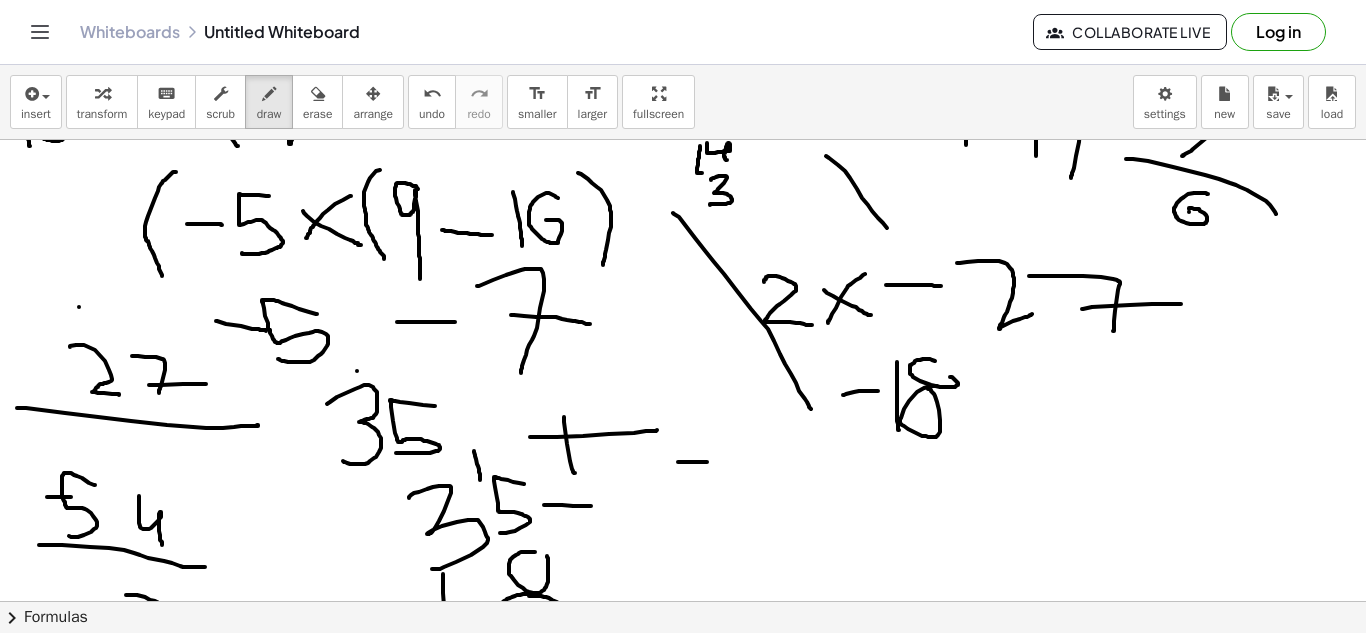 drag, startPoint x: 826, startPoint y: 156, endPoint x: 900, endPoint y: 244, distance: 114.97826 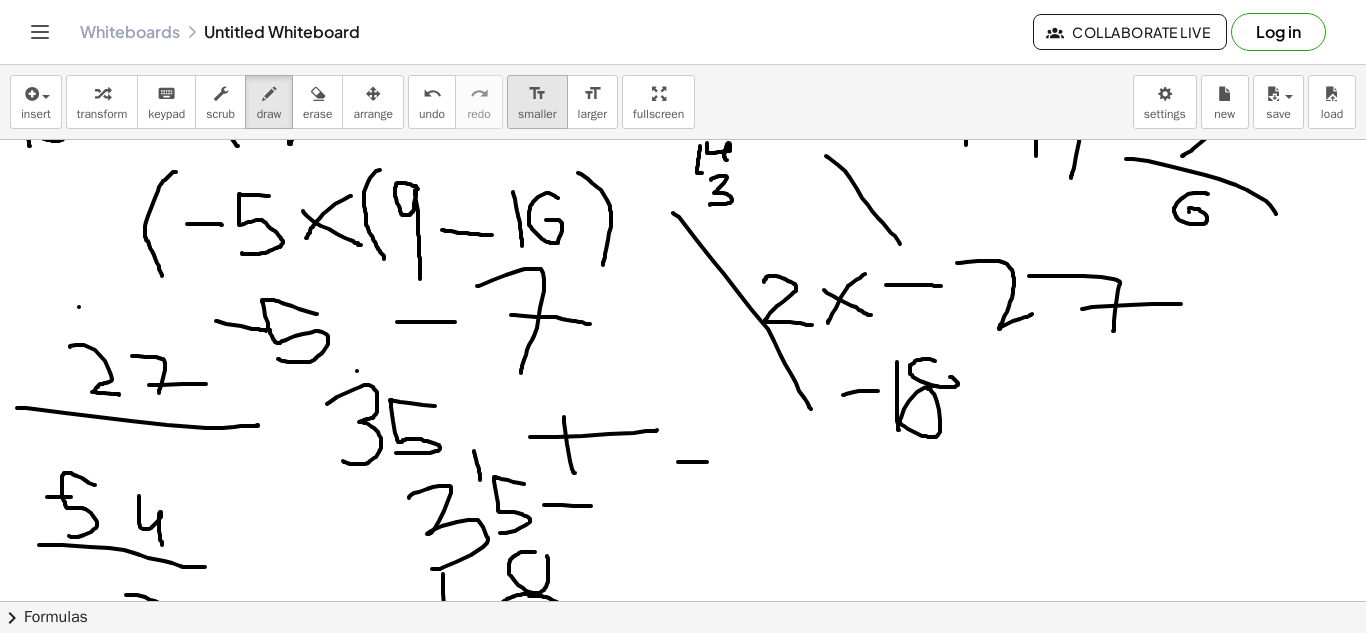 click on "smaller" at bounding box center (537, 114) 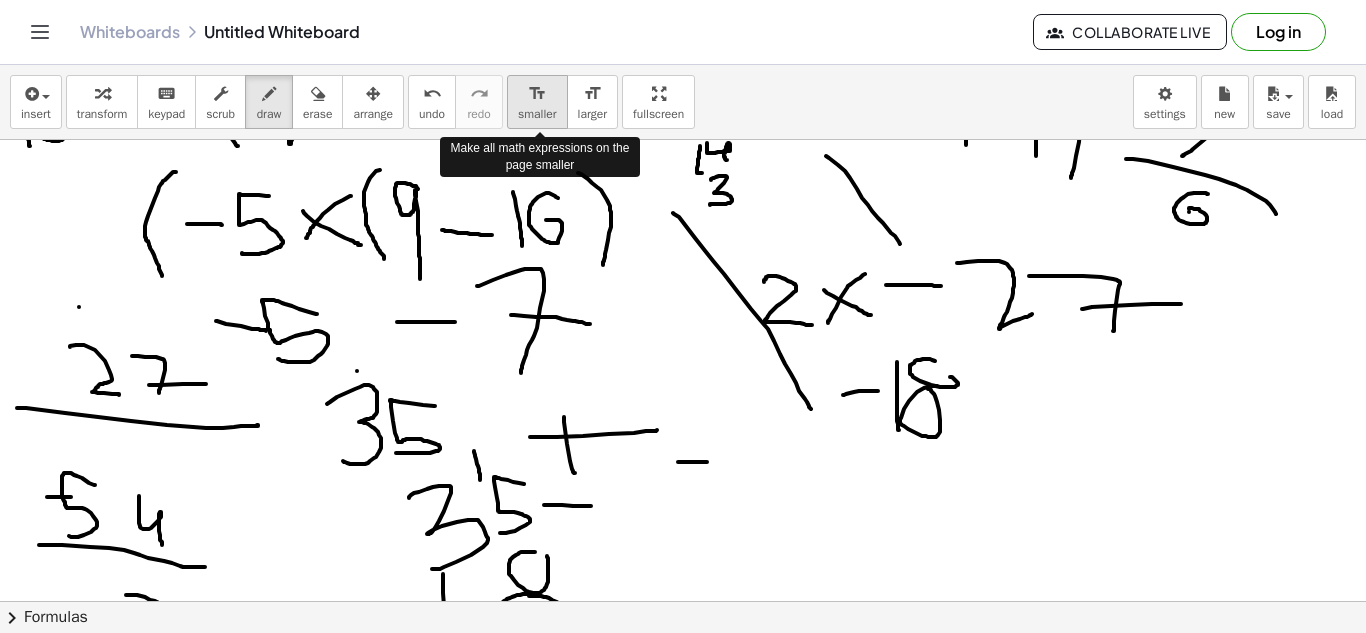 click on "smaller" at bounding box center [537, 114] 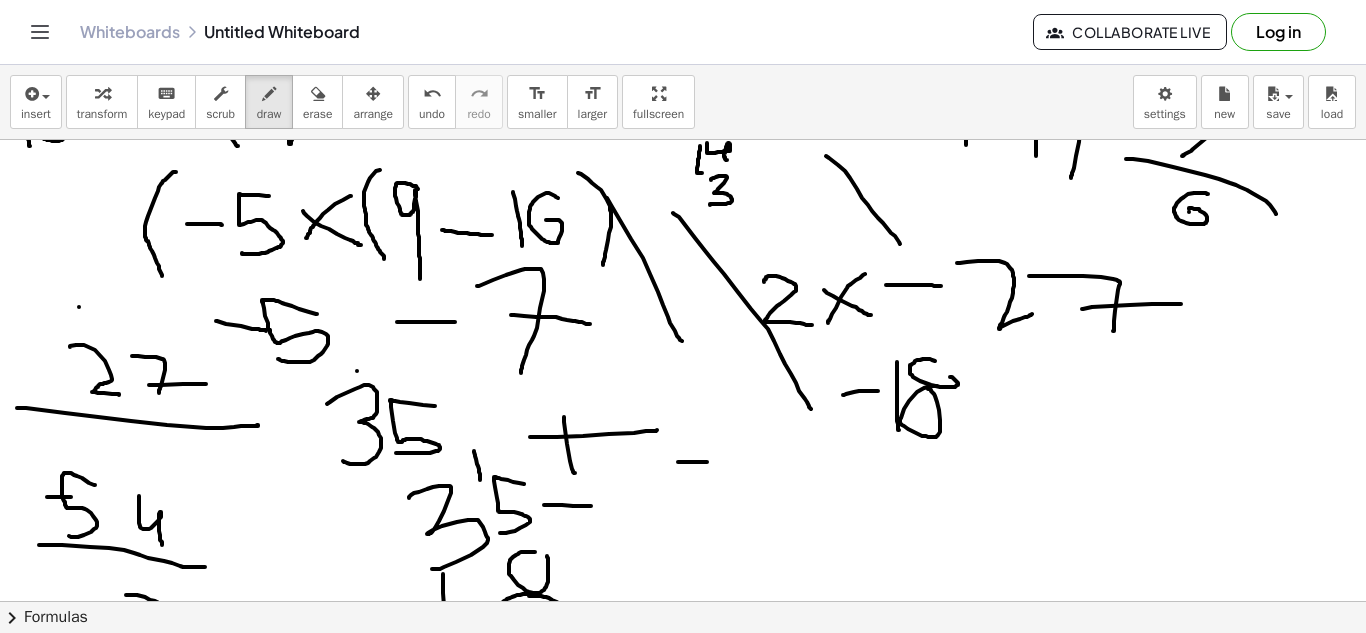 drag, startPoint x: 607, startPoint y: 198, endPoint x: 685, endPoint y: 346, distance: 167.29614 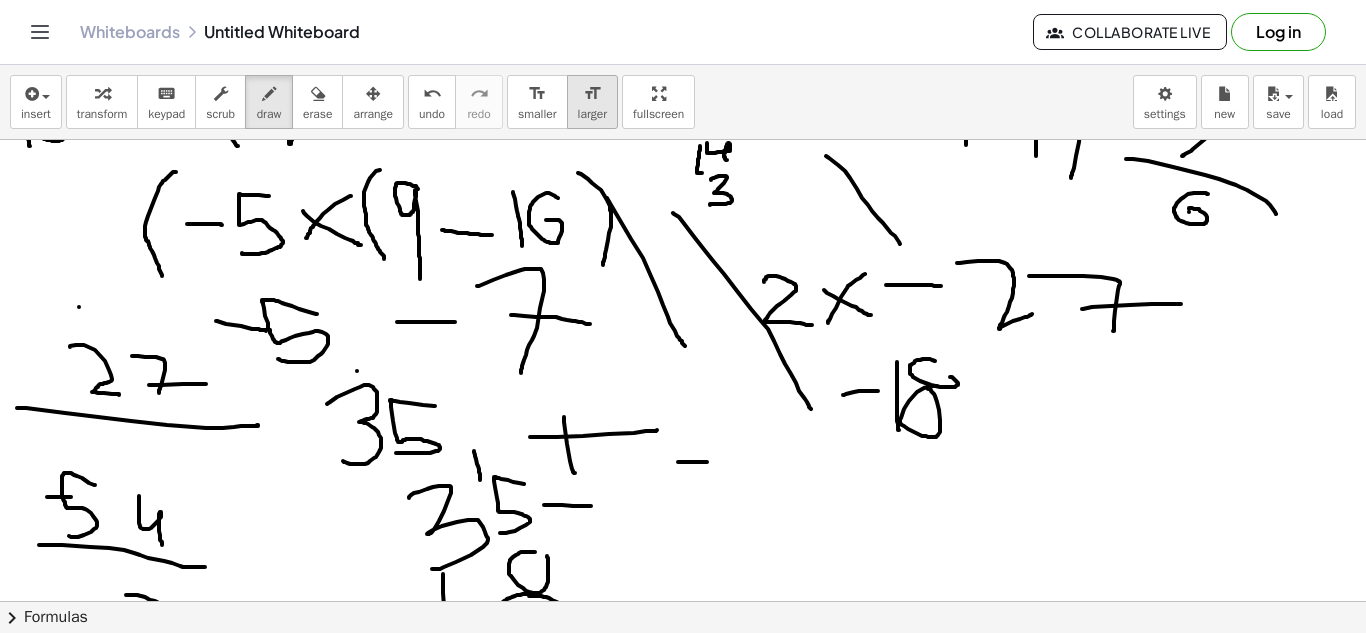 click on "format_size" at bounding box center [592, 94] 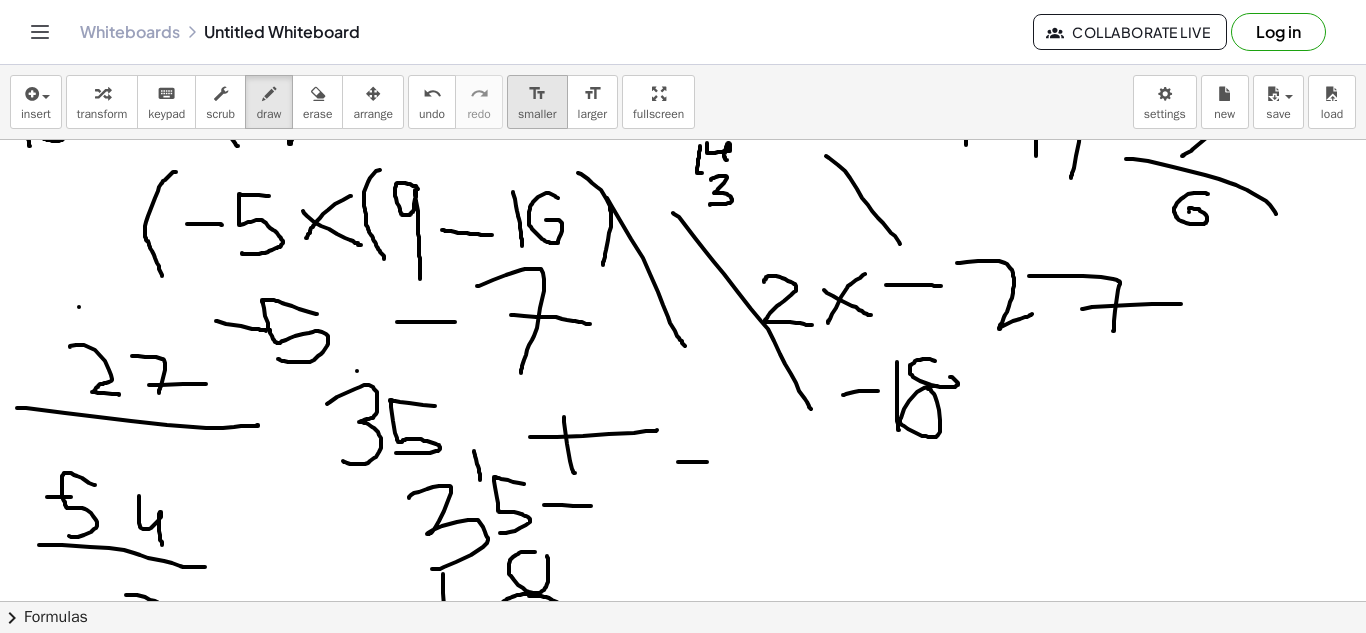 click on "format_size" at bounding box center [537, 94] 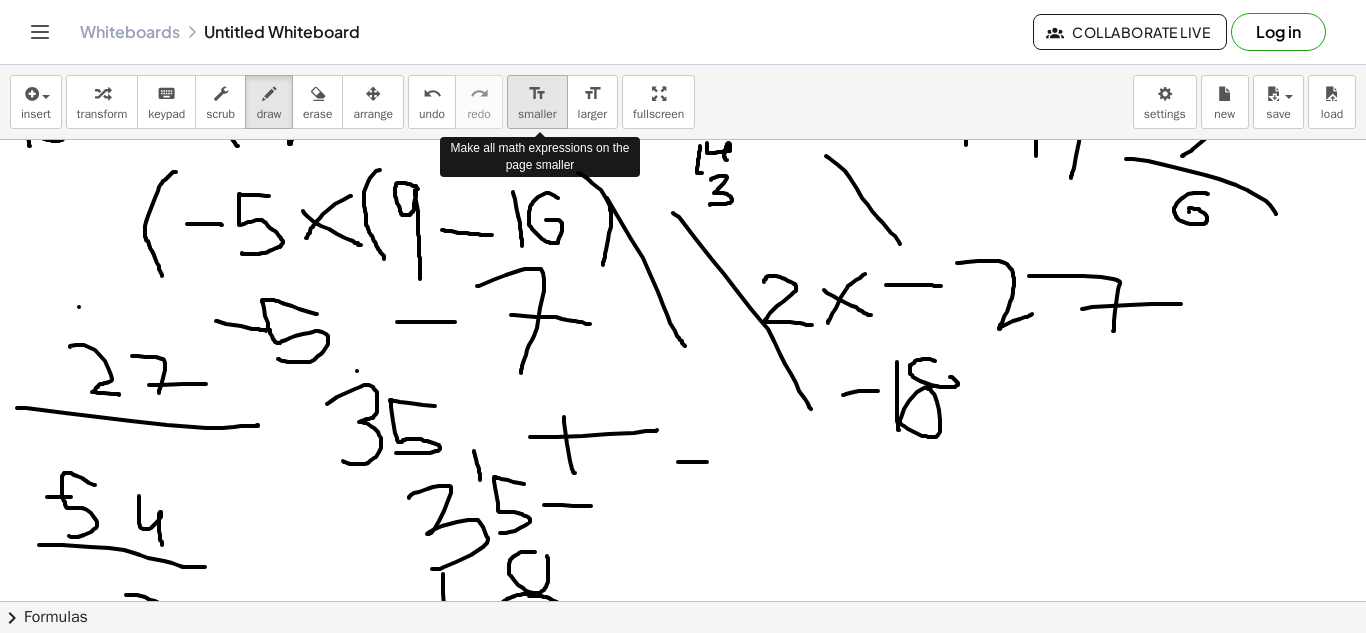 click on "format_size" at bounding box center (537, 94) 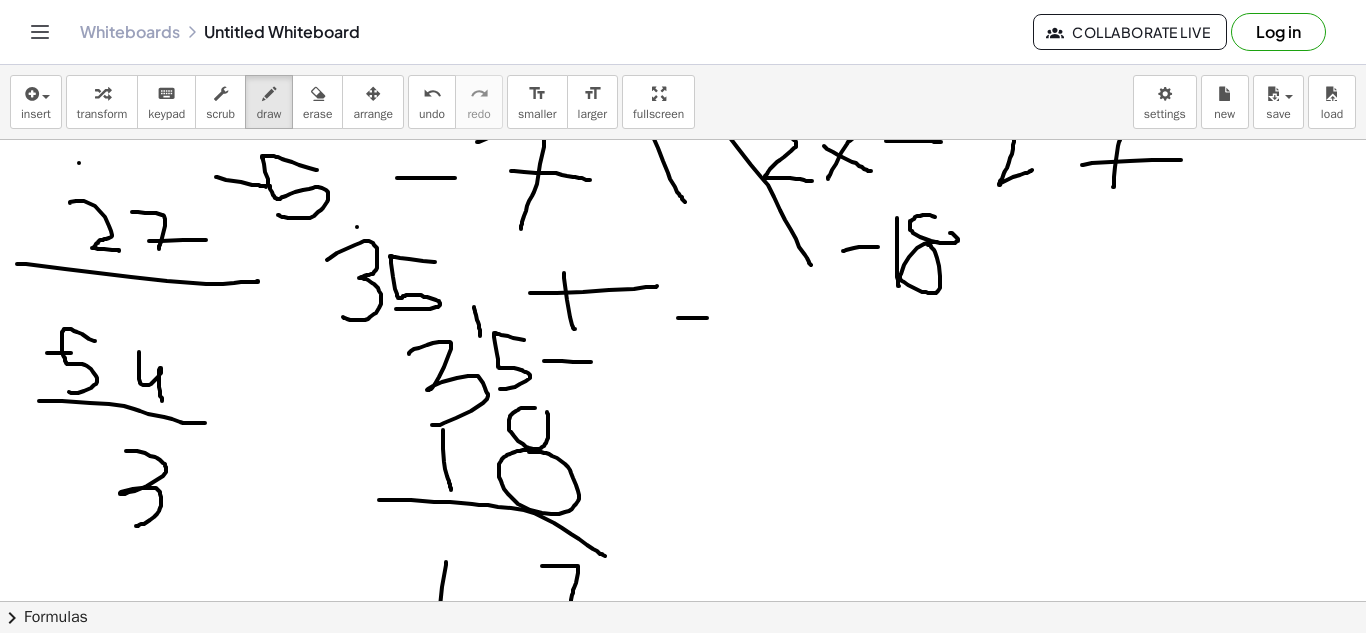 scroll, scrollTop: 239, scrollLeft: 0, axis: vertical 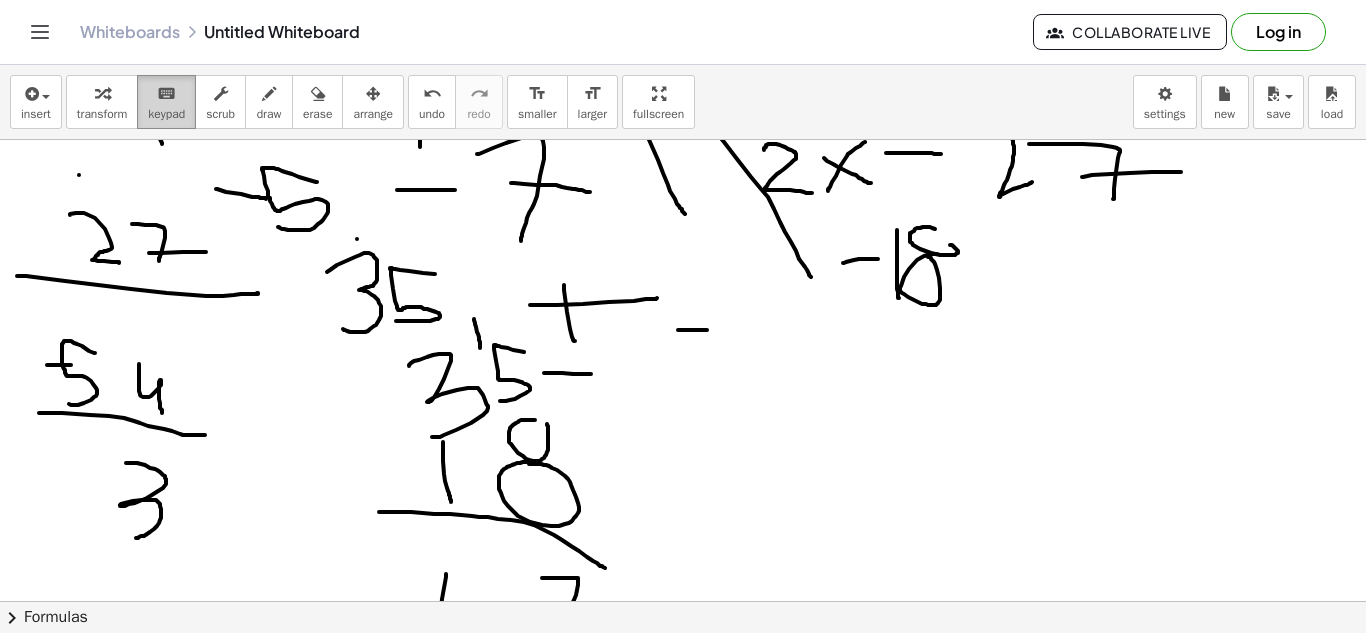 click on "keyboard" at bounding box center [166, 94] 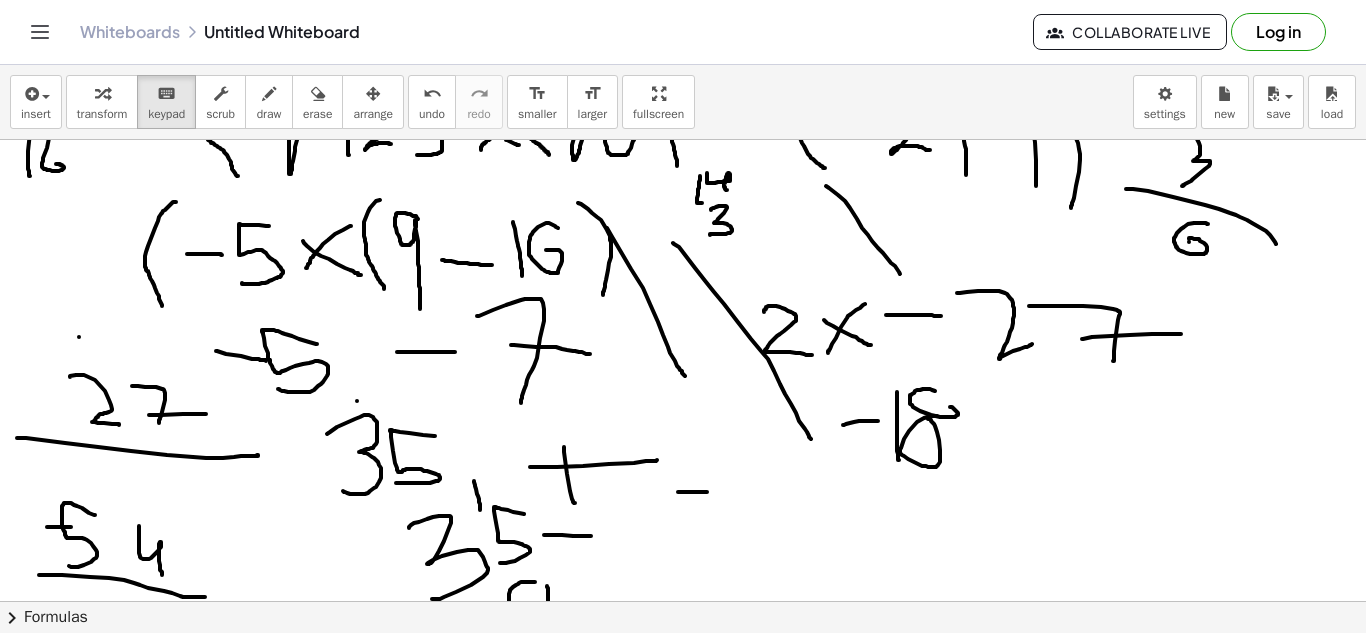 scroll, scrollTop: 0, scrollLeft: 0, axis: both 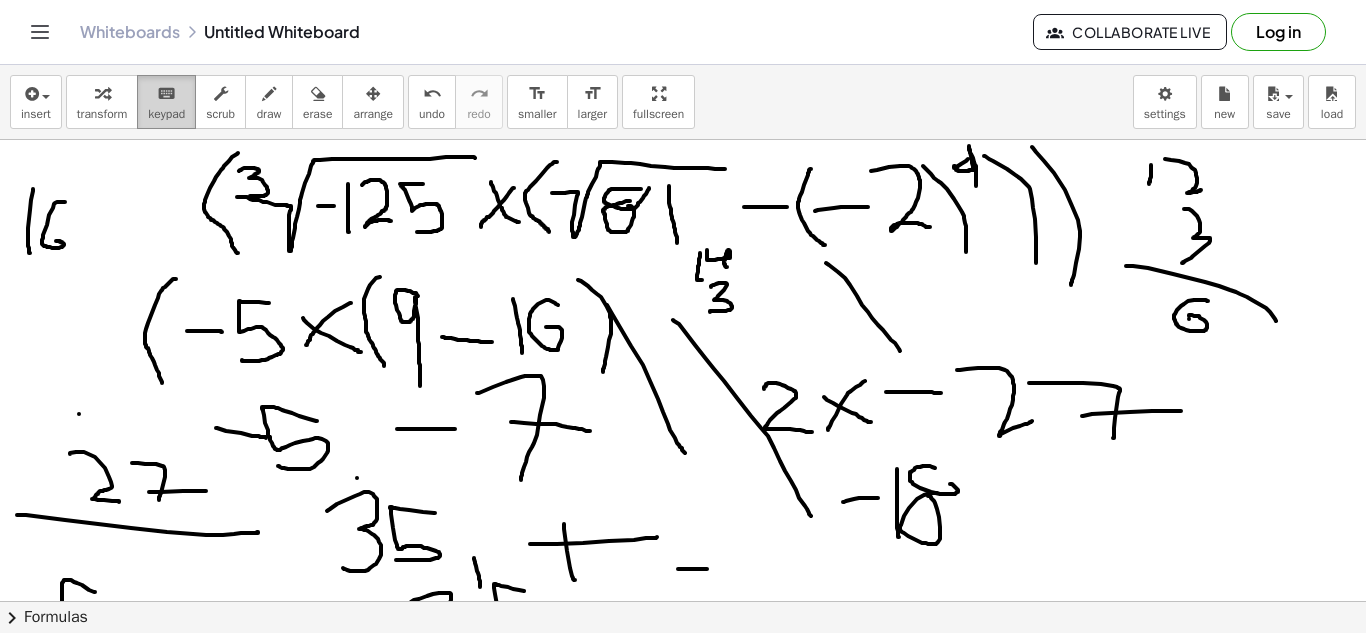 click on "keypad" at bounding box center (166, 114) 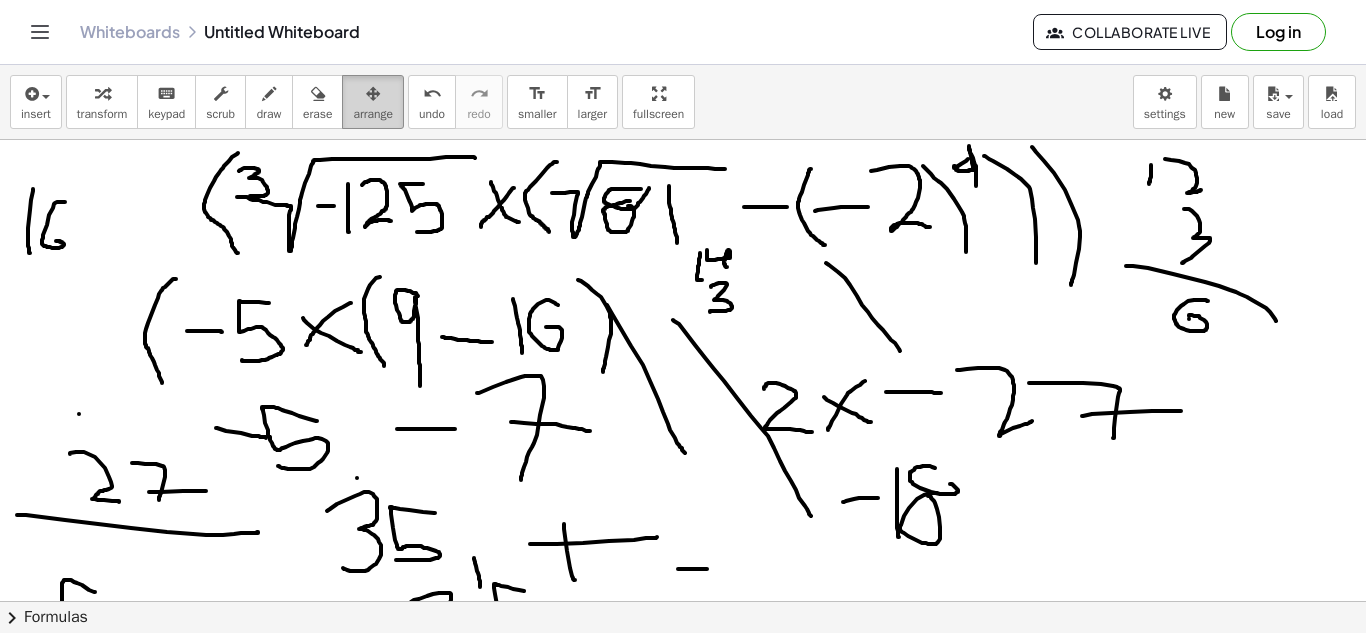 click on "arrange" at bounding box center [373, 114] 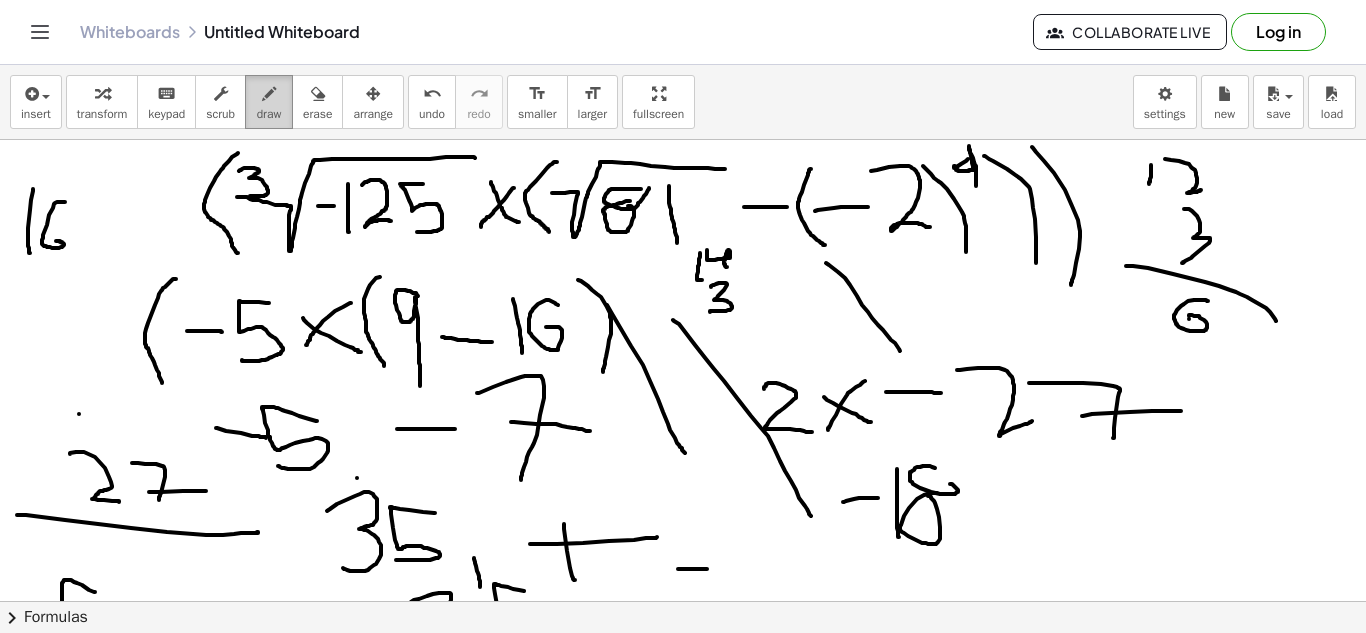 click on "draw" at bounding box center (269, 114) 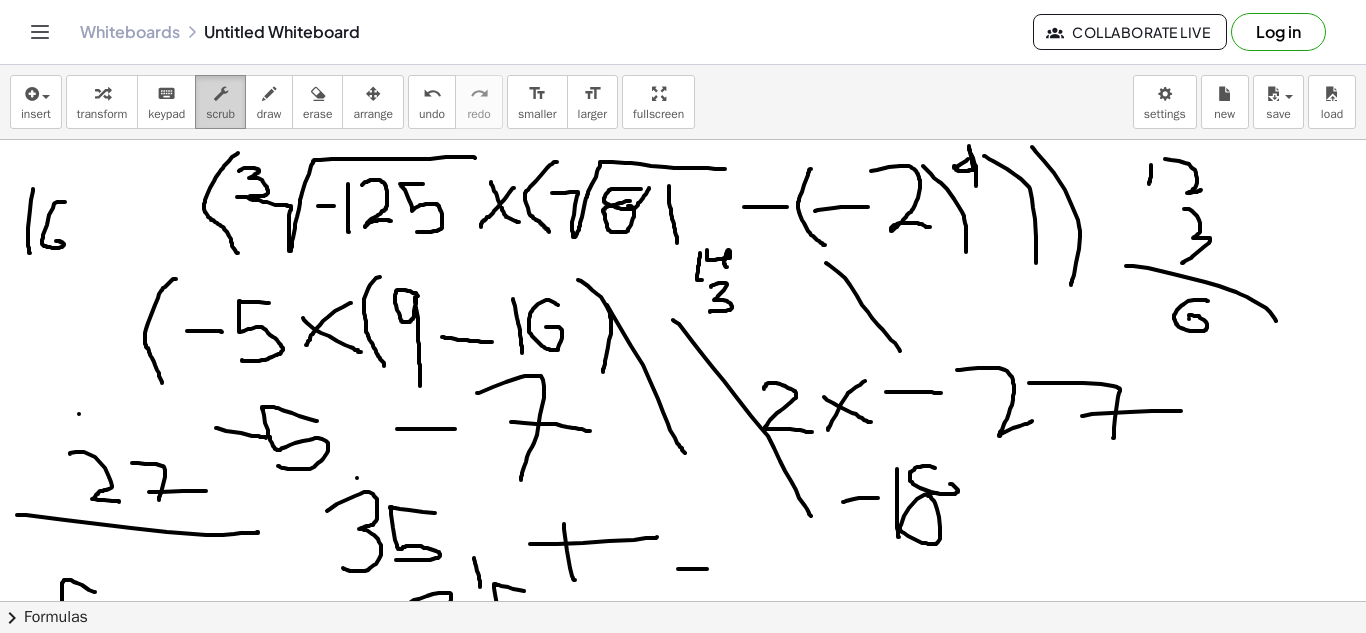 click on "scrub" at bounding box center (220, 114) 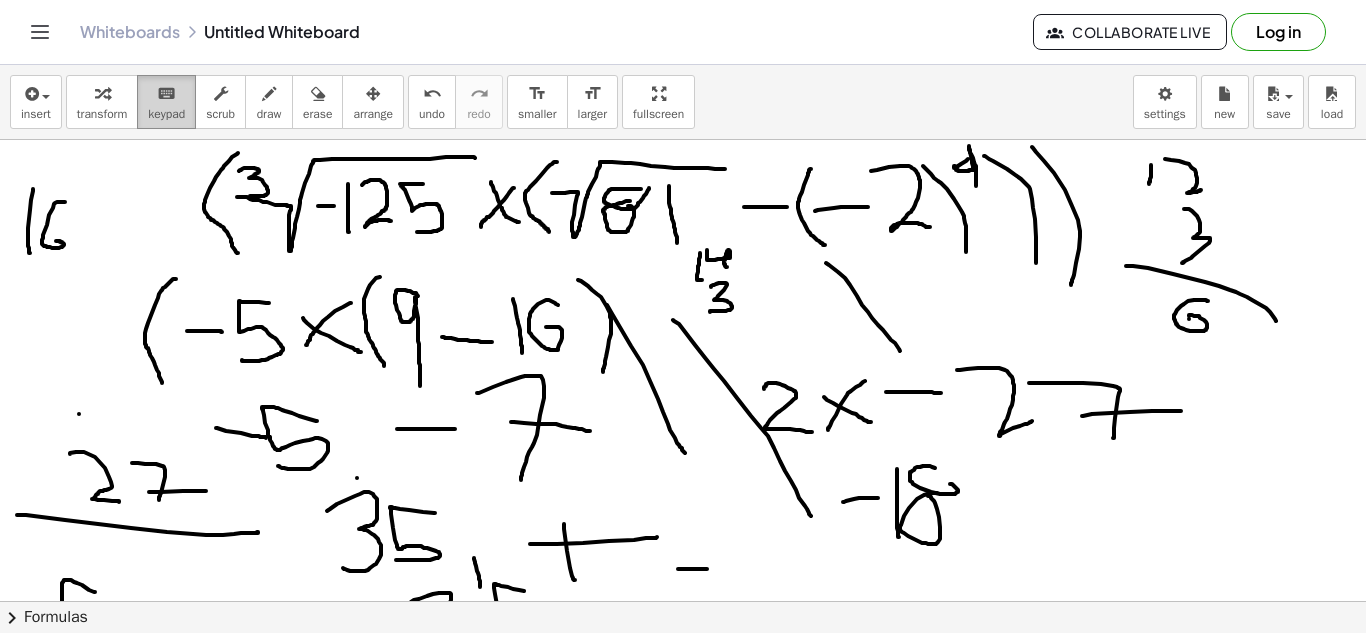 click on "keypad" at bounding box center (166, 114) 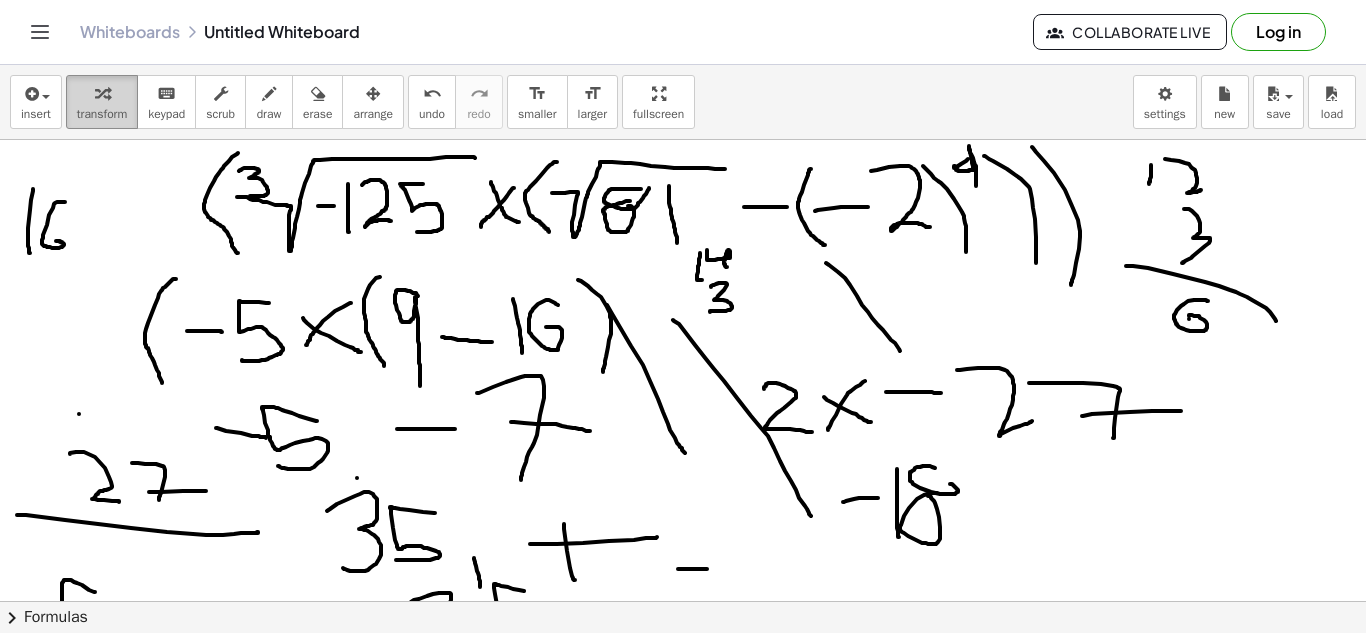 click on "transform" at bounding box center [102, 114] 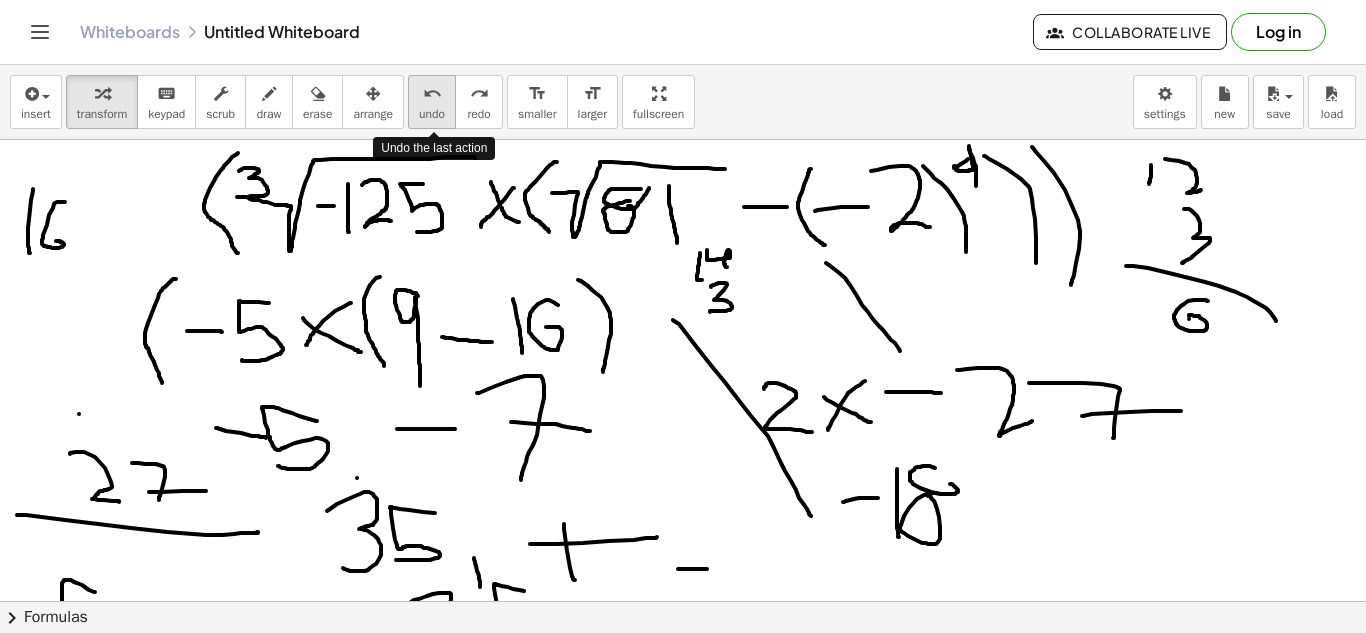 click on "undo" at bounding box center [432, 94] 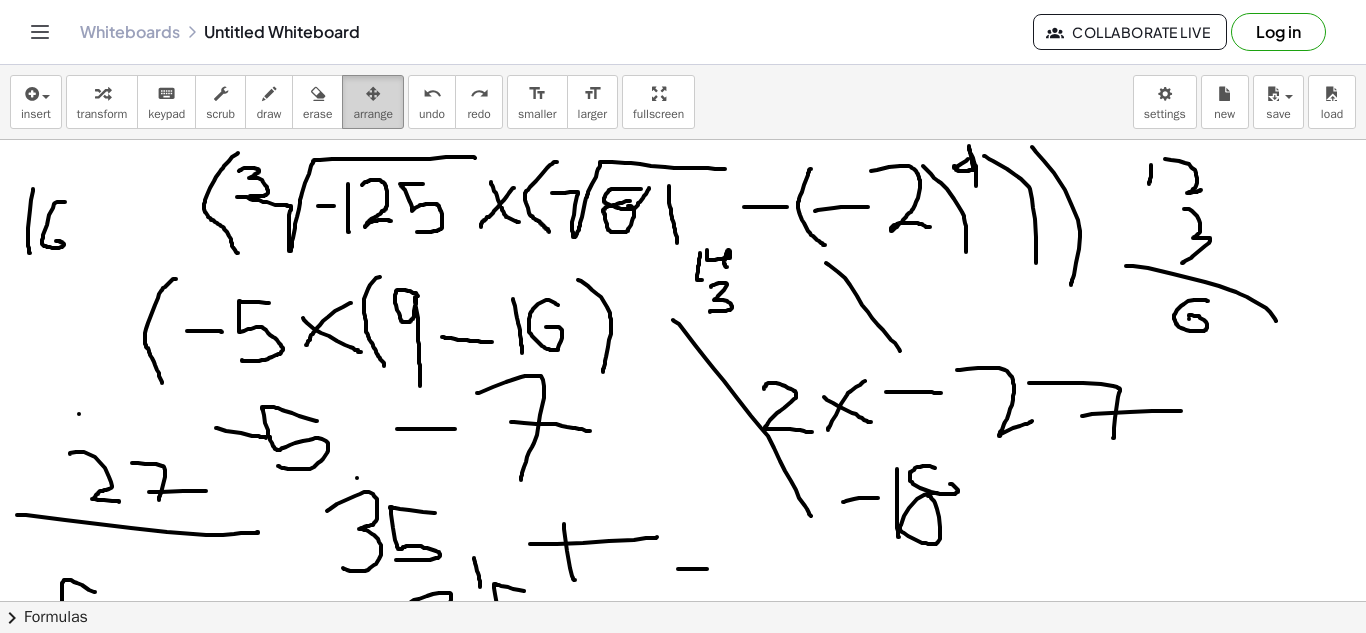 click at bounding box center (373, 94) 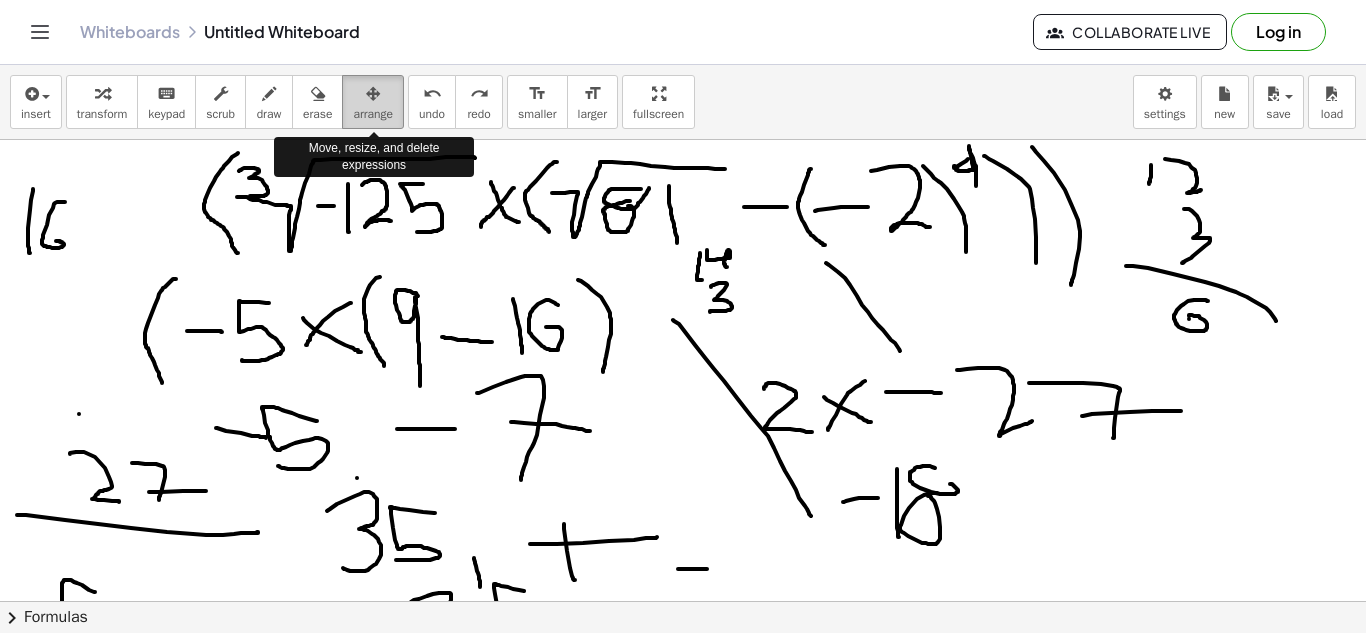 click at bounding box center [373, 94] 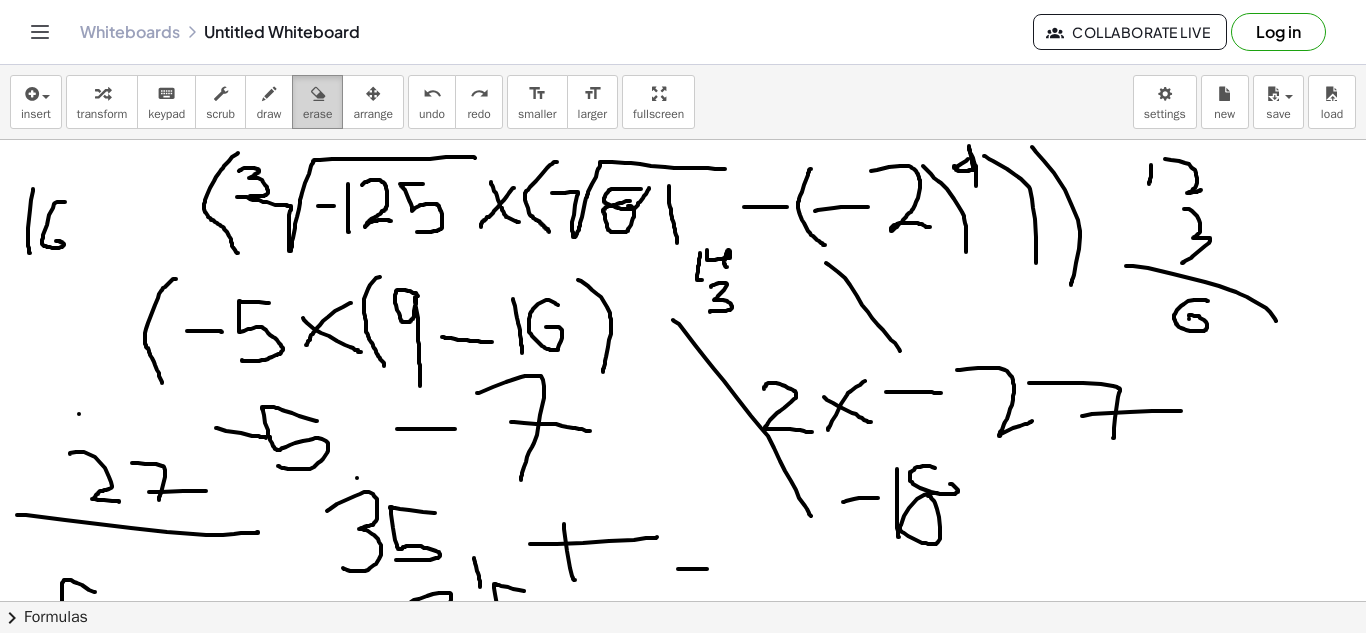 click at bounding box center [317, 93] 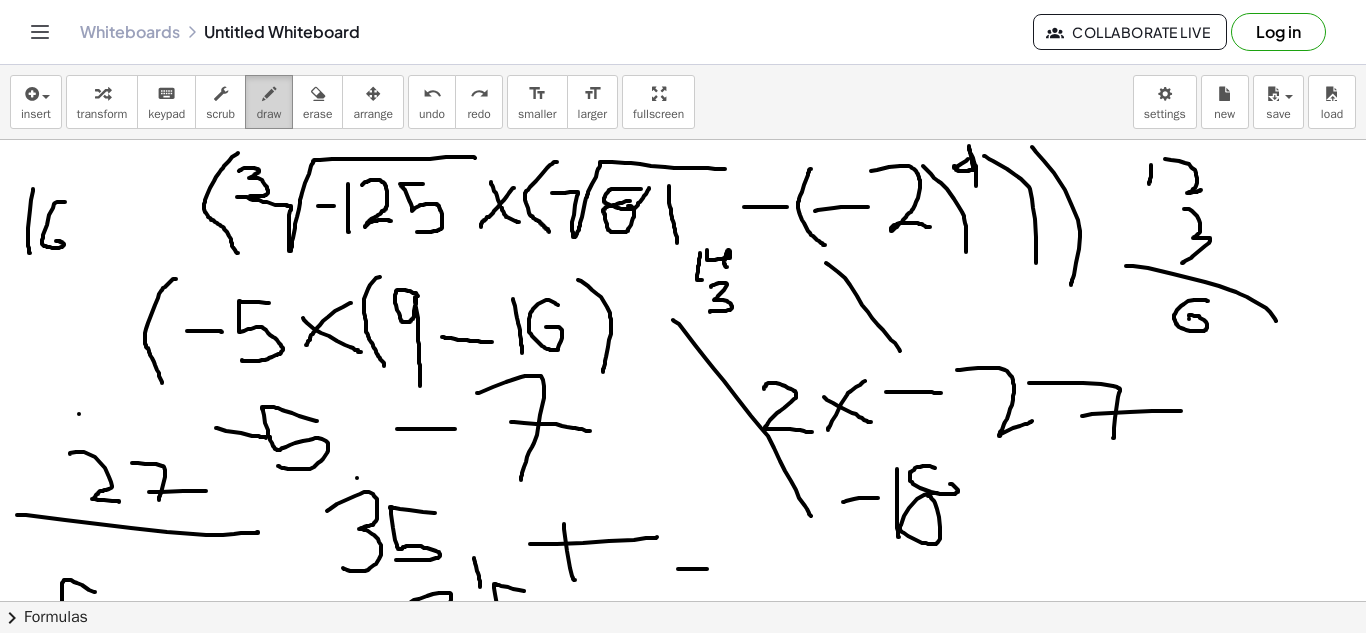 click on "draw" at bounding box center [269, 102] 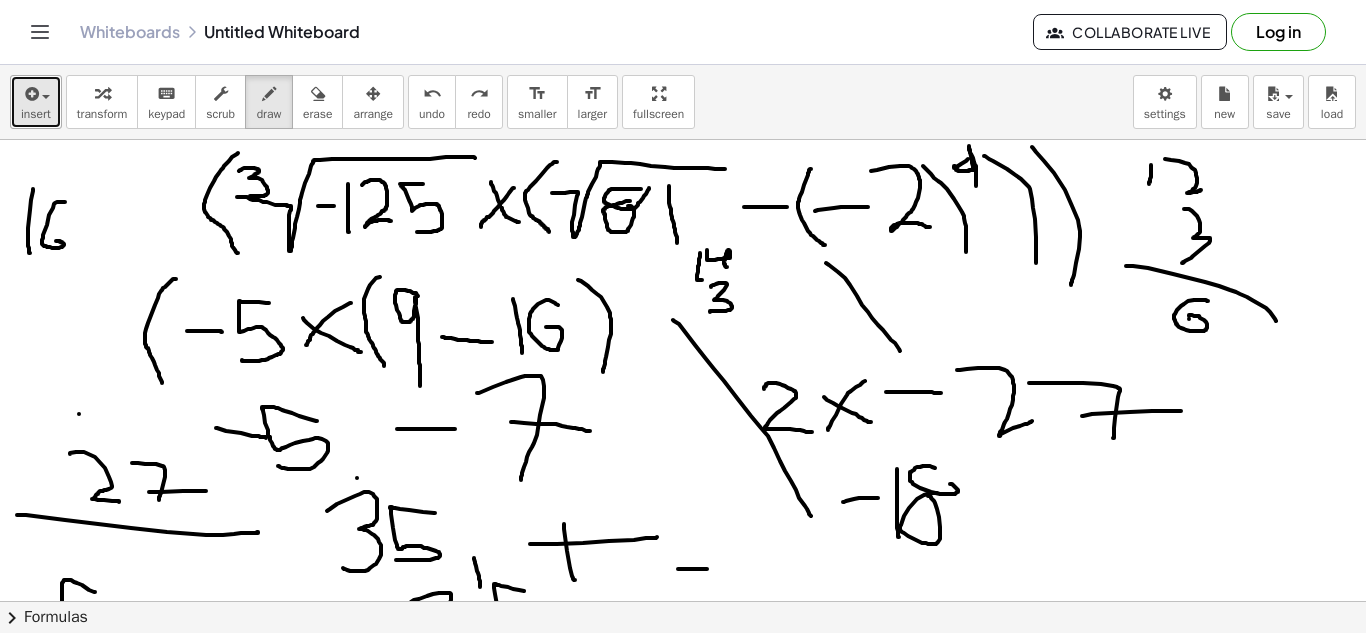 click at bounding box center (30, 94) 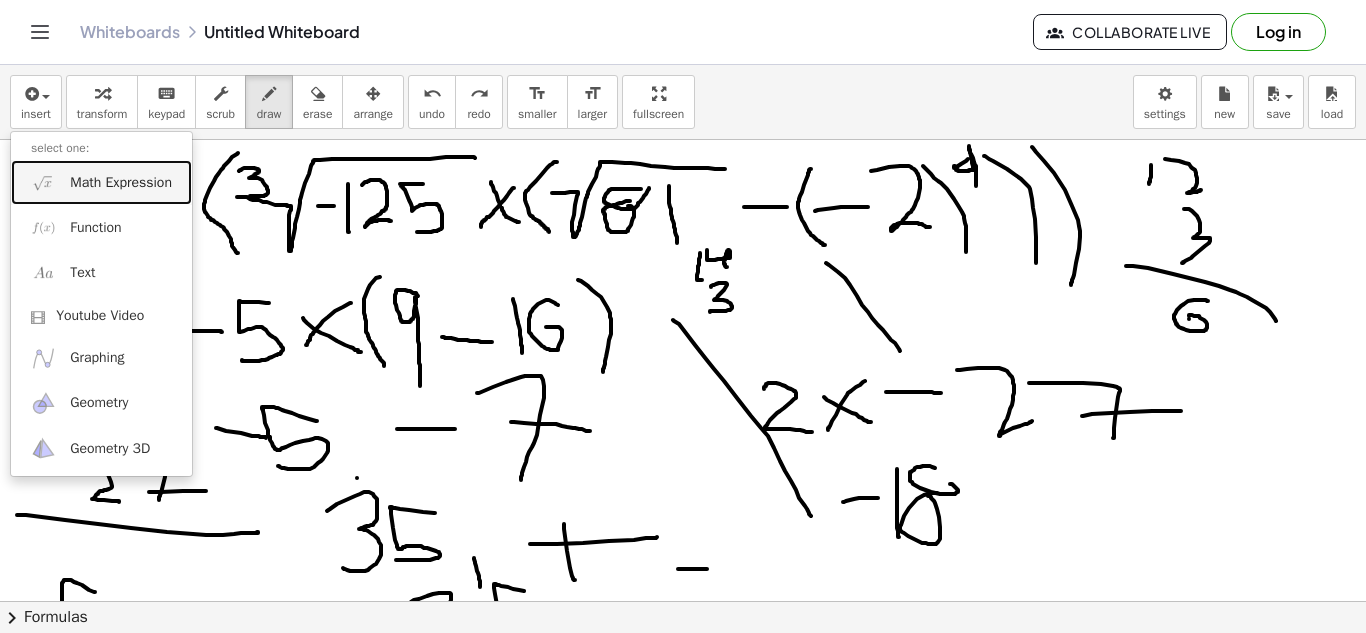click on "Math Expression" at bounding box center (121, 183) 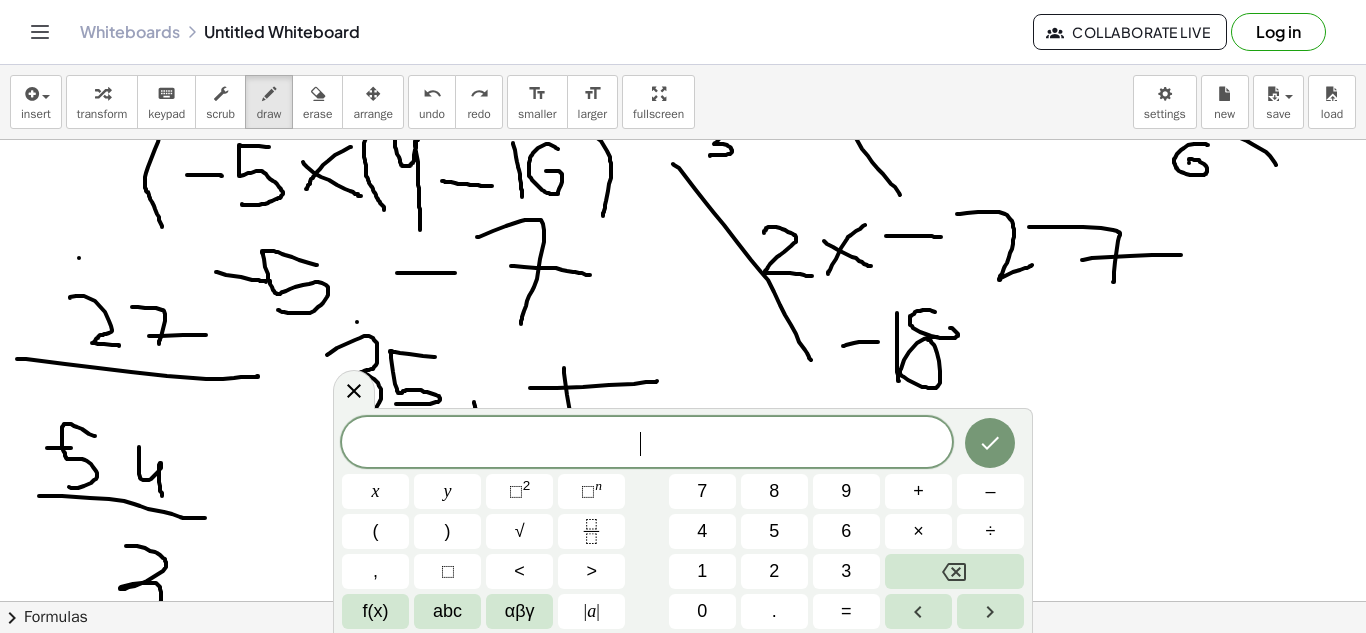 scroll, scrollTop: 158, scrollLeft: 0, axis: vertical 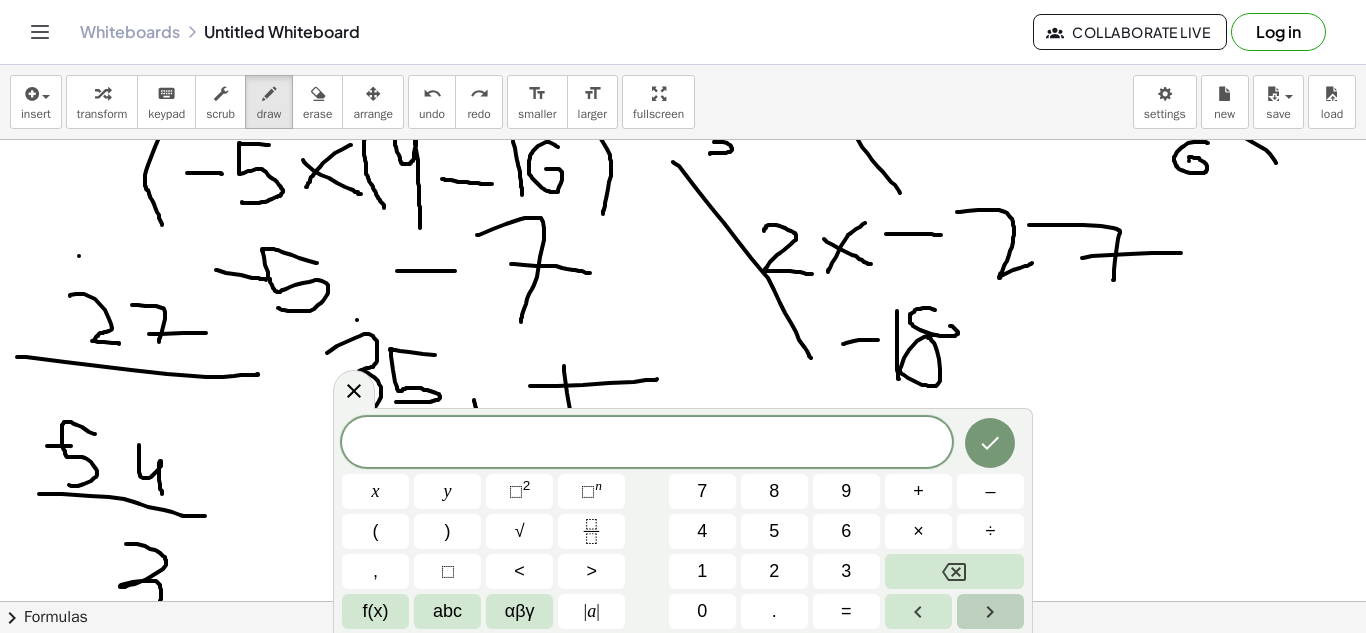 click 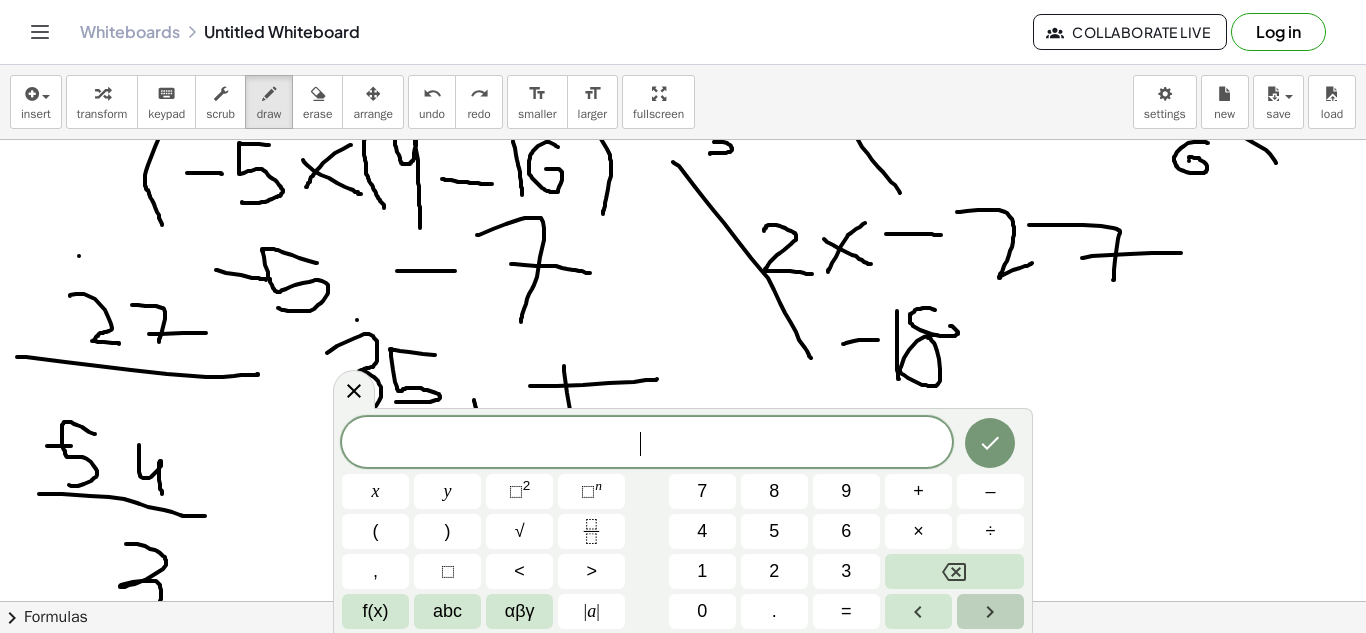 click 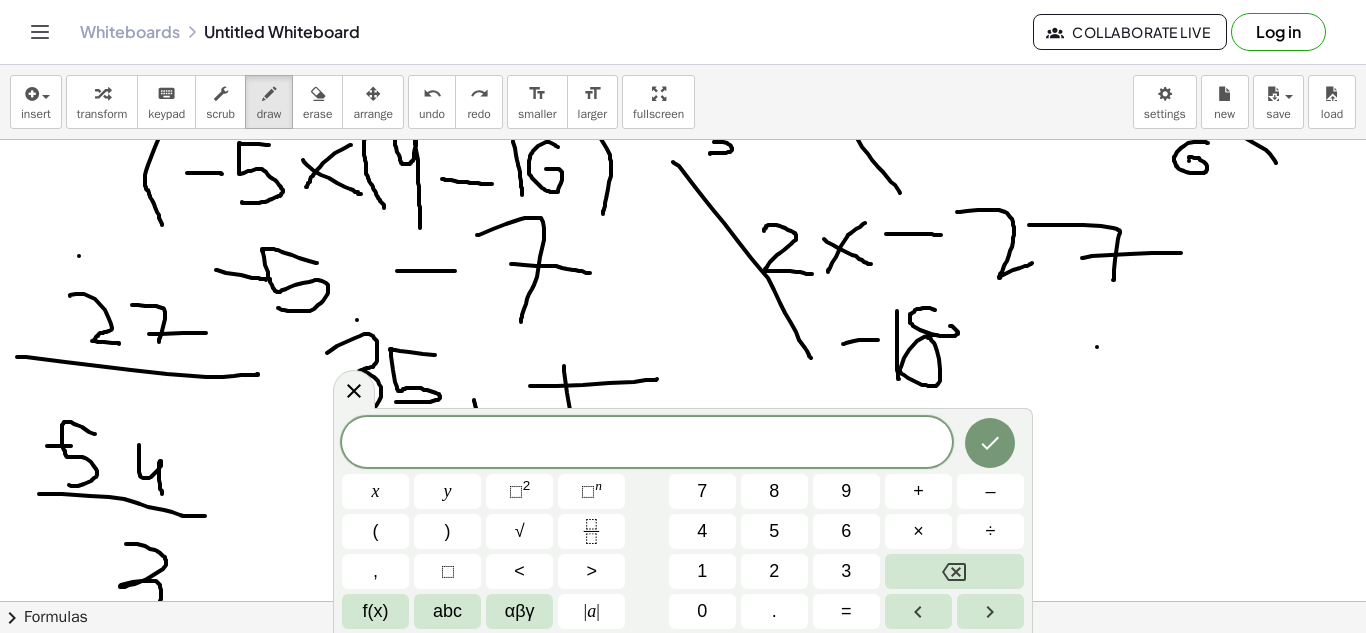 click at bounding box center (683, 904) 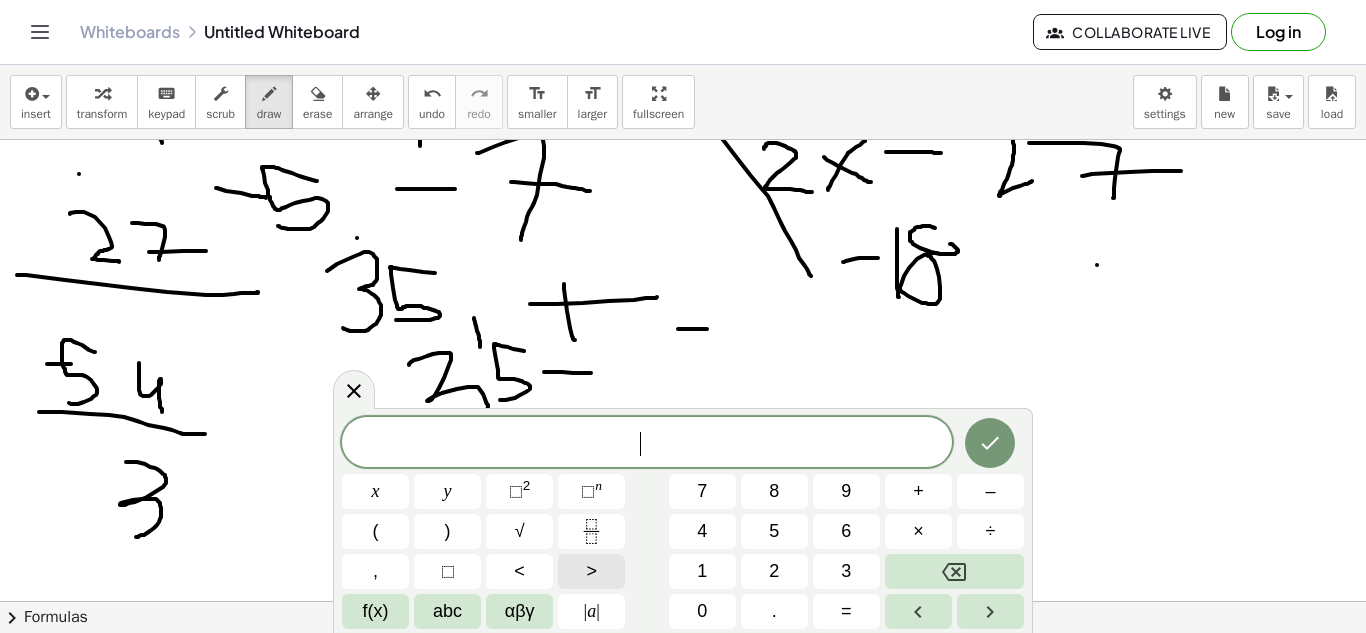 scroll, scrollTop: 241, scrollLeft: 0, axis: vertical 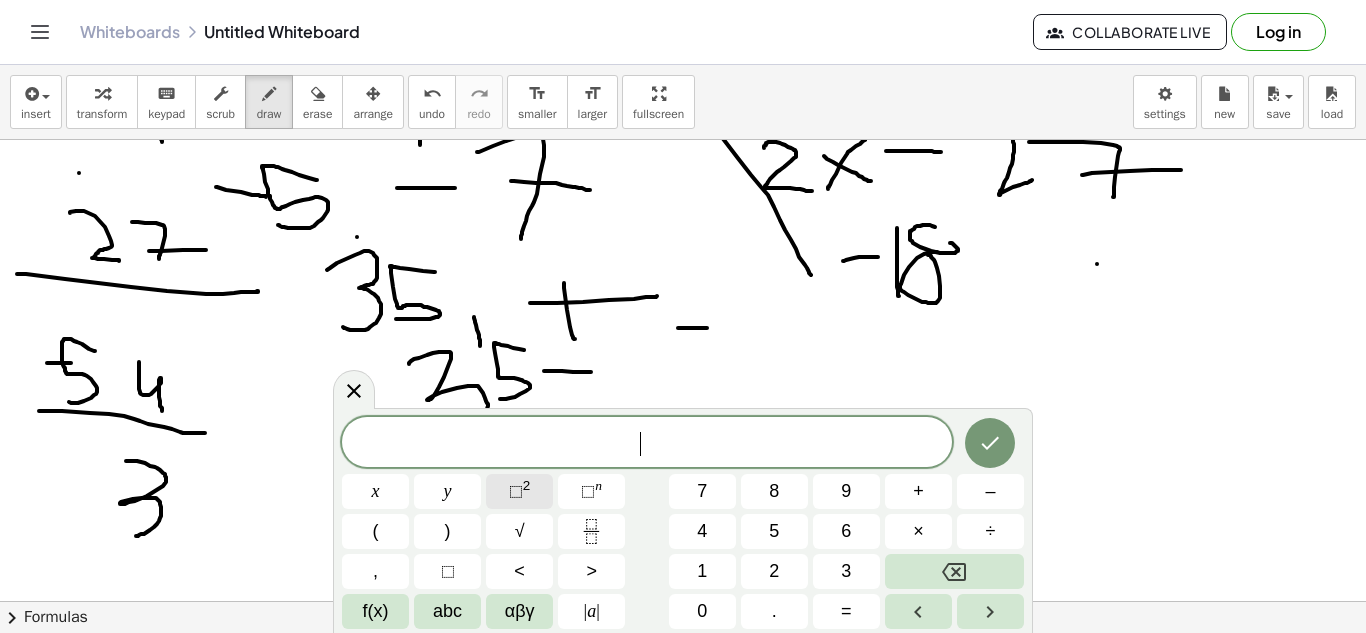click on "2" at bounding box center (527, 485) 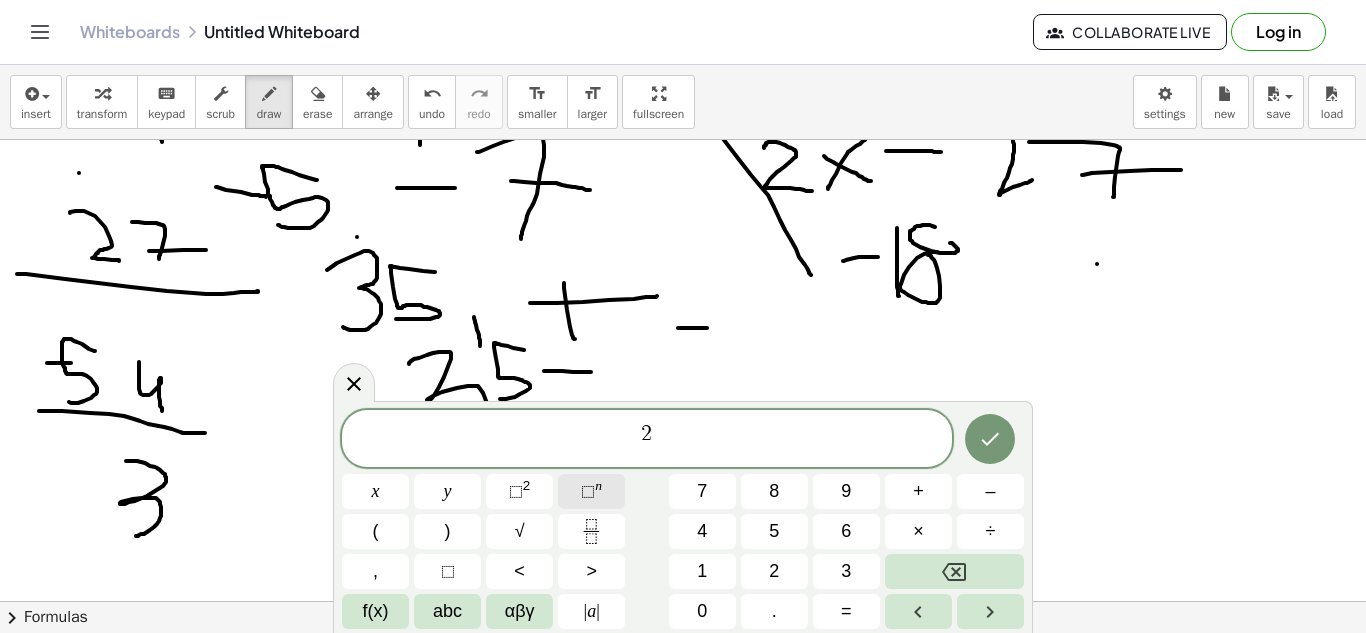 click on "⬚" at bounding box center [588, 491] 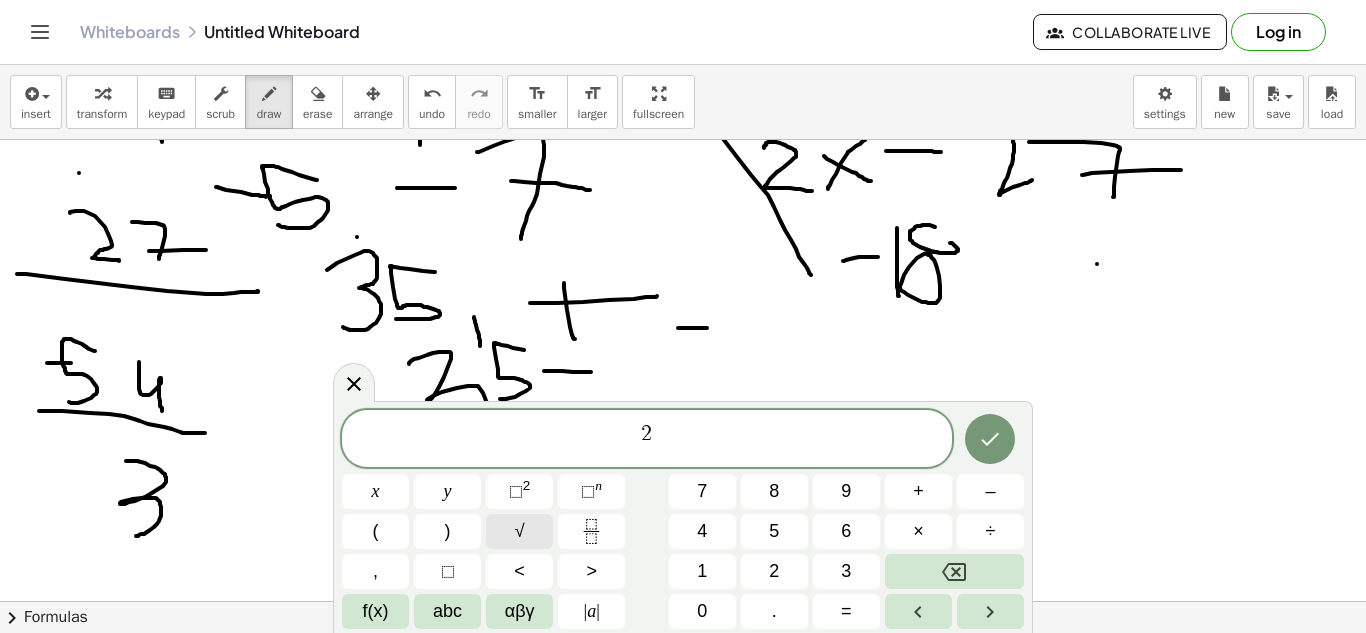 click on "√" at bounding box center (520, 531) 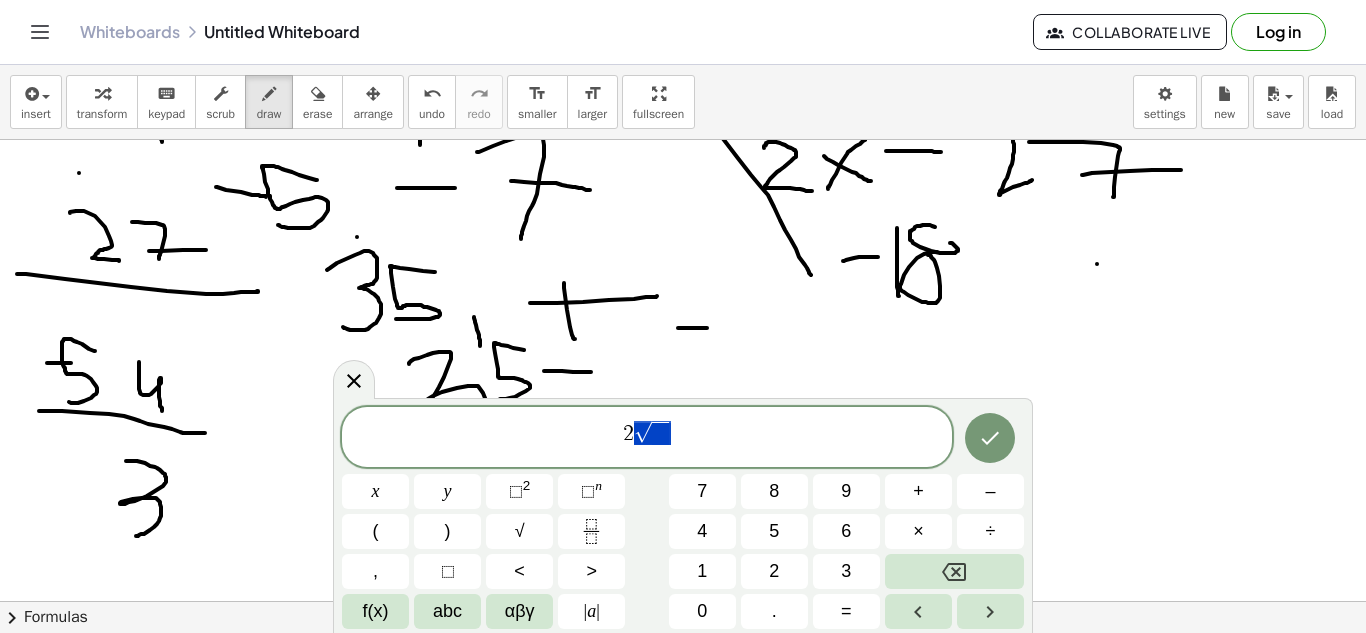 drag, startPoint x: 637, startPoint y: 428, endPoint x: 661, endPoint y: 424, distance: 24.33105 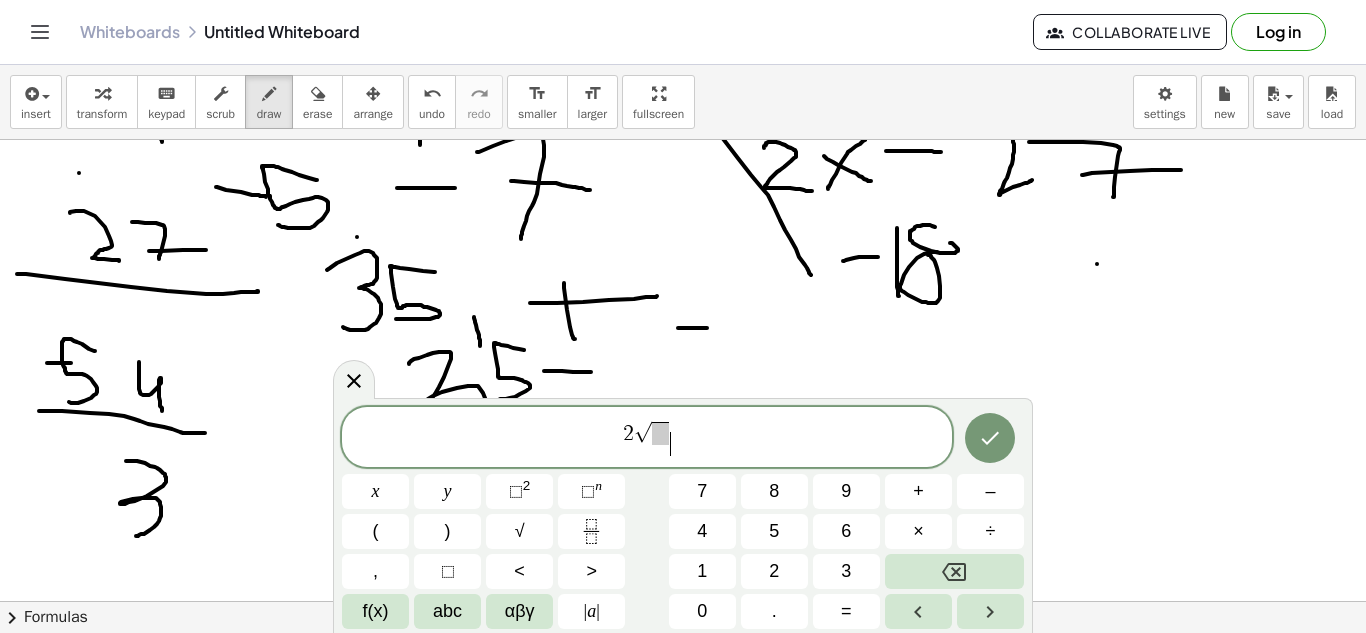 click on "2 √ ​" at bounding box center [647, 438] 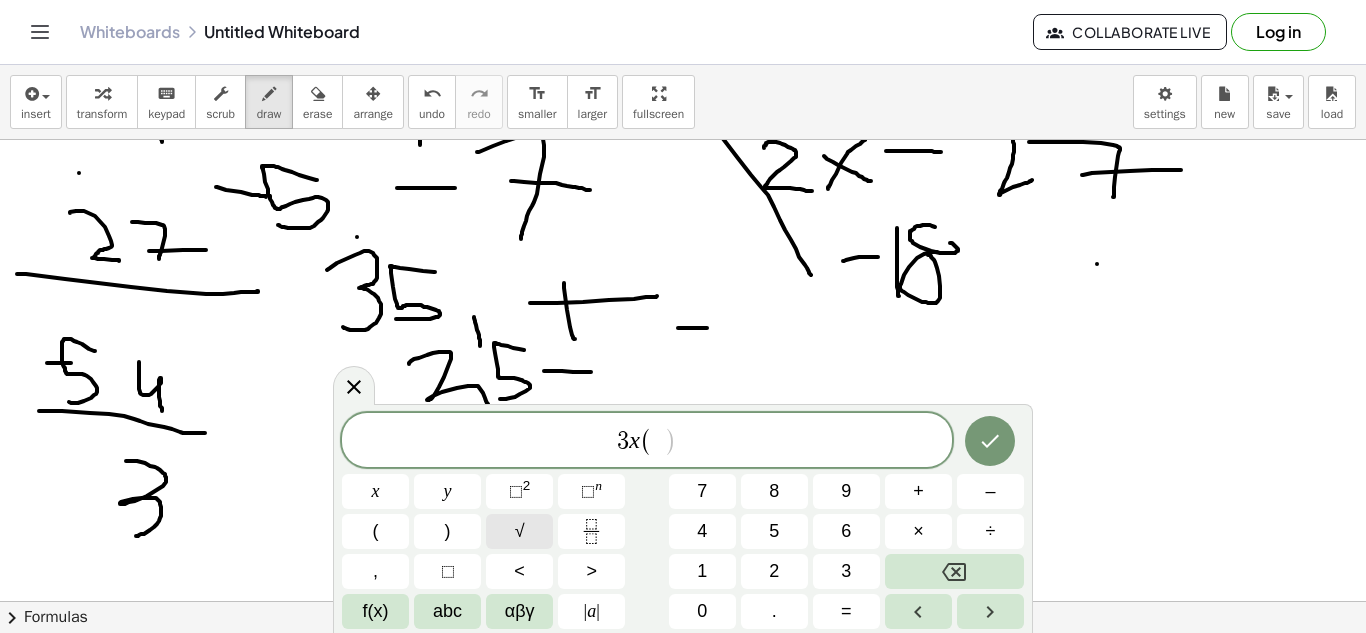 click on "√" at bounding box center (519, 531) 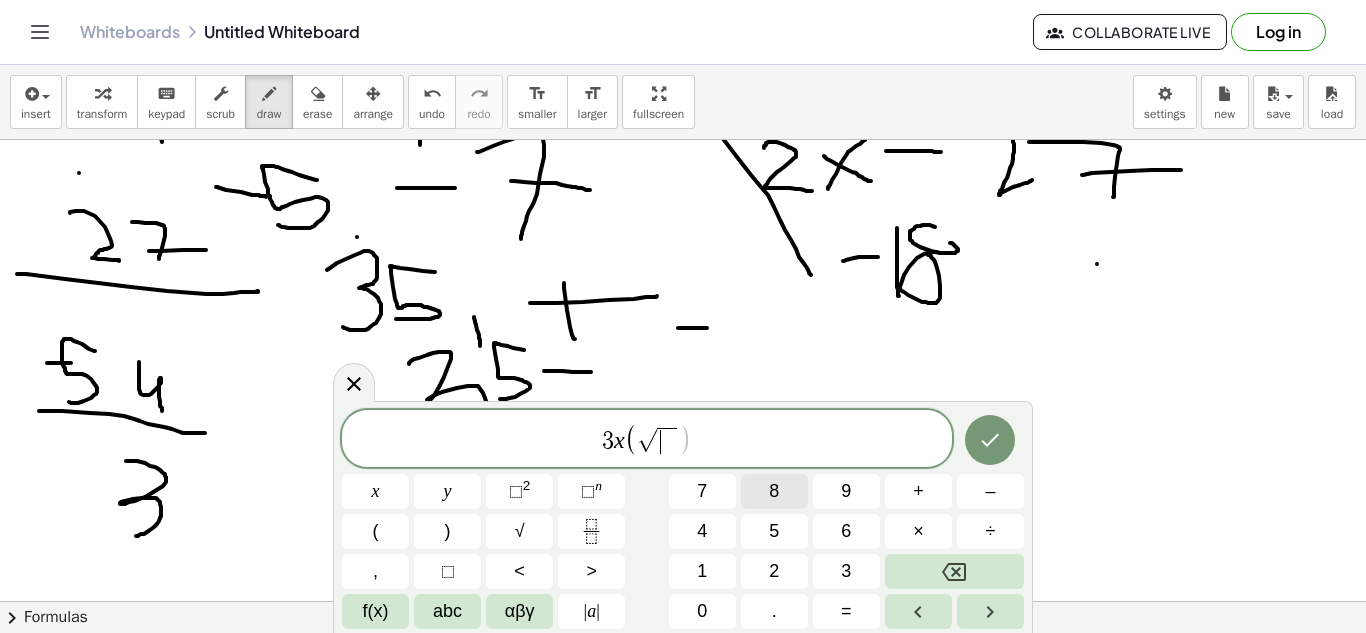click on "8" at bounding box center (774, 491) 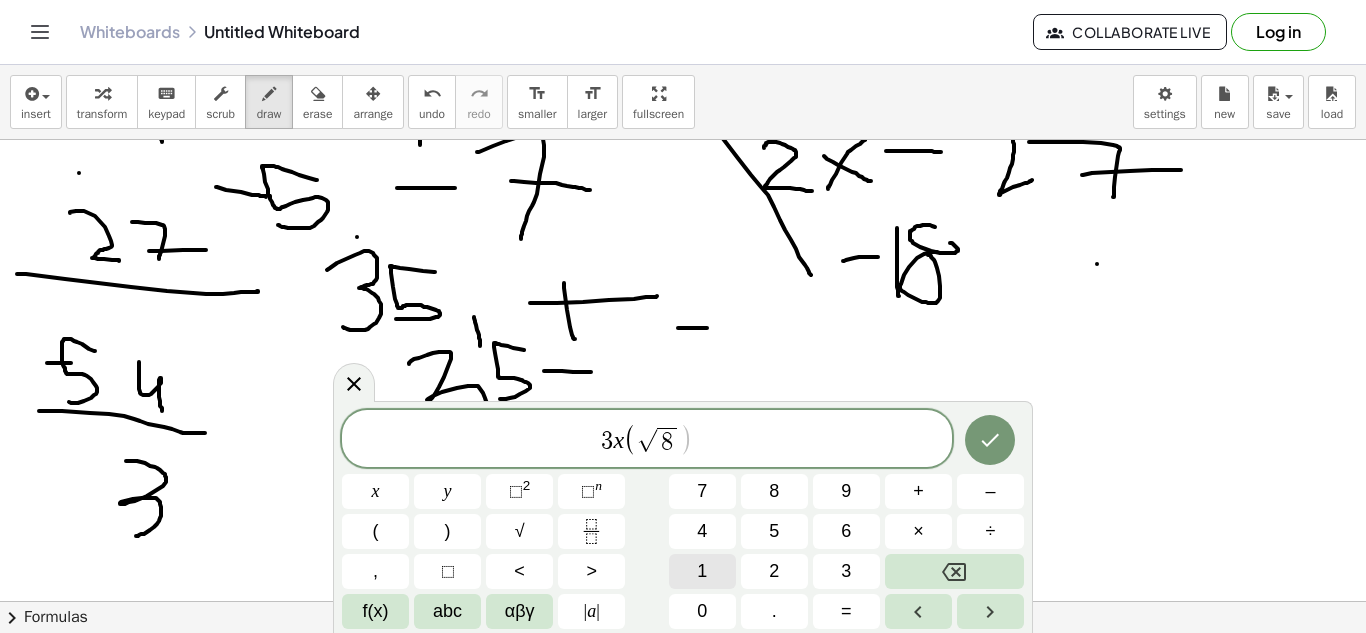 click on "1" at bounding box center [702, 571] 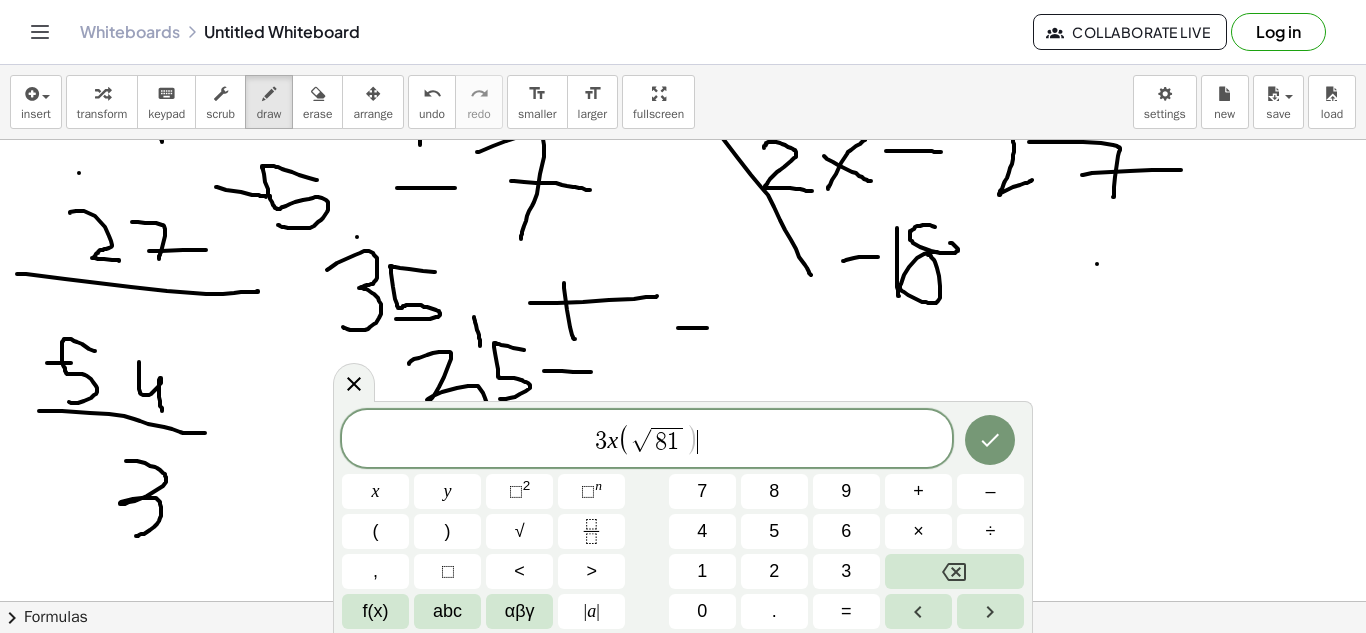 click on "3 x ( √ 8 1 ) ​" at bounding box center (647, 440) 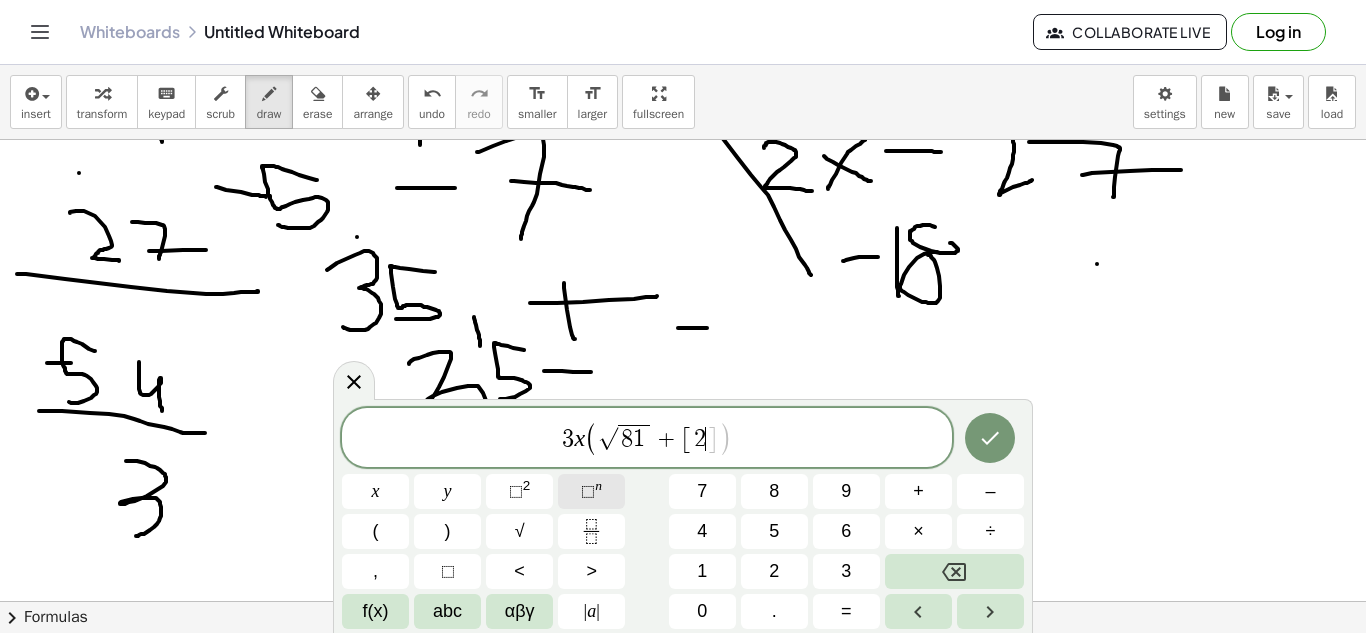 click on "⬚" at bounding box center (588, 491) 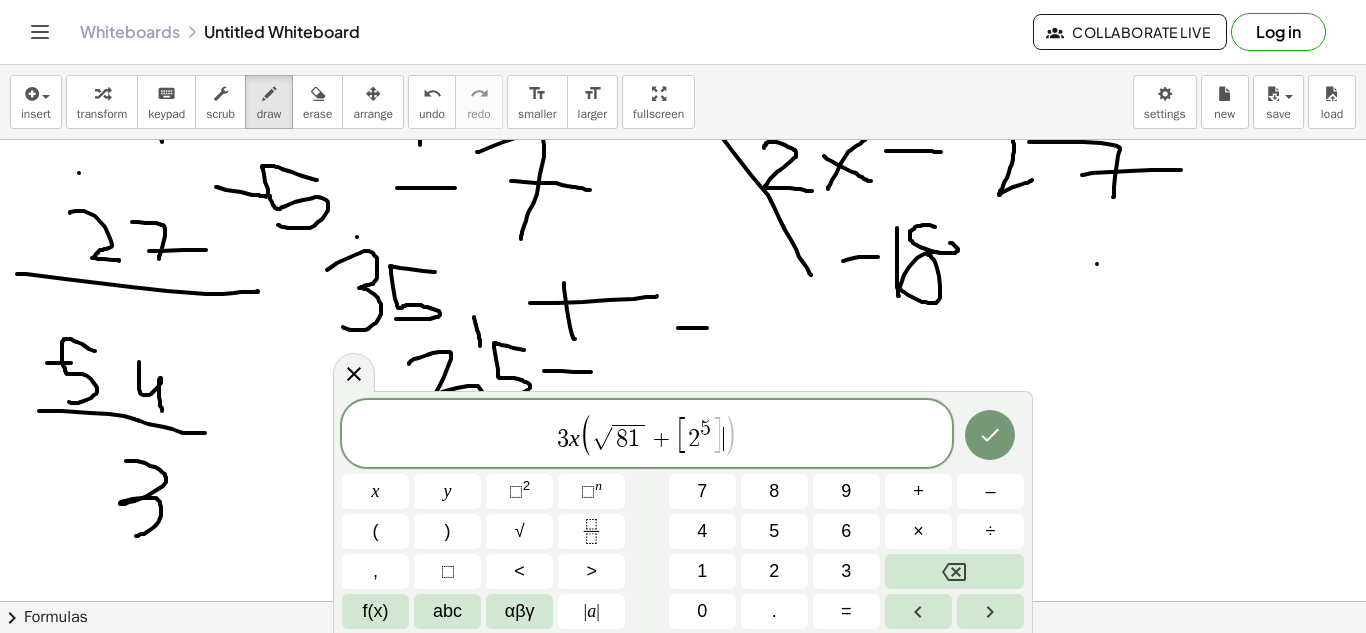 click on "√ 8 1 + [ 2 5 ] ​" at bounding box center (658, 434) 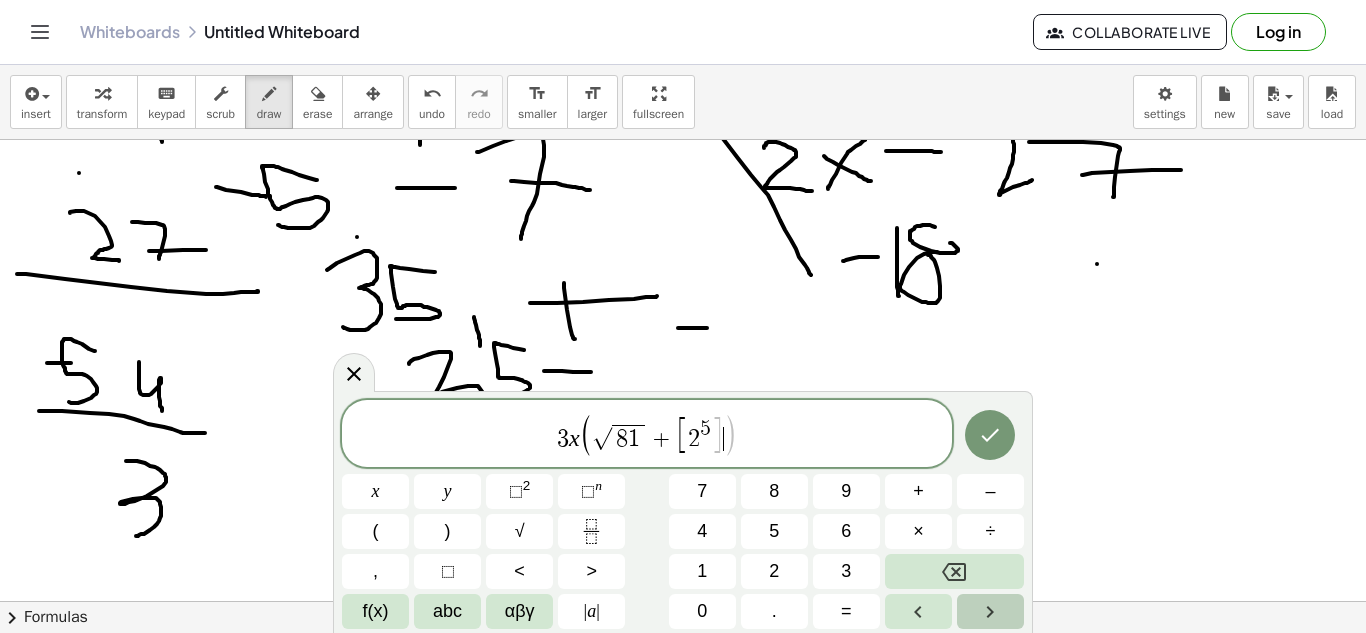 click at bounding box center [990, 611] 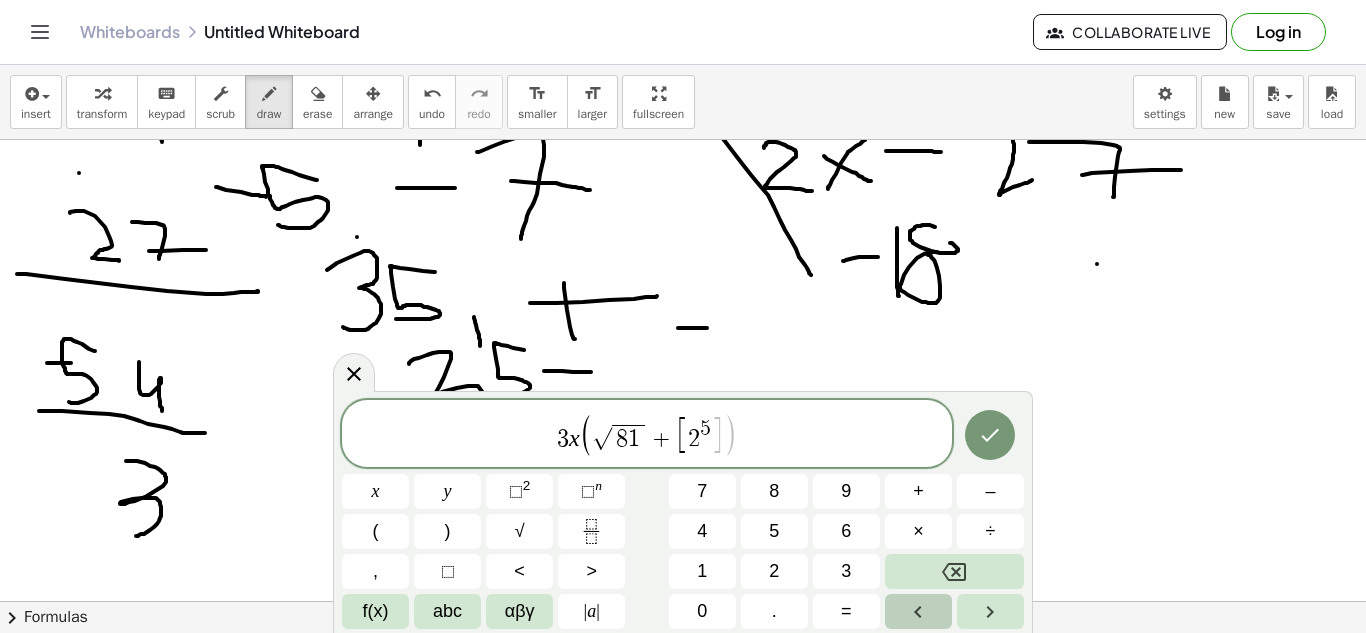 click at bounding box center [918, 611] 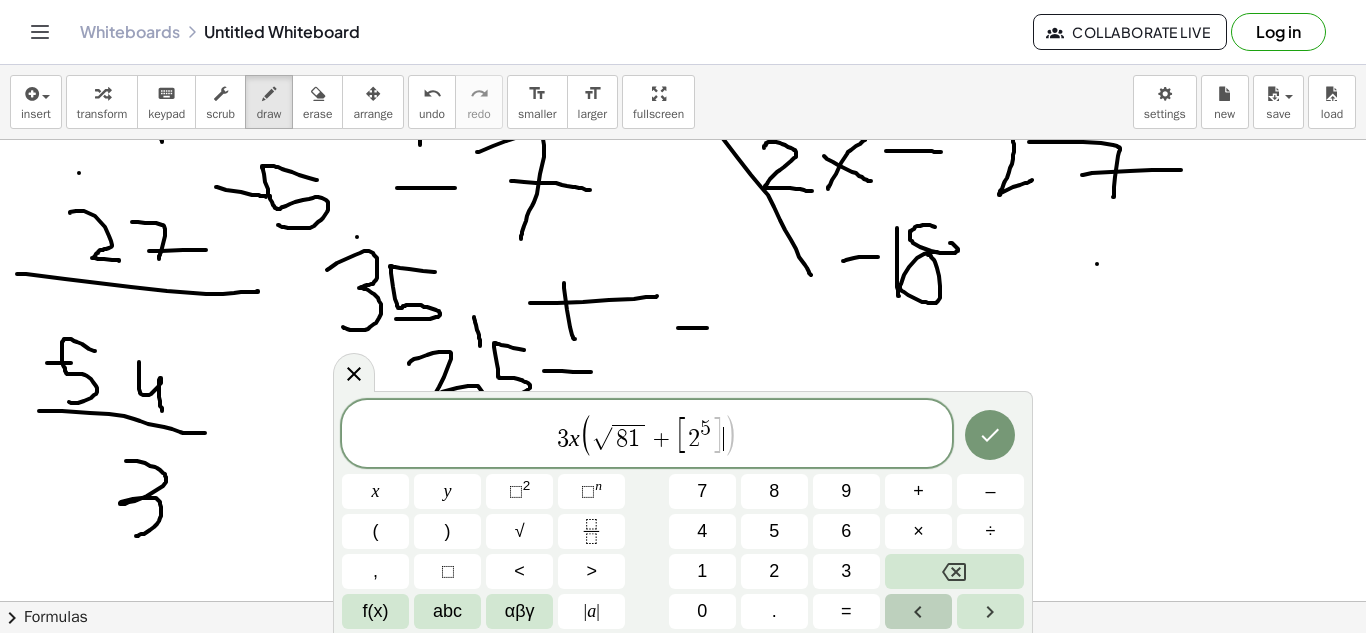 click 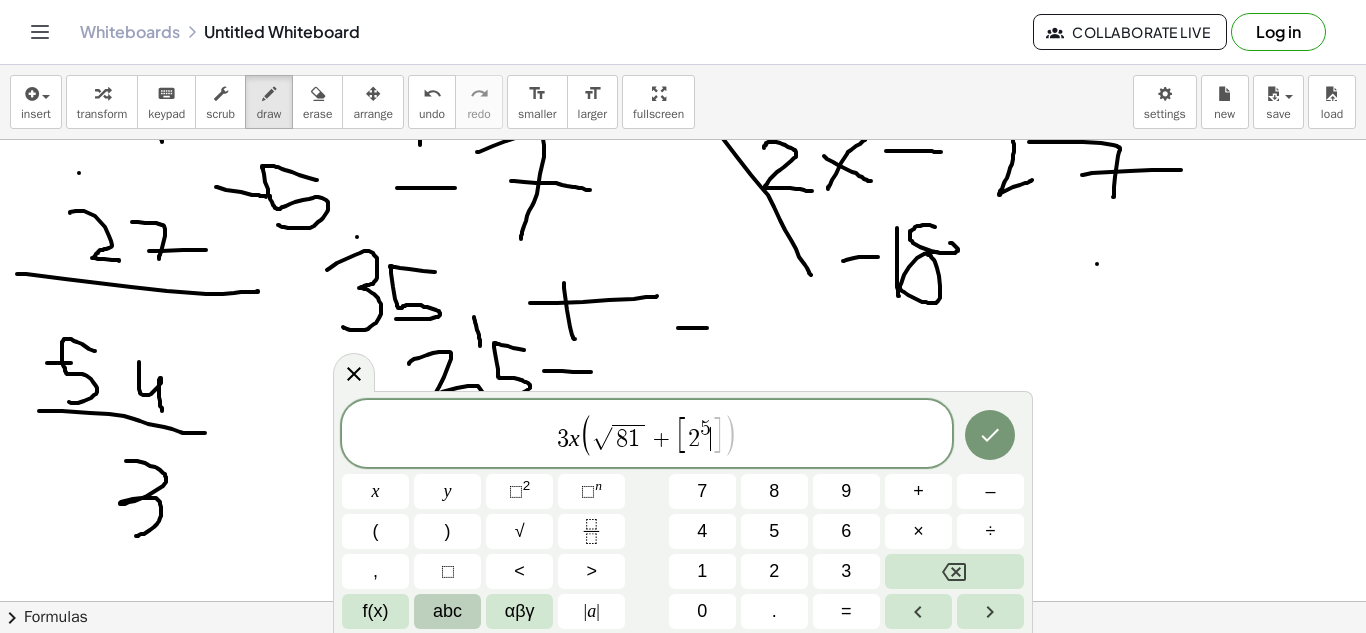click on "abc" at bounding box center (447, 611) 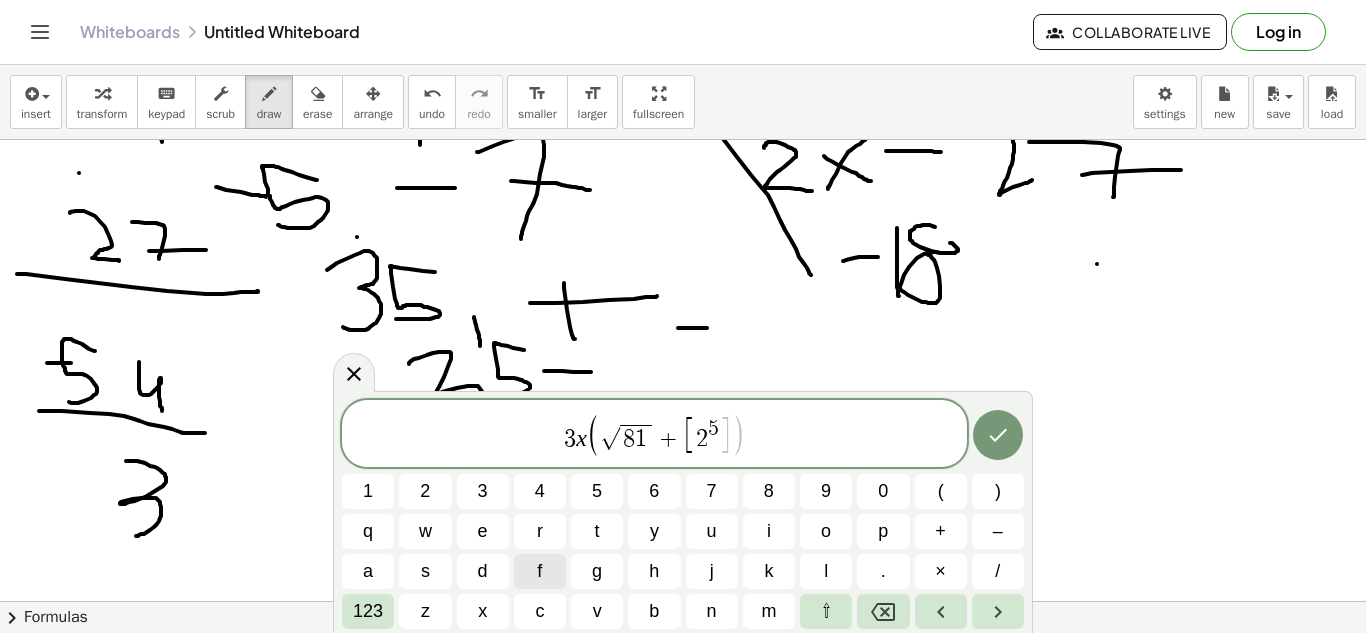 click on "z" at bounding box center (425, 611) 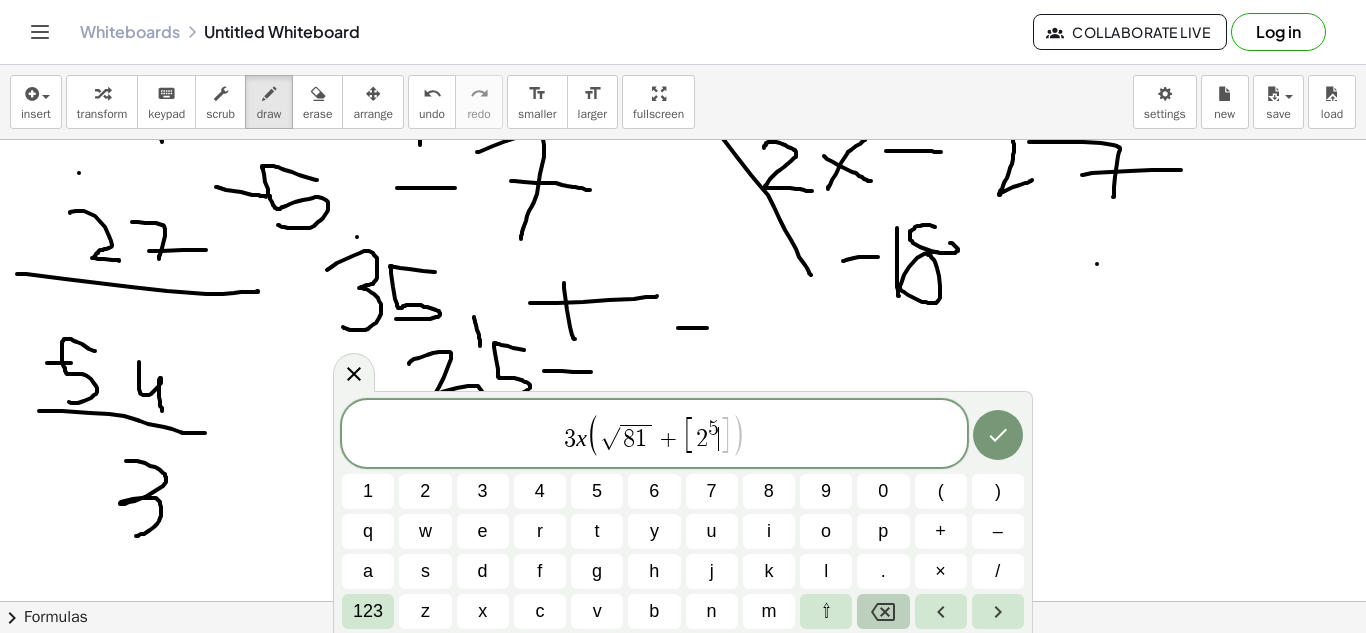 click 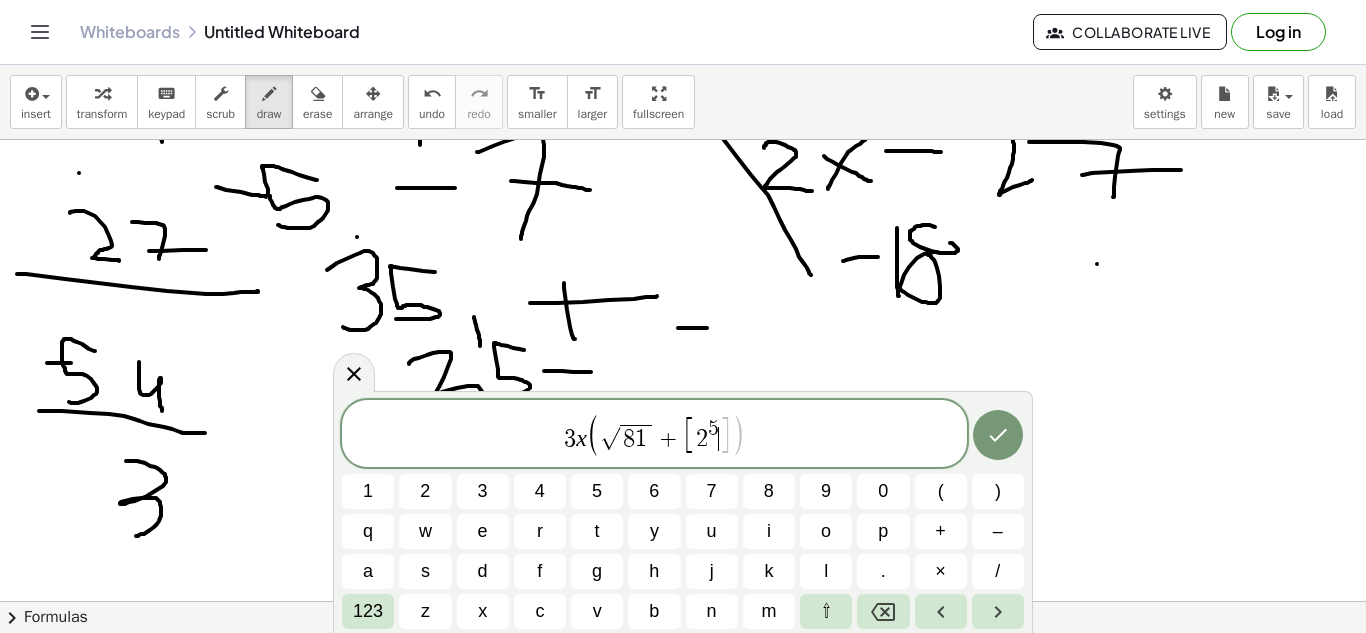 click on "]" at bounding box center [725, 435] 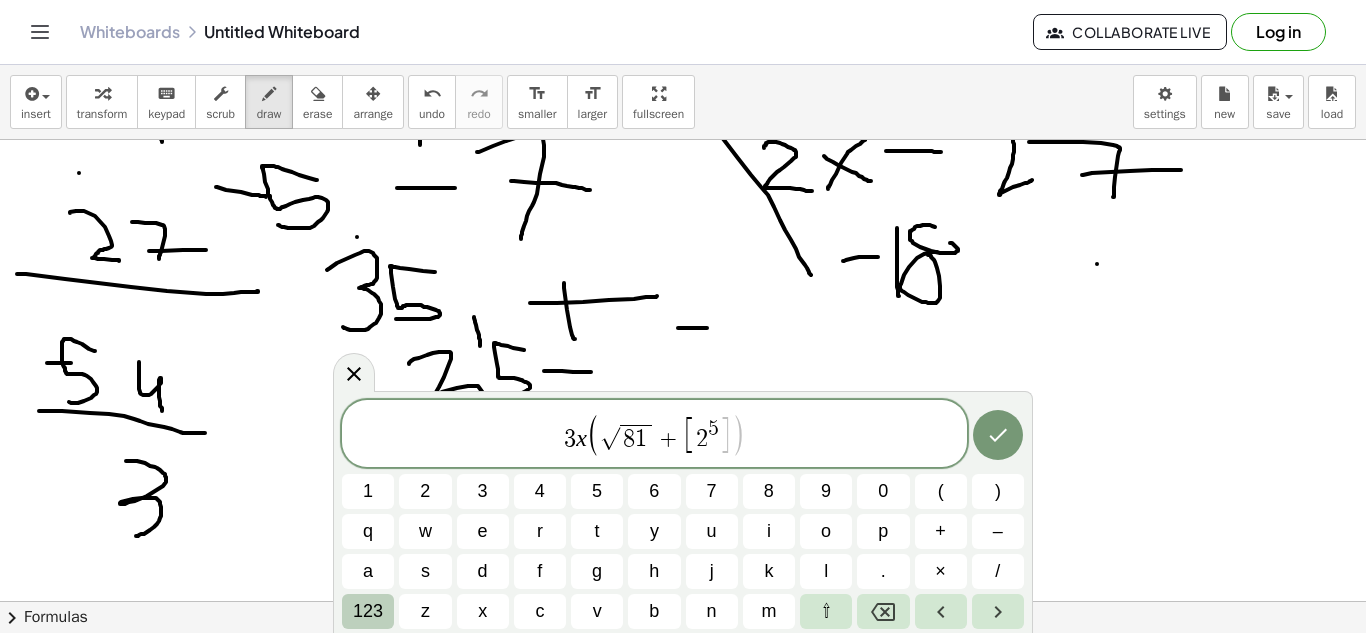 click on "123" at bounding box center [368, 611] 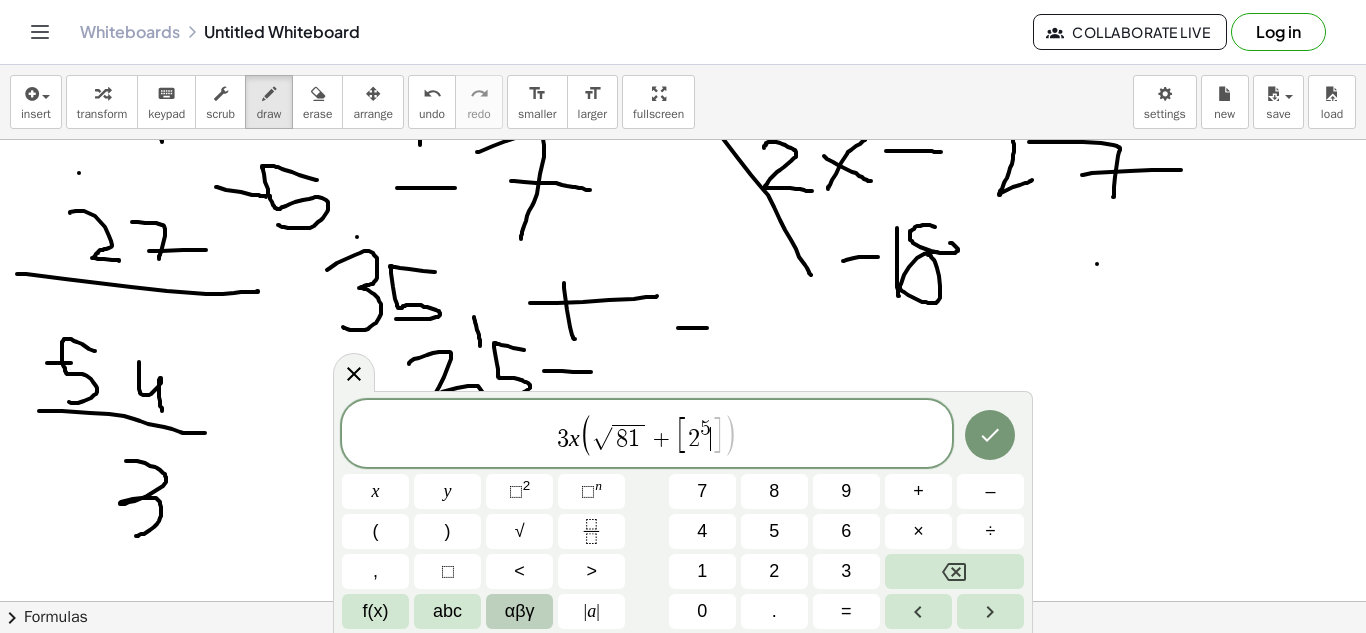 click on "αβγ" at bounding box center (520, 611) 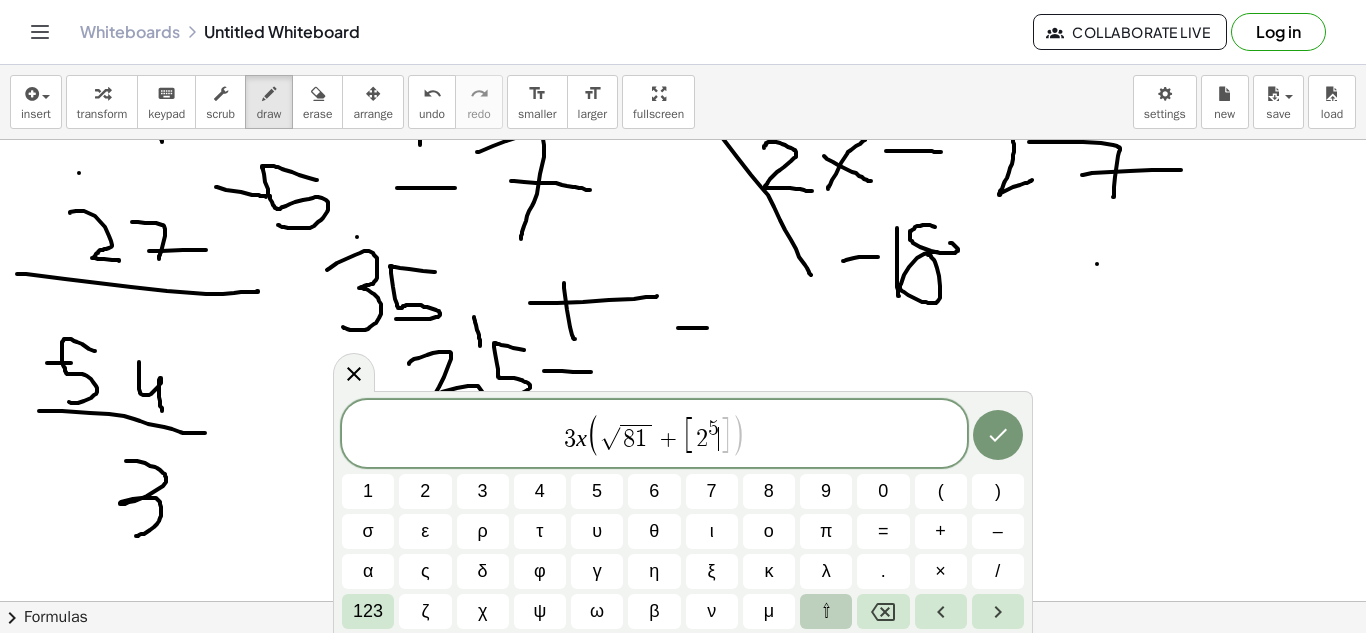 click on "⇧" at bounding box center [826, 611] 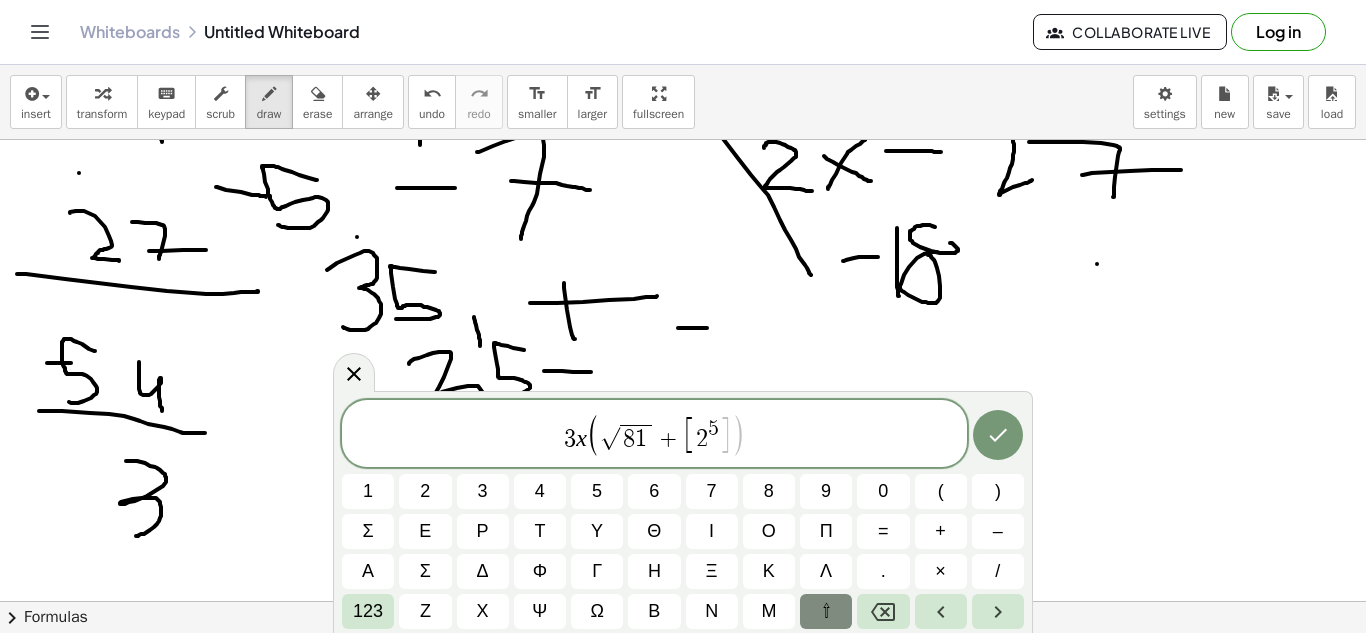 click on "⇧" at bounding box center [826, 611] 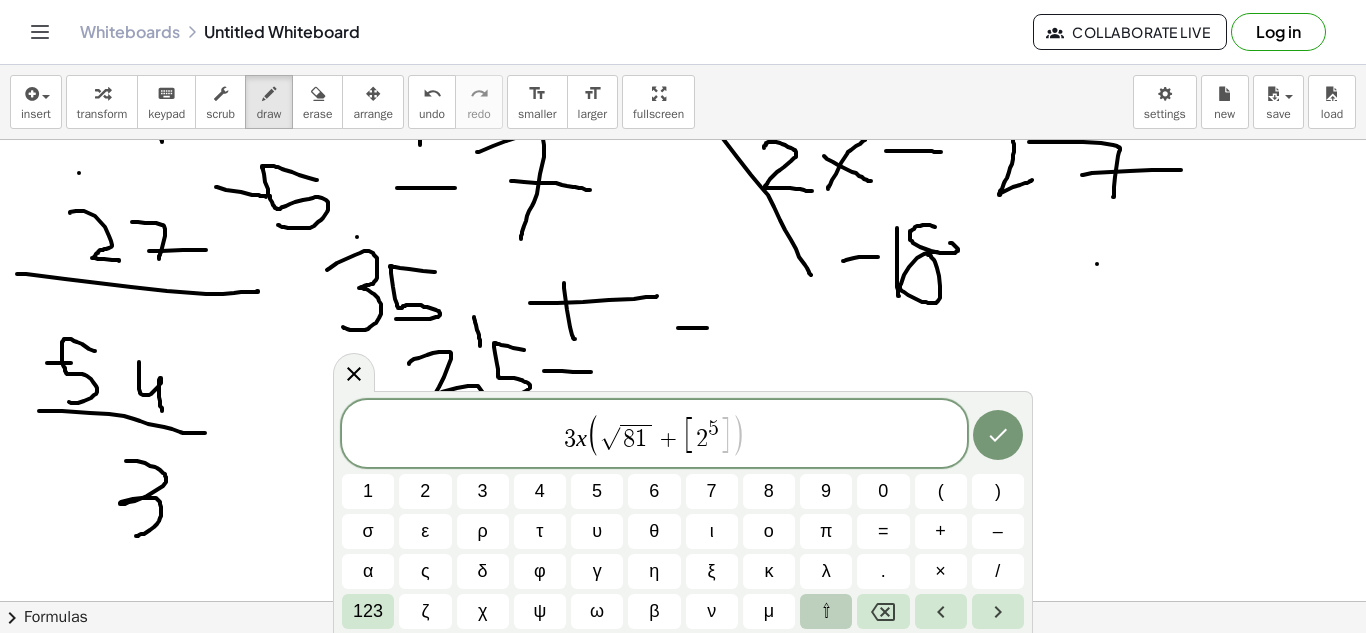 click on "⇧" at bounding box center [826, 611] 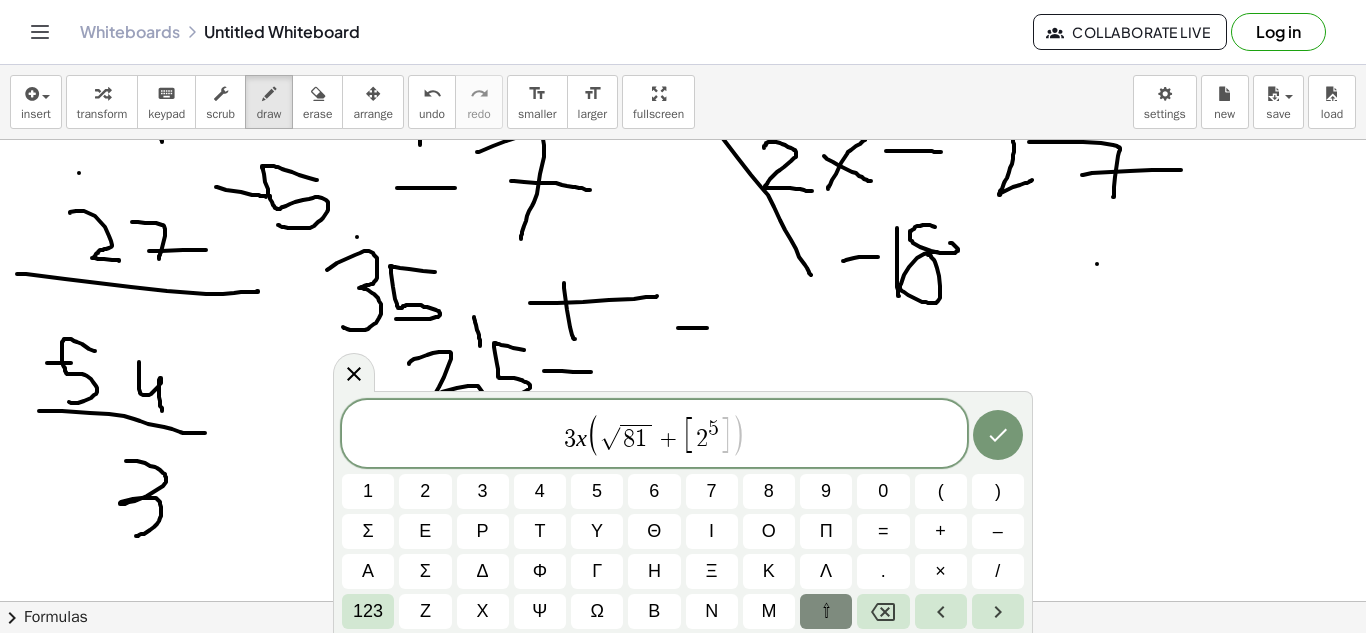 click on "⇧" at bounding box center (826, 611) 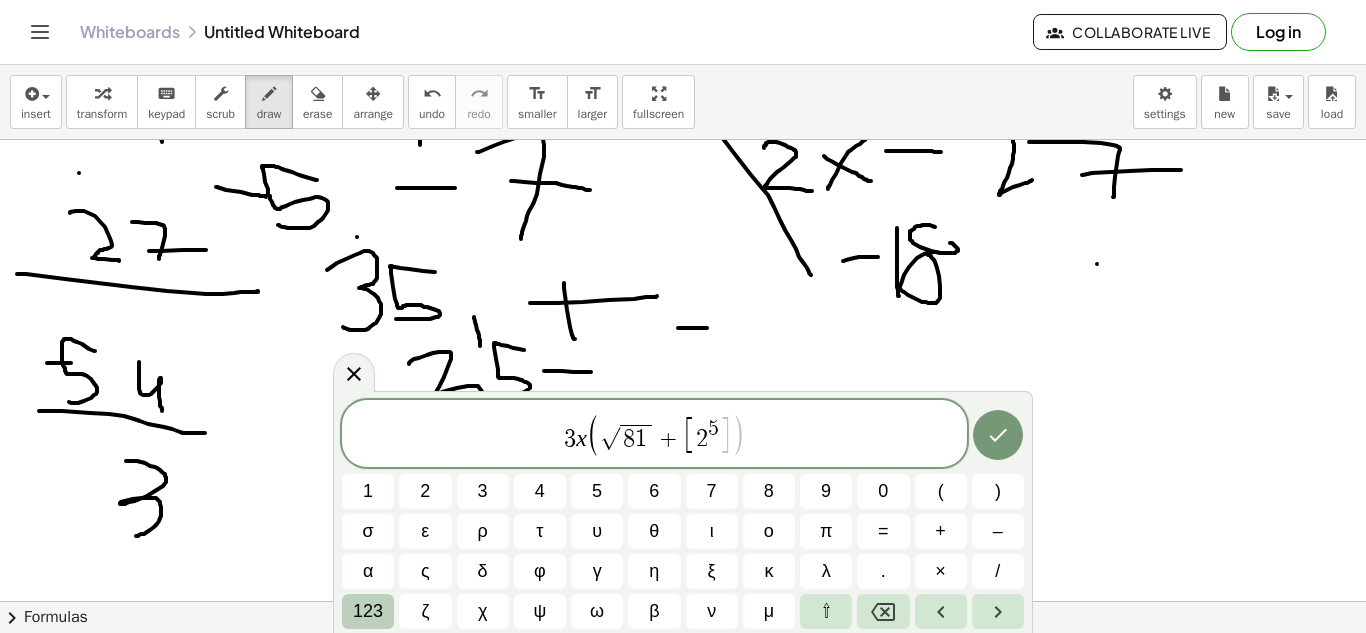click on "123" at bounding box center (368, 611) 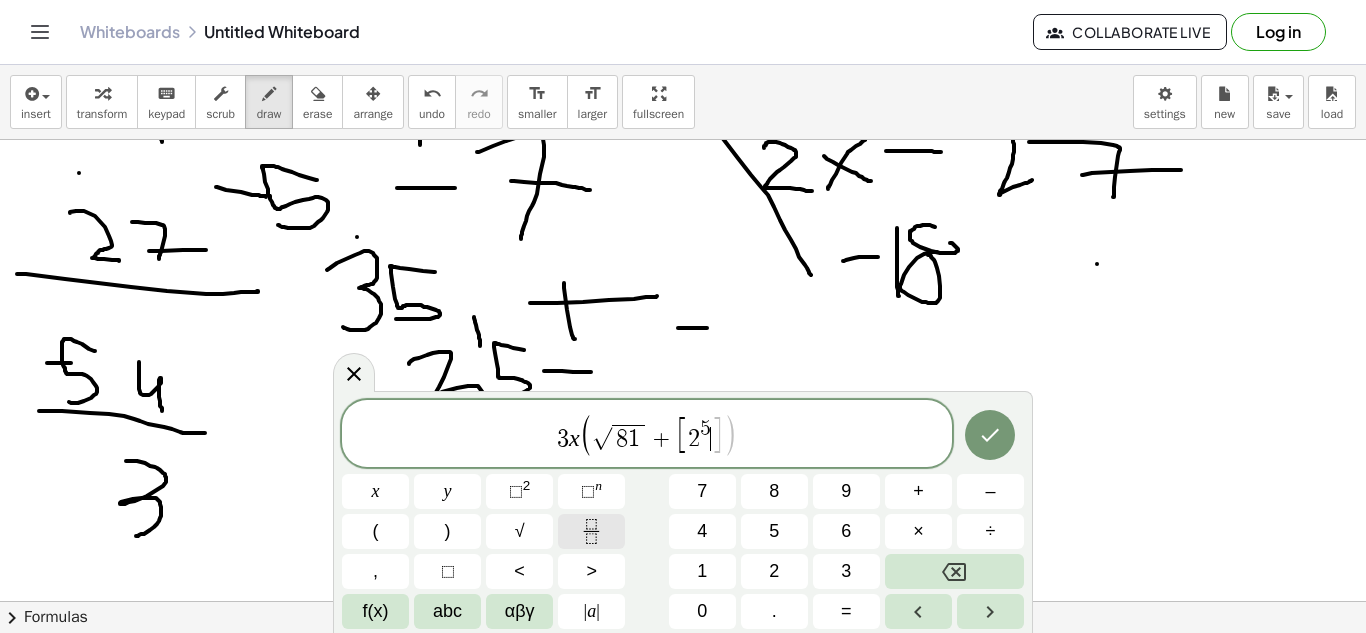 click 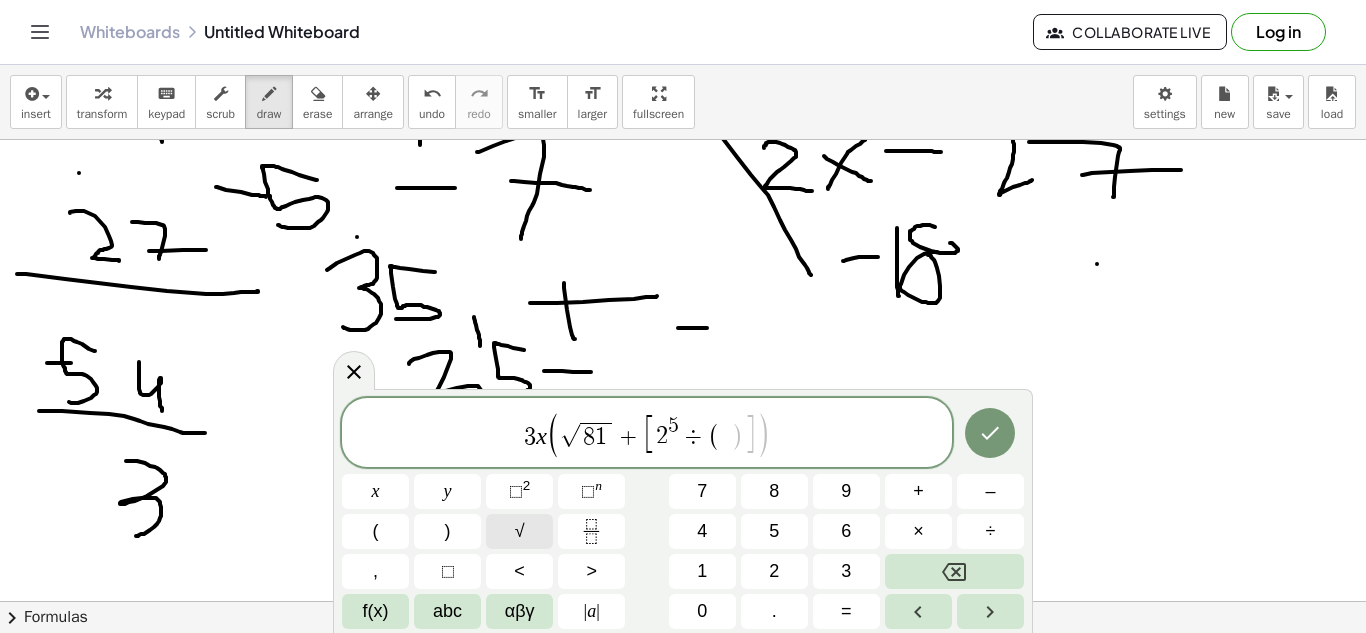 click on "√" at bounding box center (519, 531) 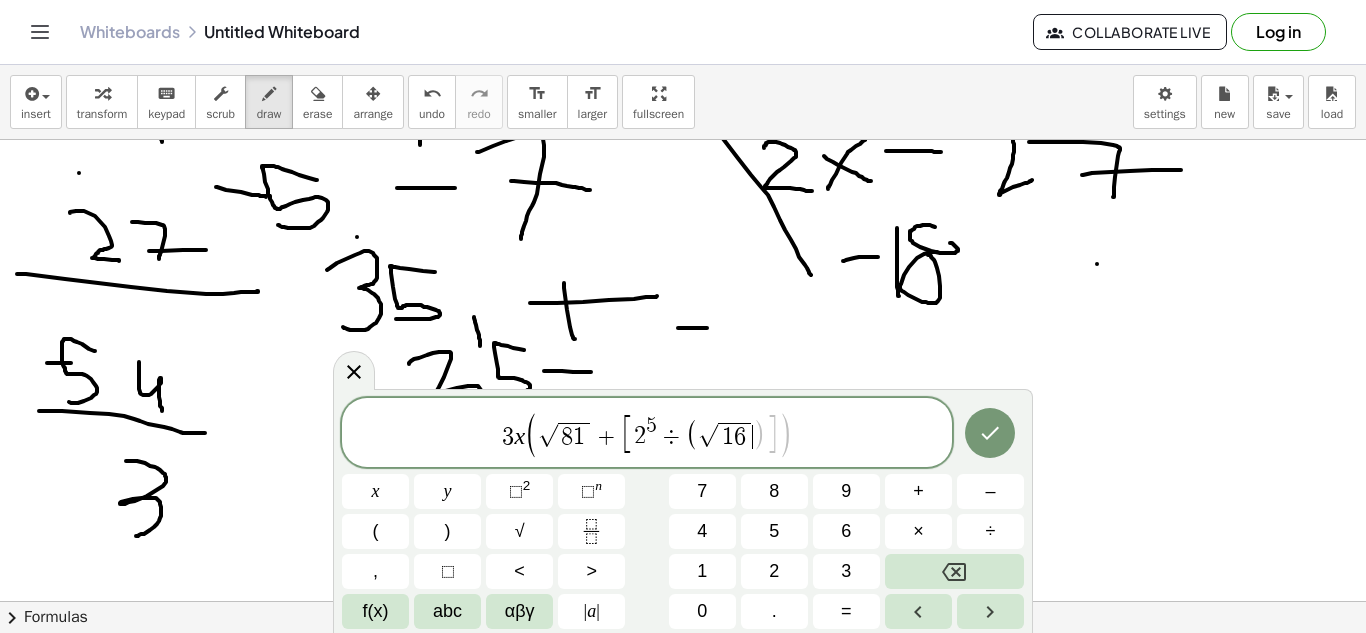 click on ")" at bounding box center (759, 435) 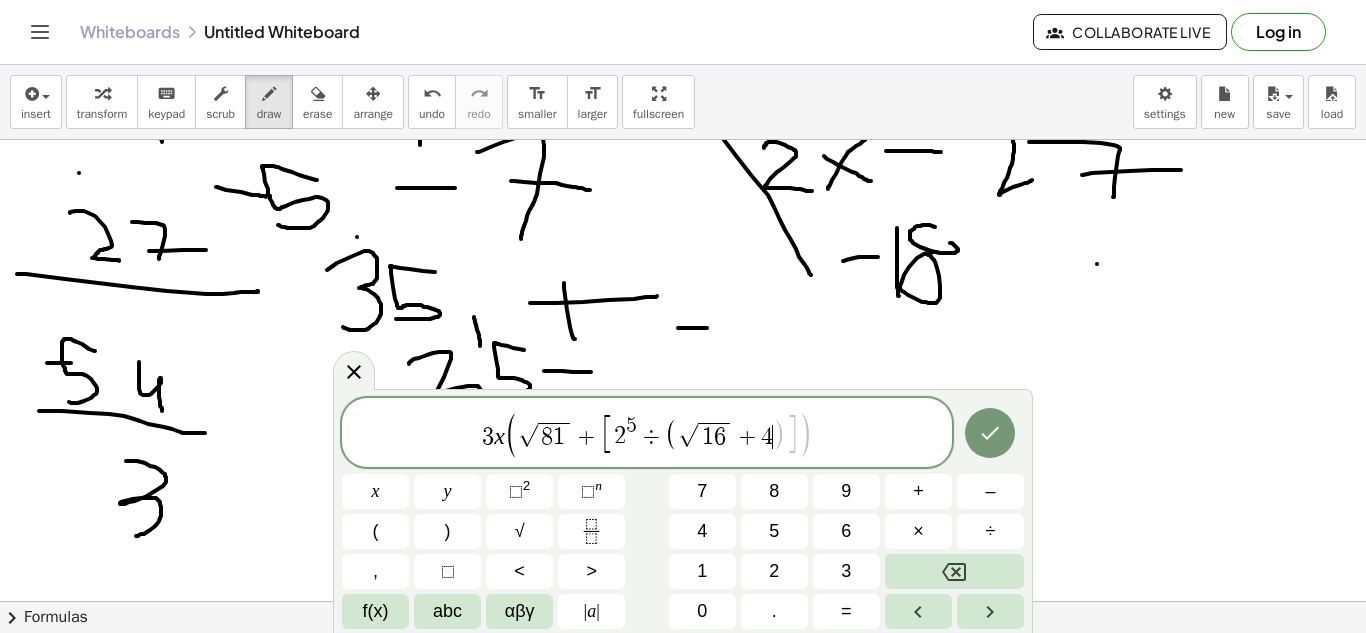 click on ")" at bounding box center (779, 435) 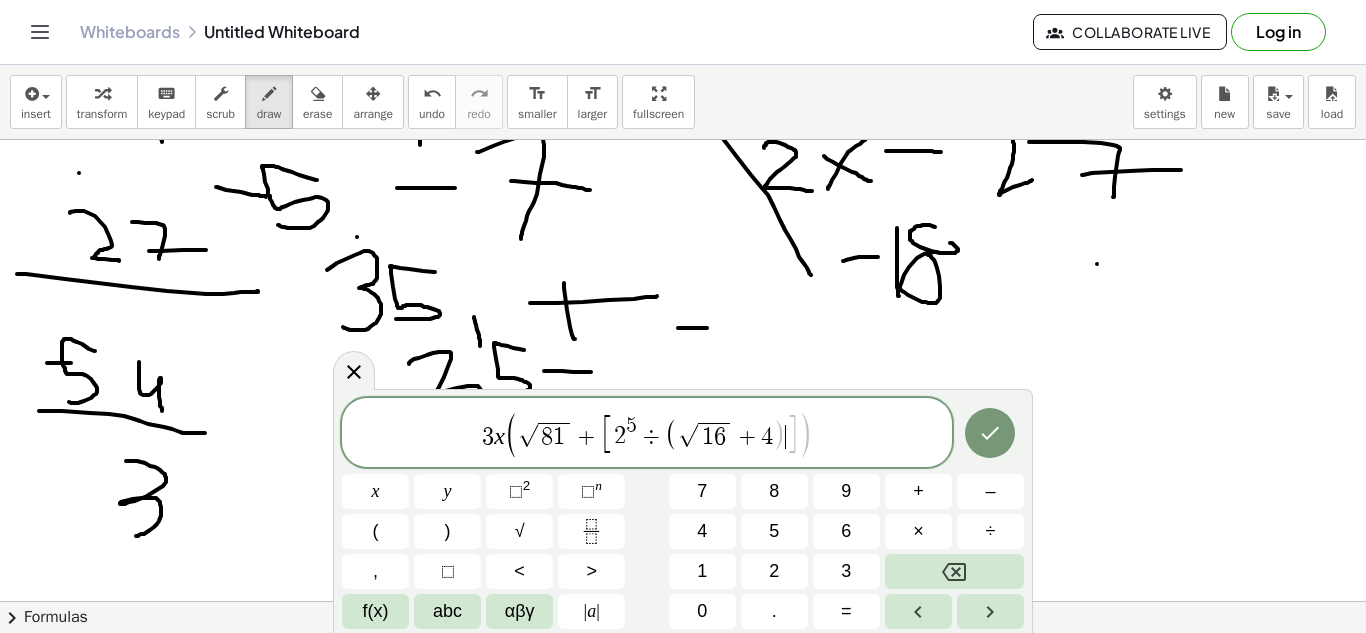 click on "]" at bounding box center [793, 434] 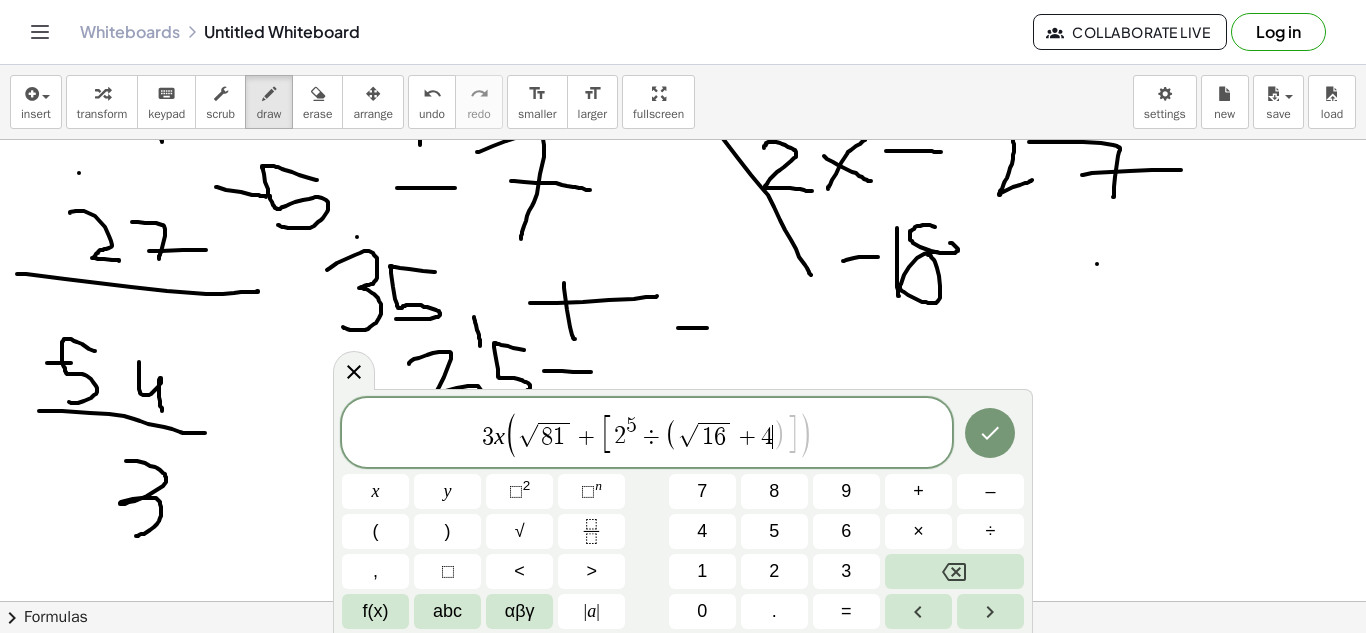 click on ")" at bounding box center (779, 435) 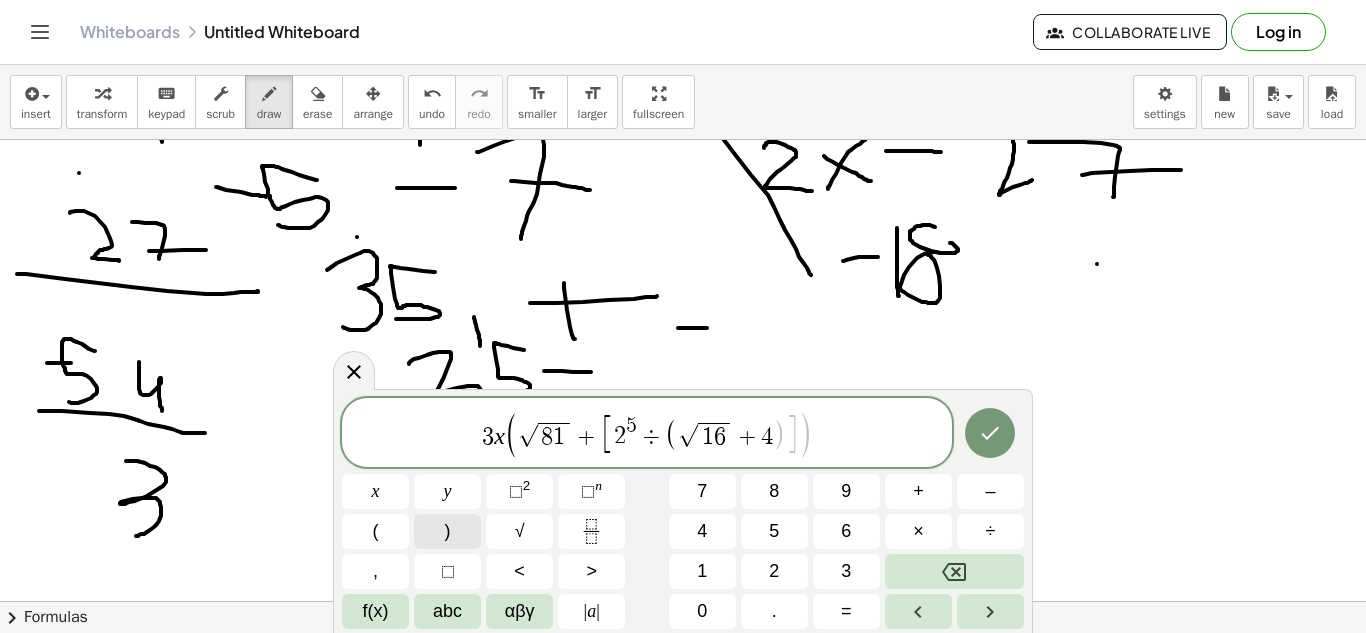 click on ")" at bounding box center [447, 531] 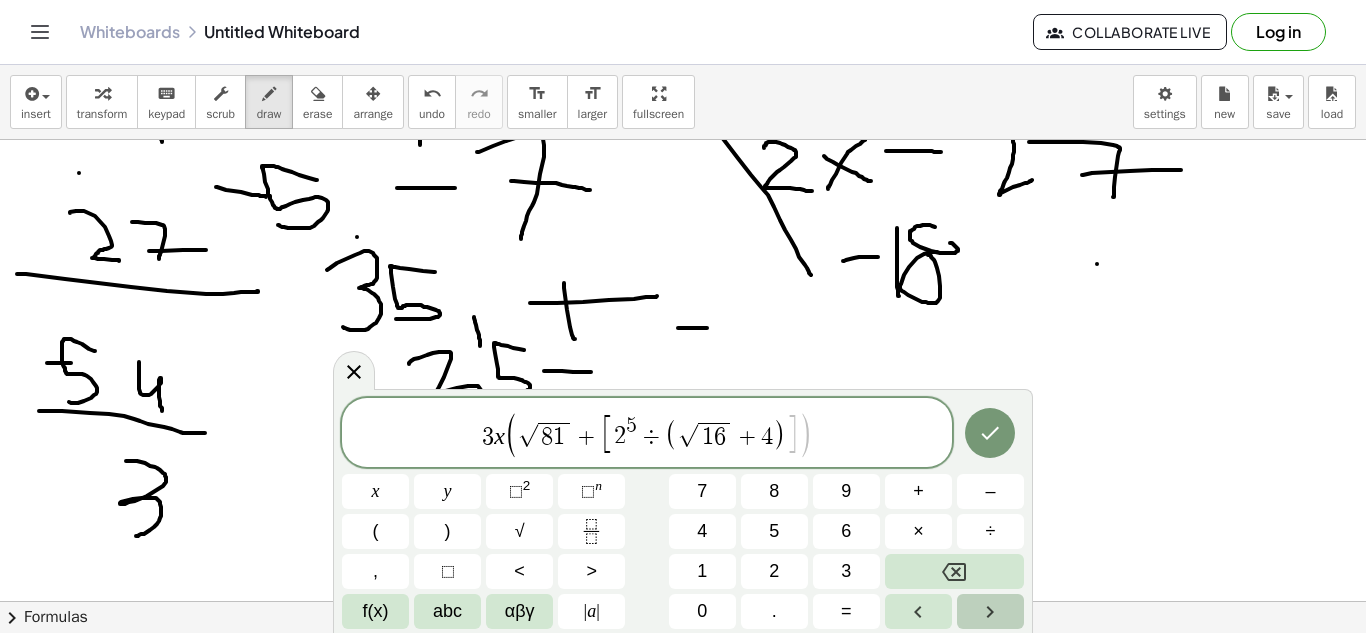 click 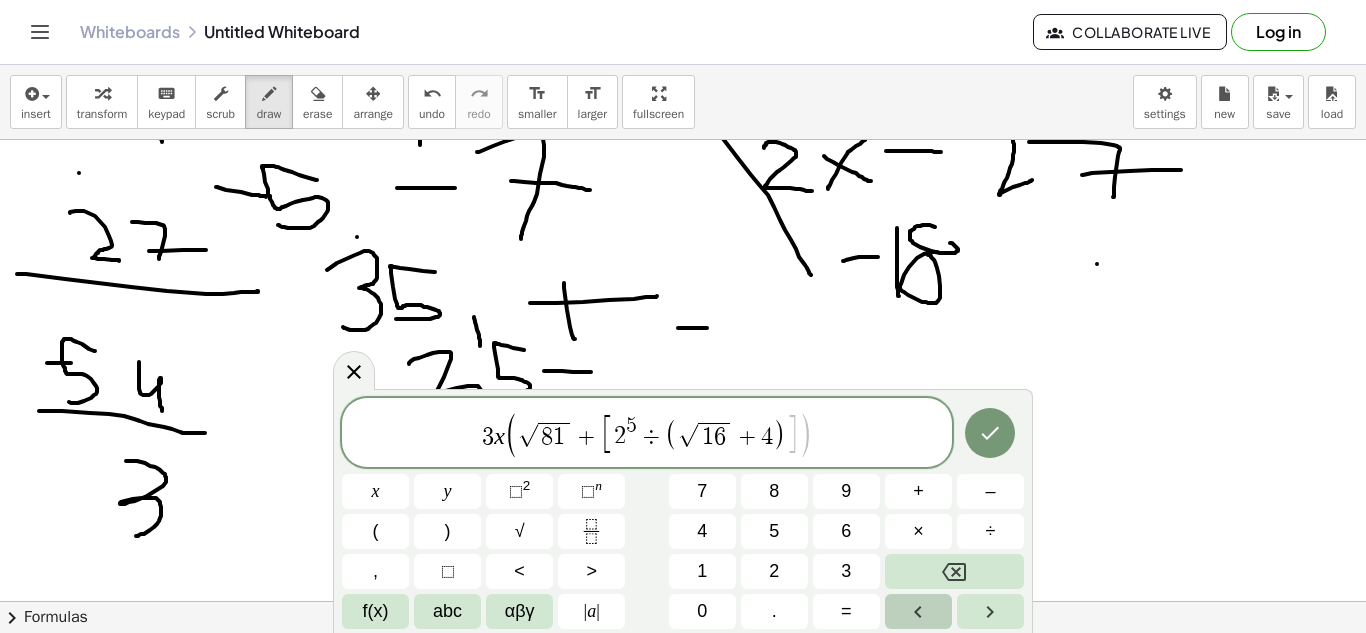 click 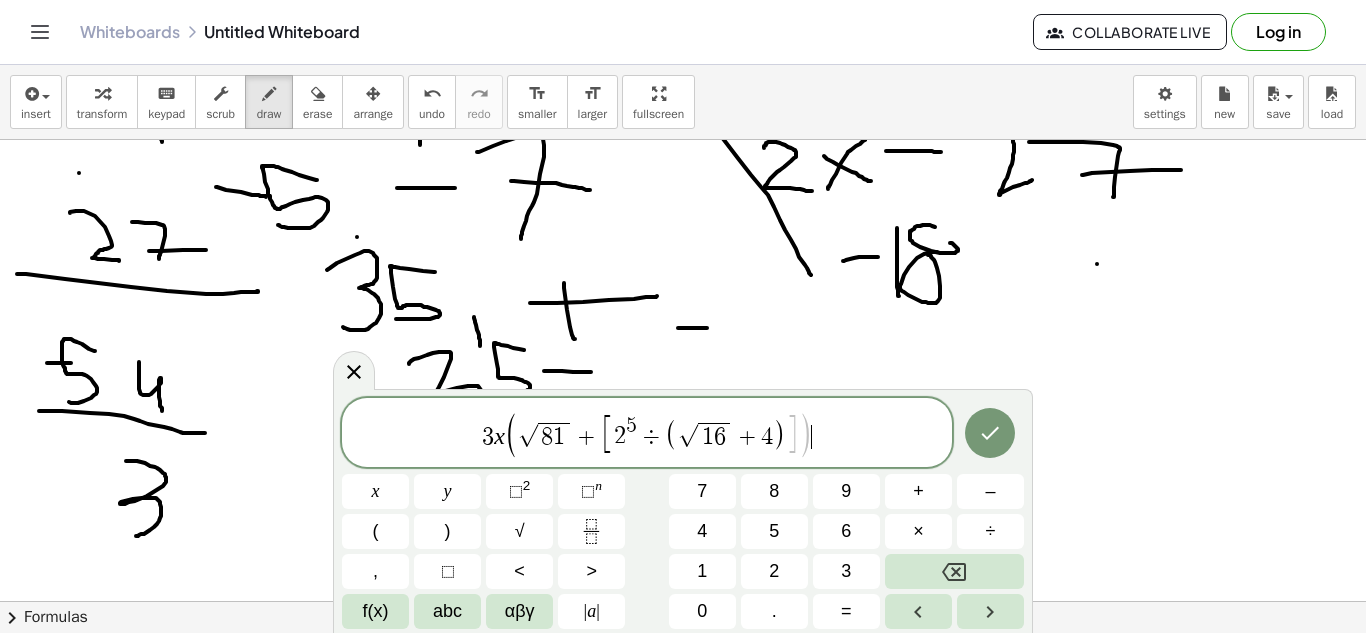 click on "3 x ( √ 8 1 + [ 2 5 ÷ ( √ 1 6 + 4 ) ] ) ​" at bounding box center (647, 434) 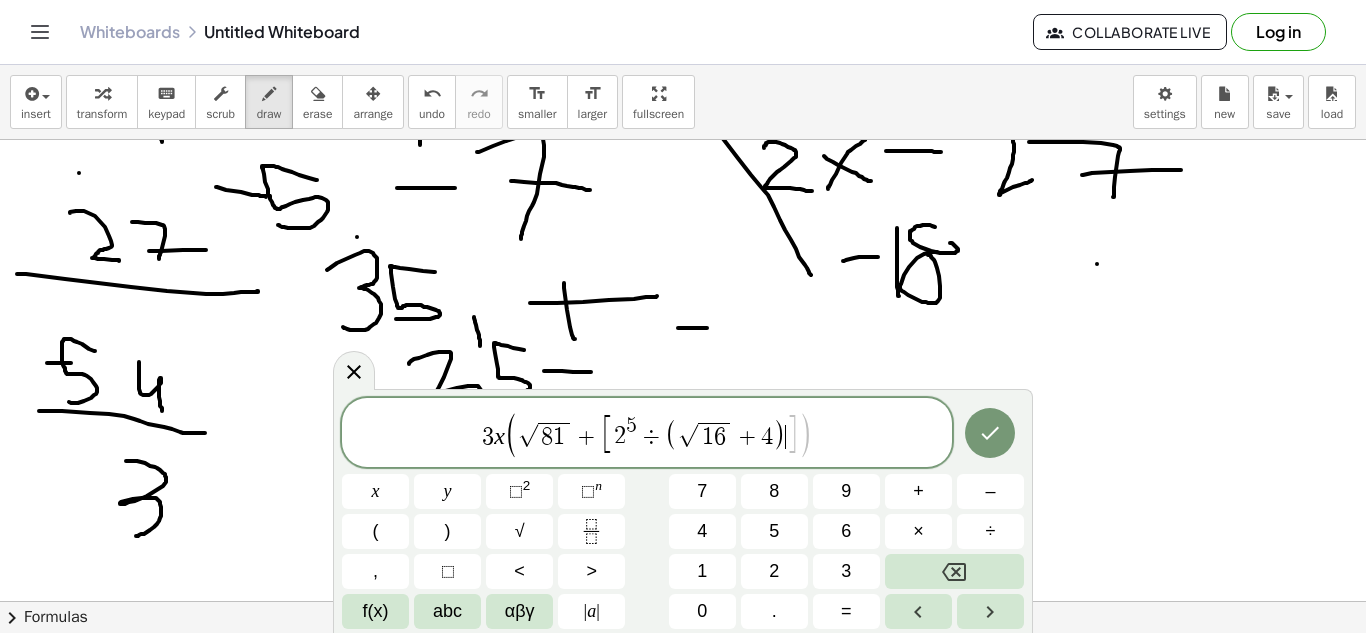 click on ")" at bounding box center (805, 434) 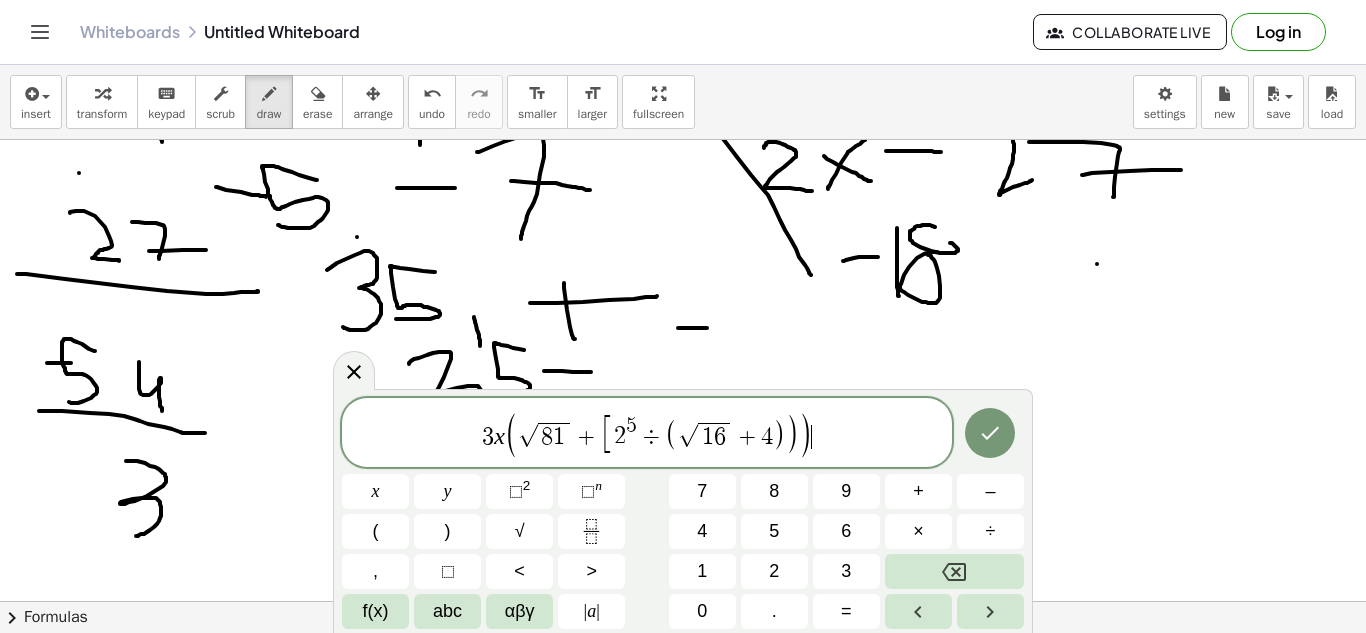click on "3 x ( √ 8 1 + [ 2 5 ÷ ( √ 1 6 + 4 ) ) ) ​" at bounding box center [647, 434] 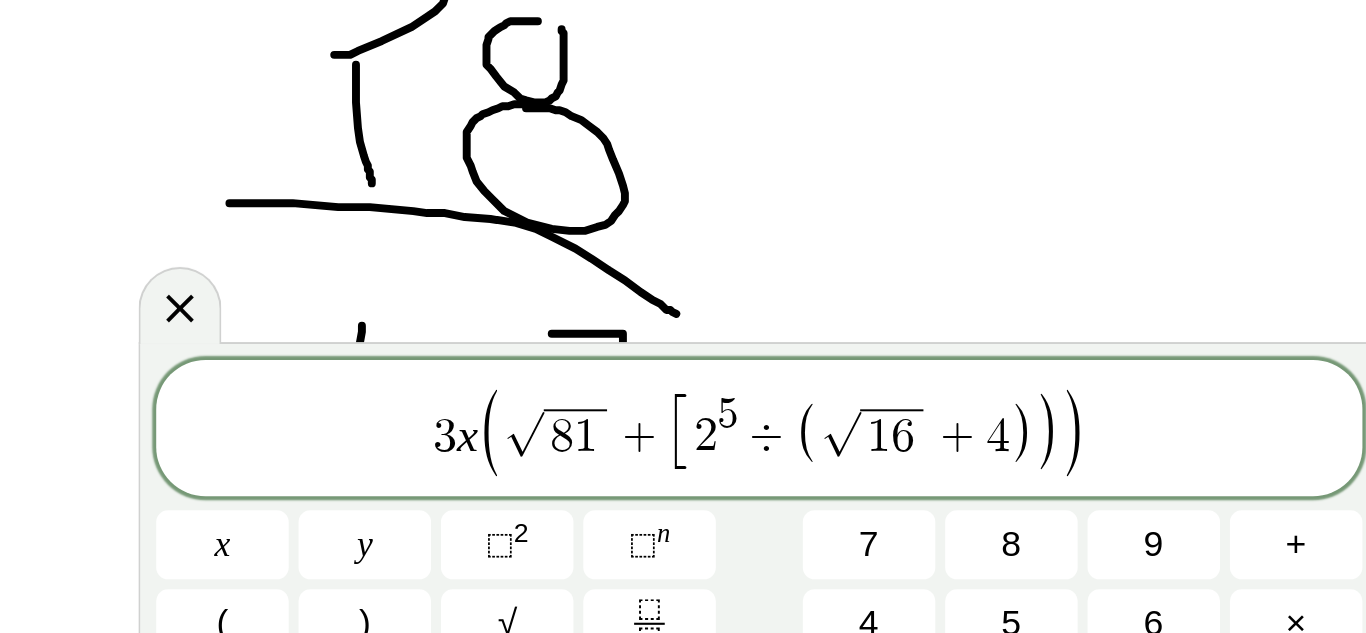 scroll, scrollTop: 466, scrollLeft: 0, axis: vertical 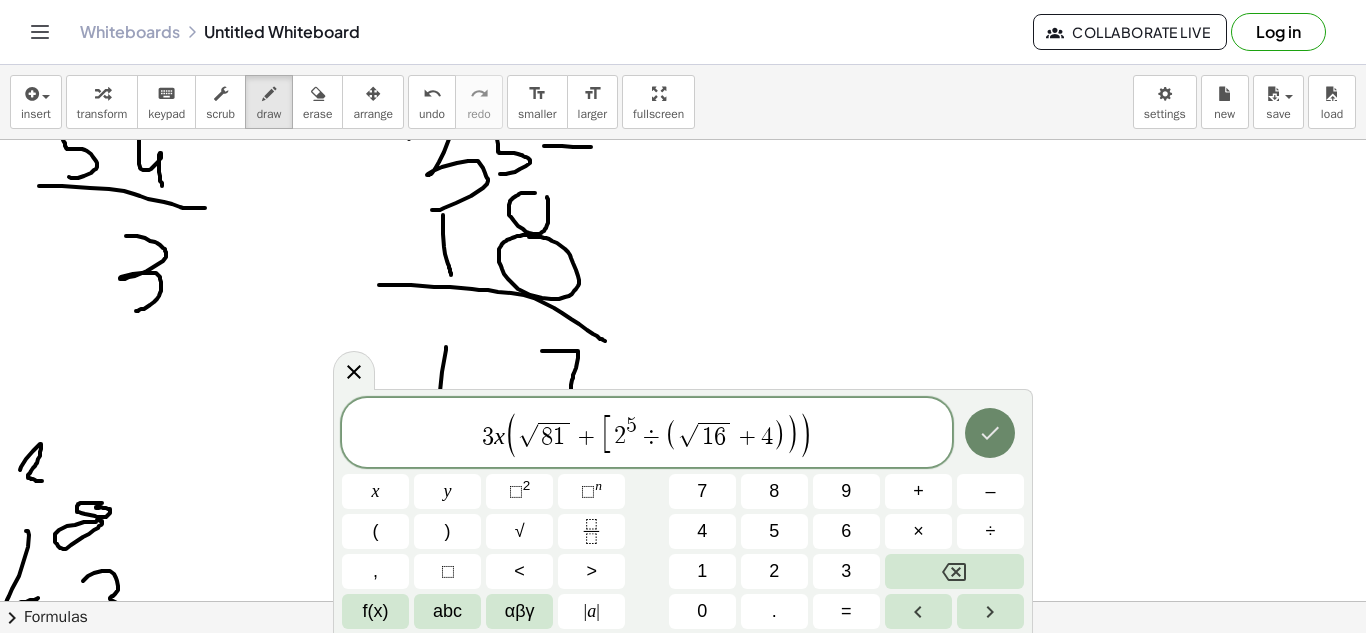 click 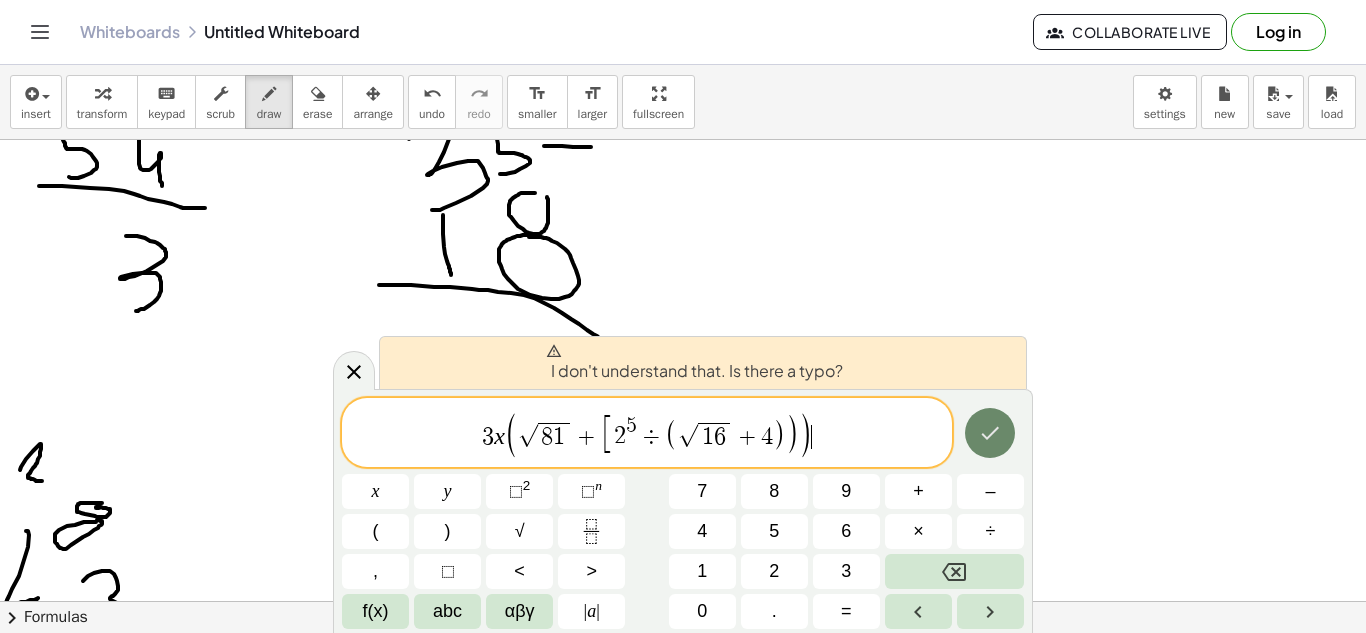 click 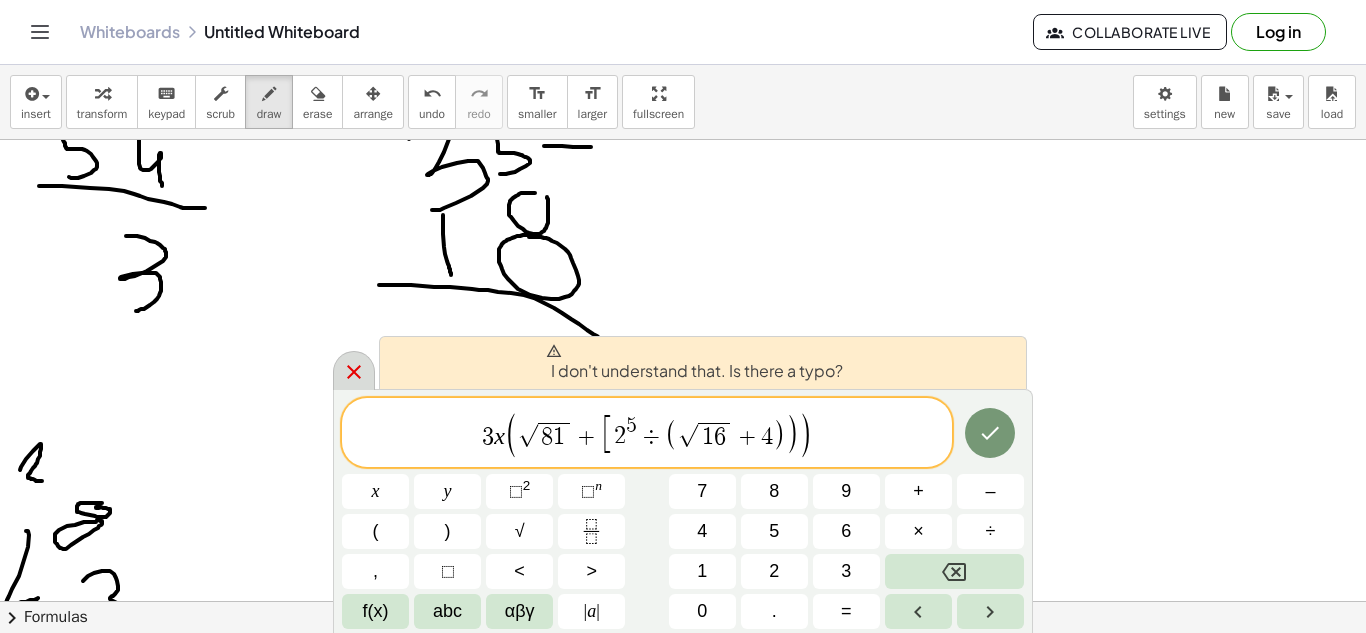 click 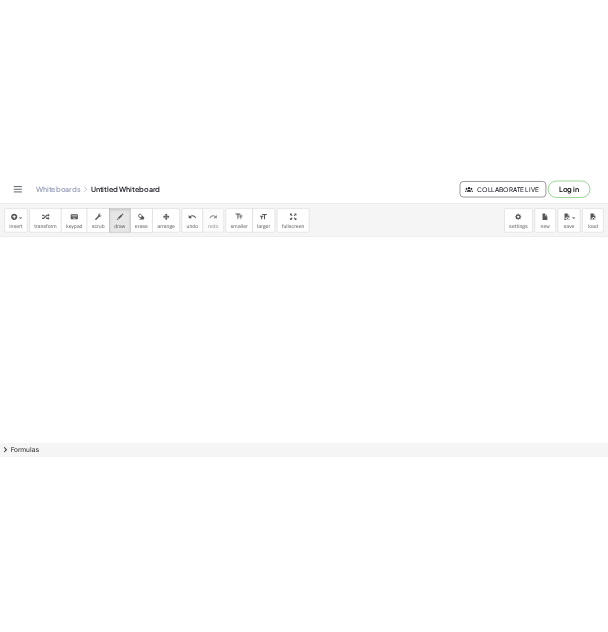 scroll, scrollTop: 1092, scrollLeft: 0, axis: vertical 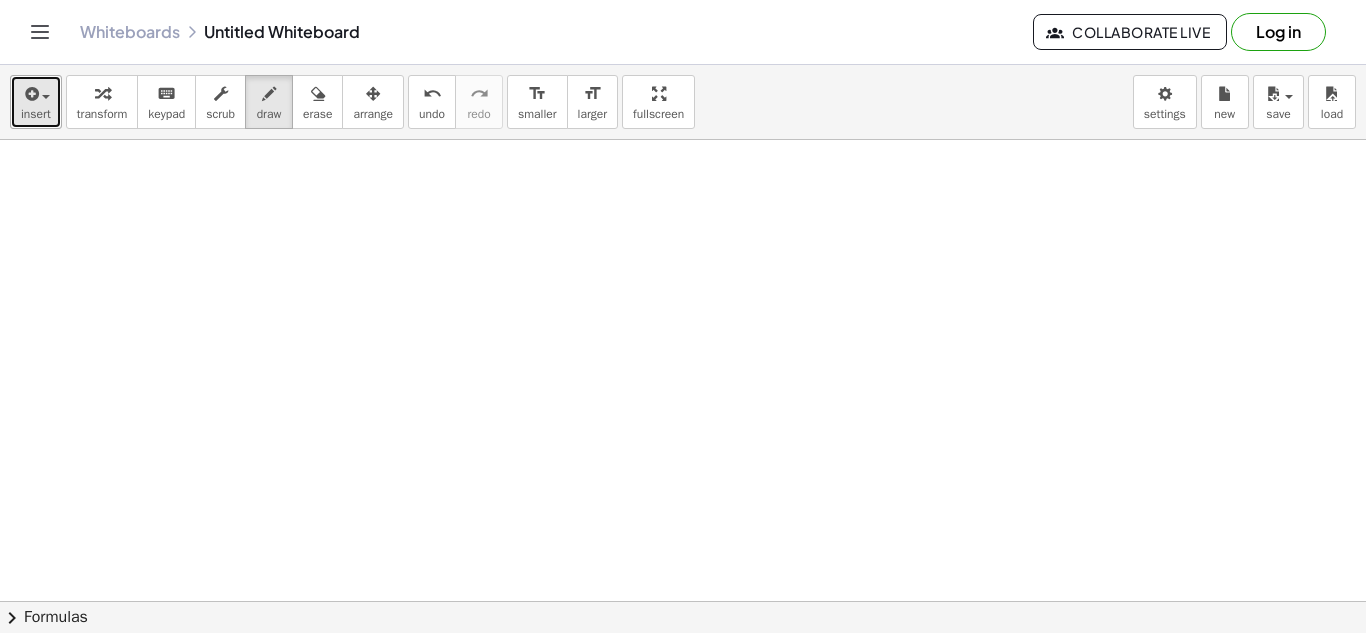 click at bounding box center [30, 94] 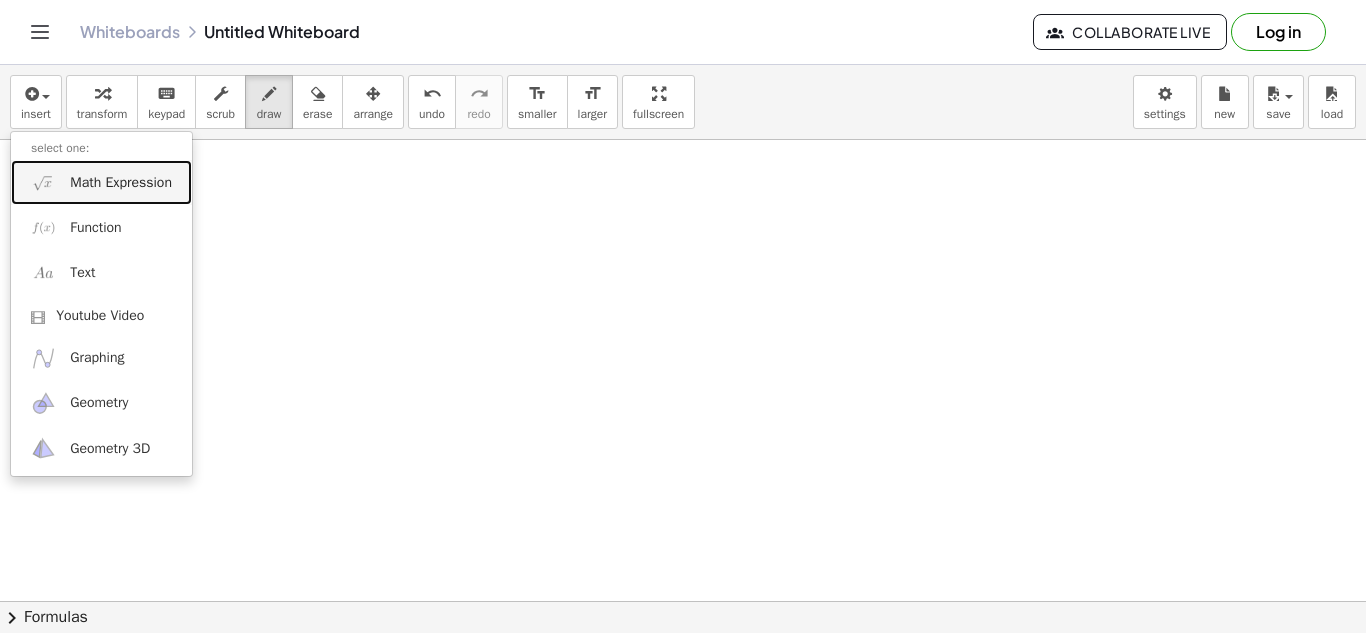 click on "Math Expression" at bounding box center [101, 182] 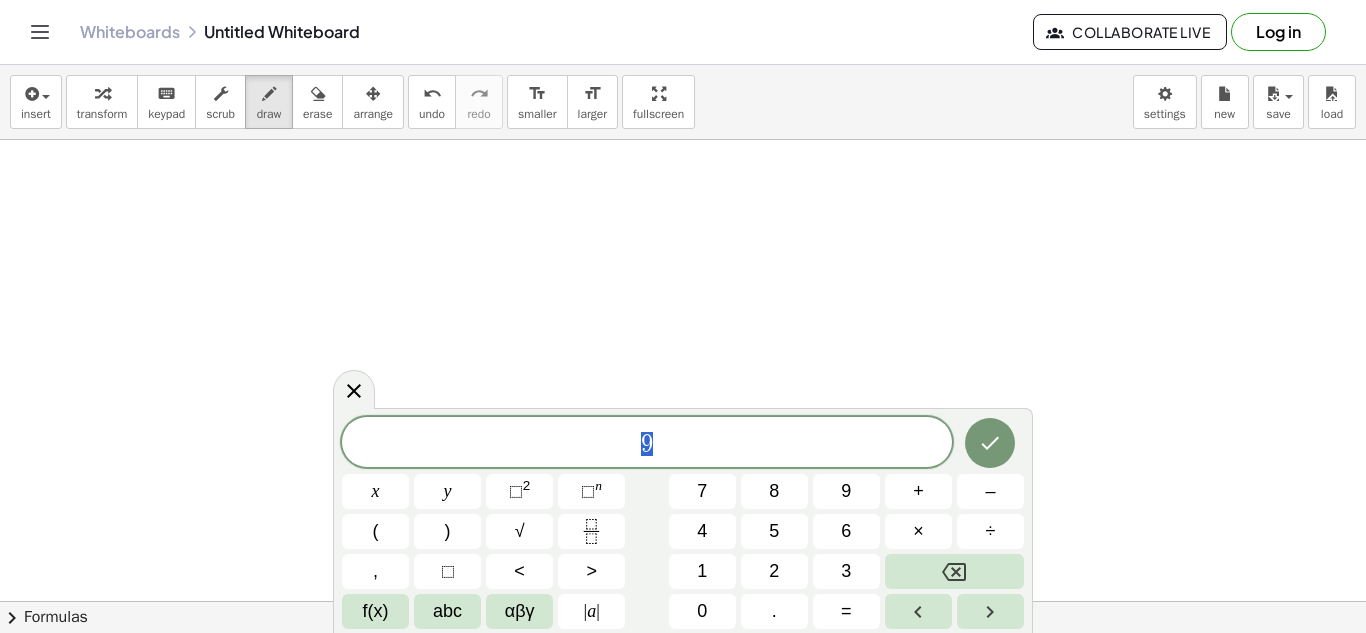 drag, startPoint x: 635, startPoint y: 432, endPoint x: 660, endPoint y: 441, distance: 26.57066 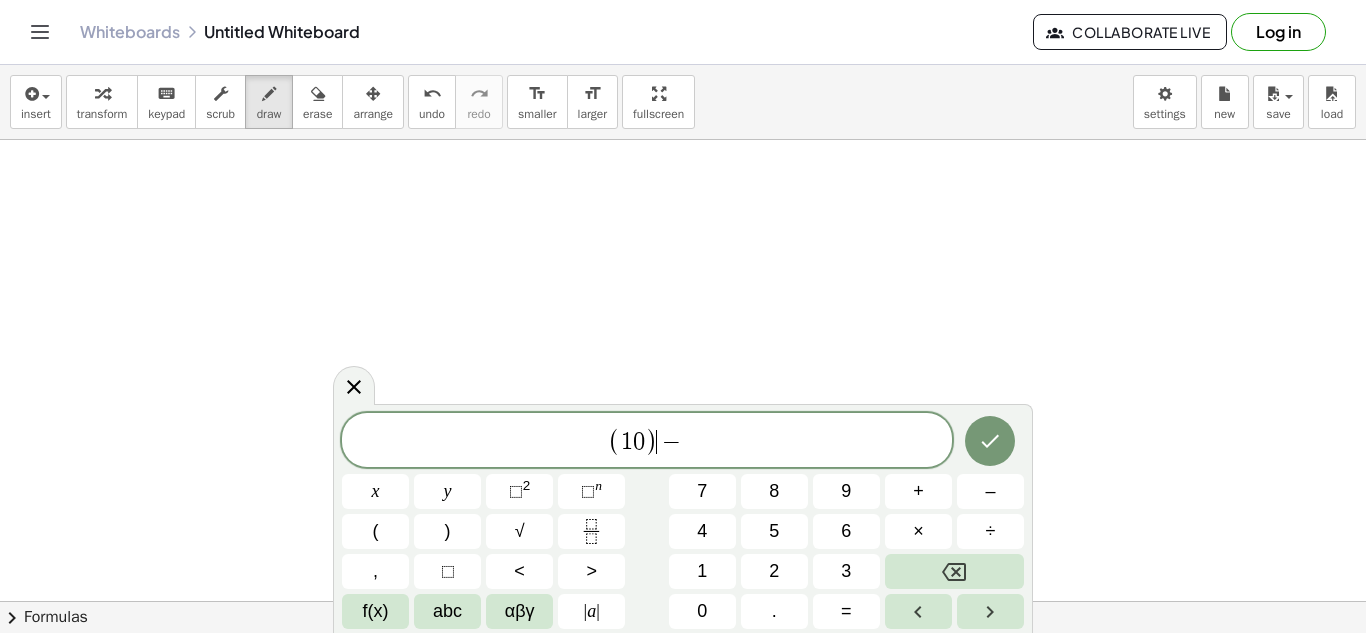 click on ")" at bounding box center [651, 441] 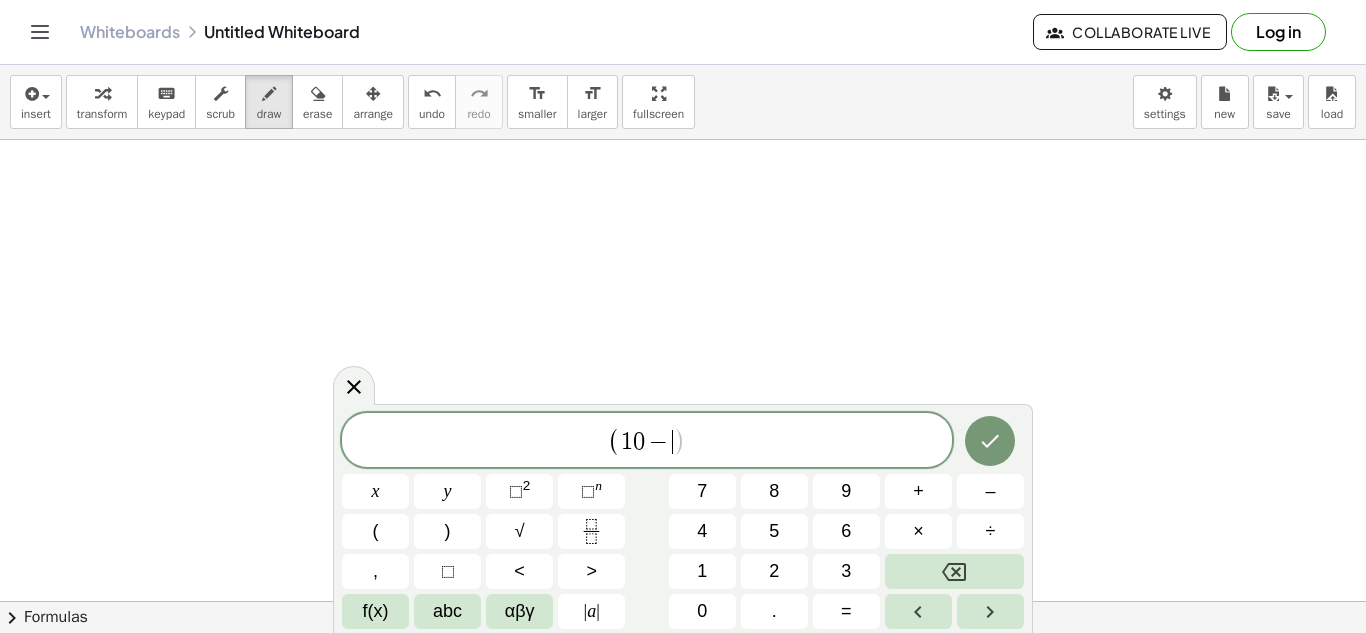 click on "1 0 − ​" at bounding box center [647, 442] 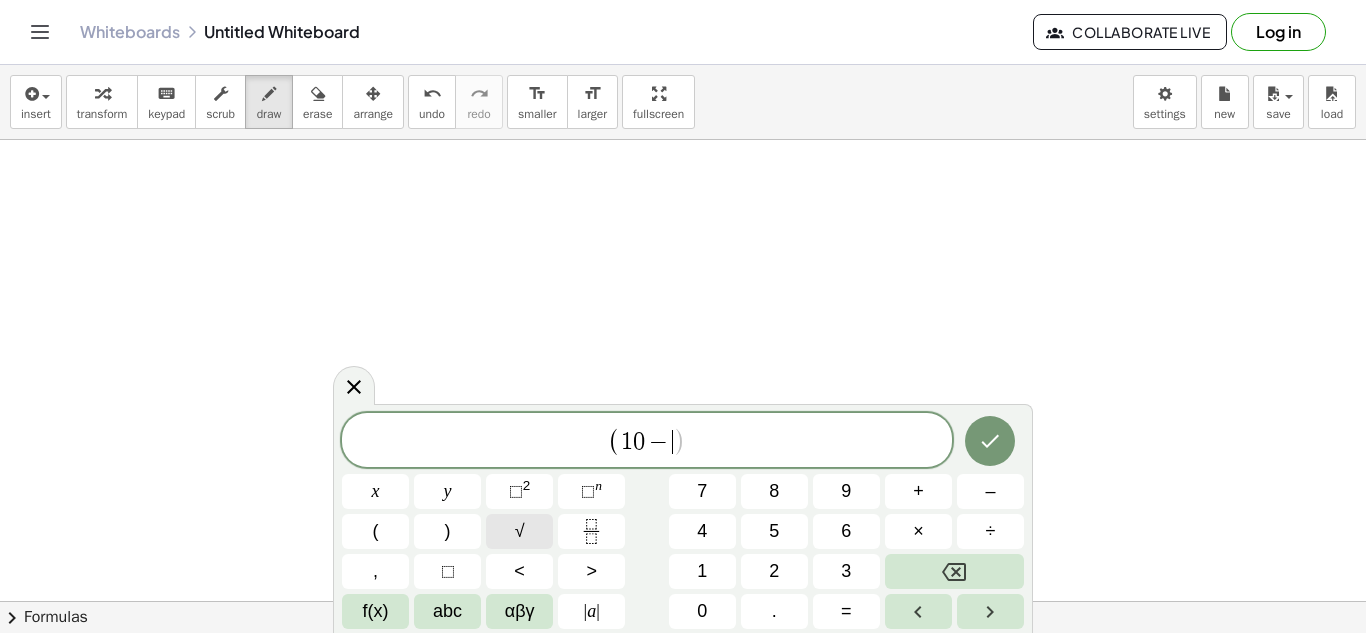 click on "√" at bounding box center (519, 531) 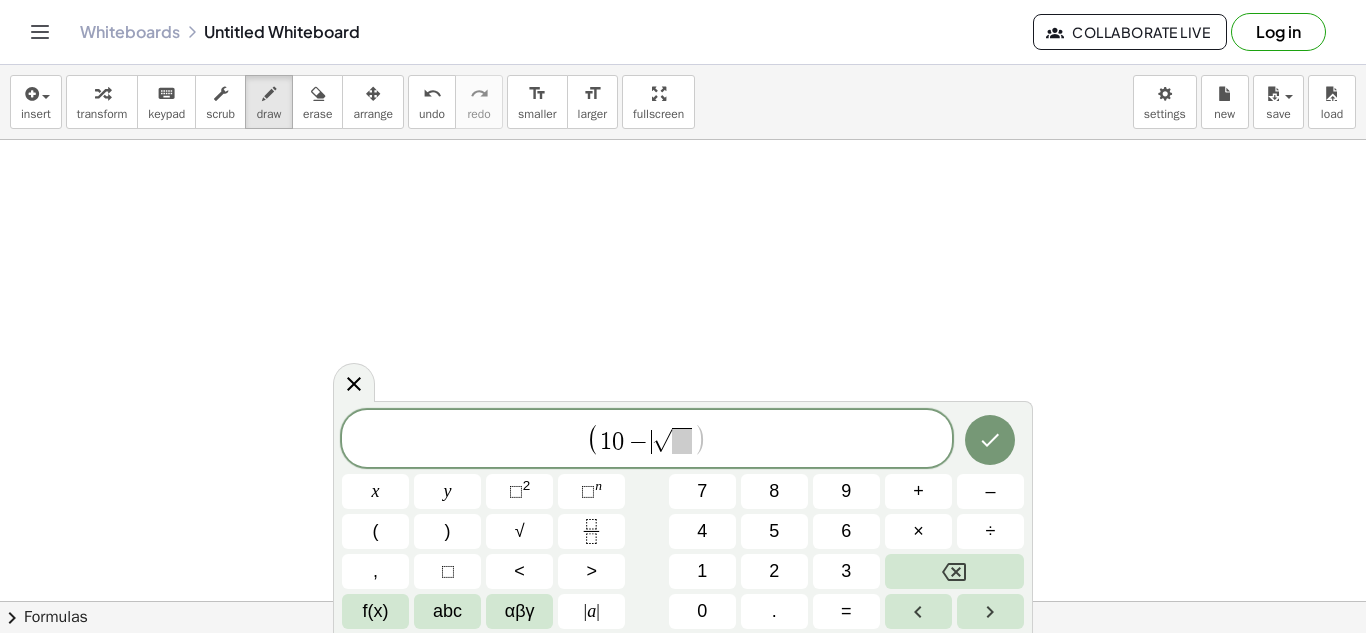 click on "√" at bounding box center [662, 440] 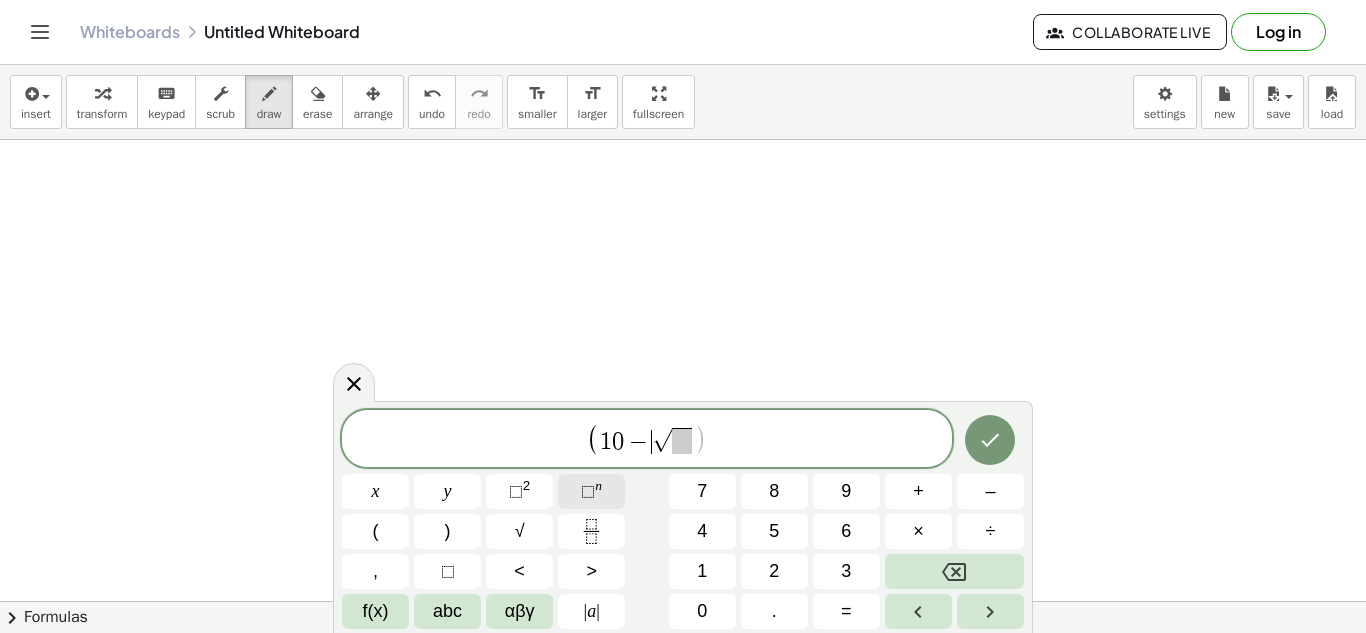 click on "⬚" at bounding box center [588, 491] 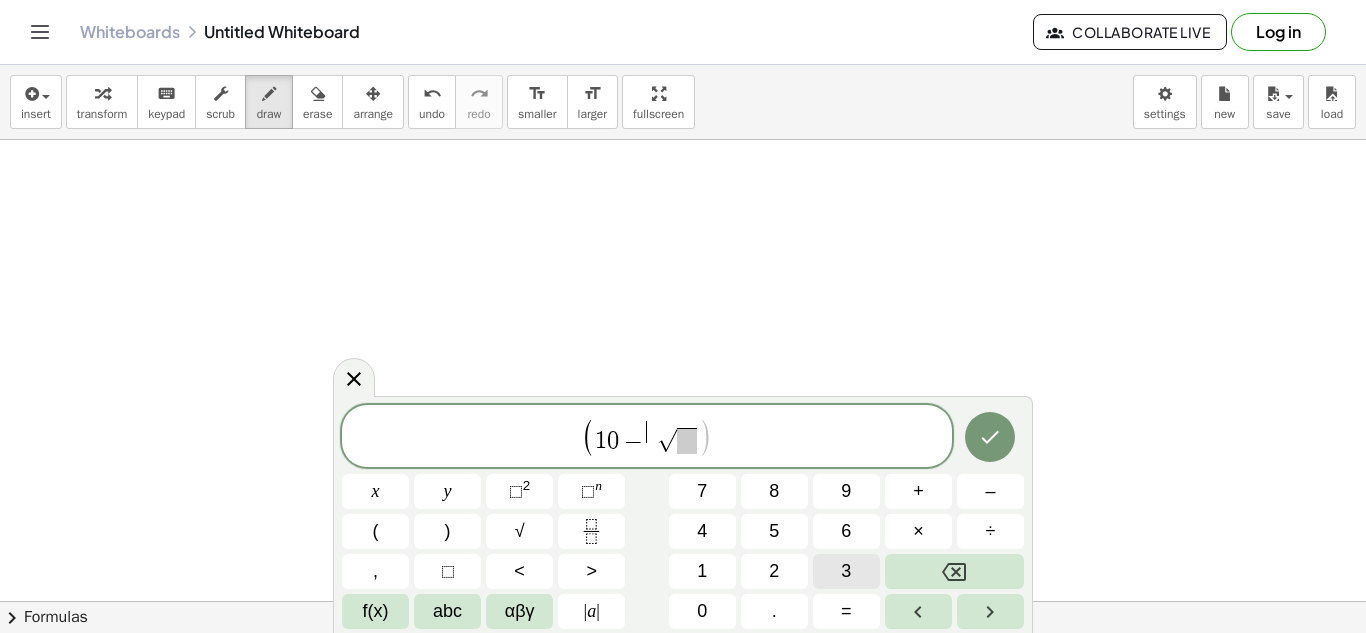 click on "3" at bounding box center [846, 571] 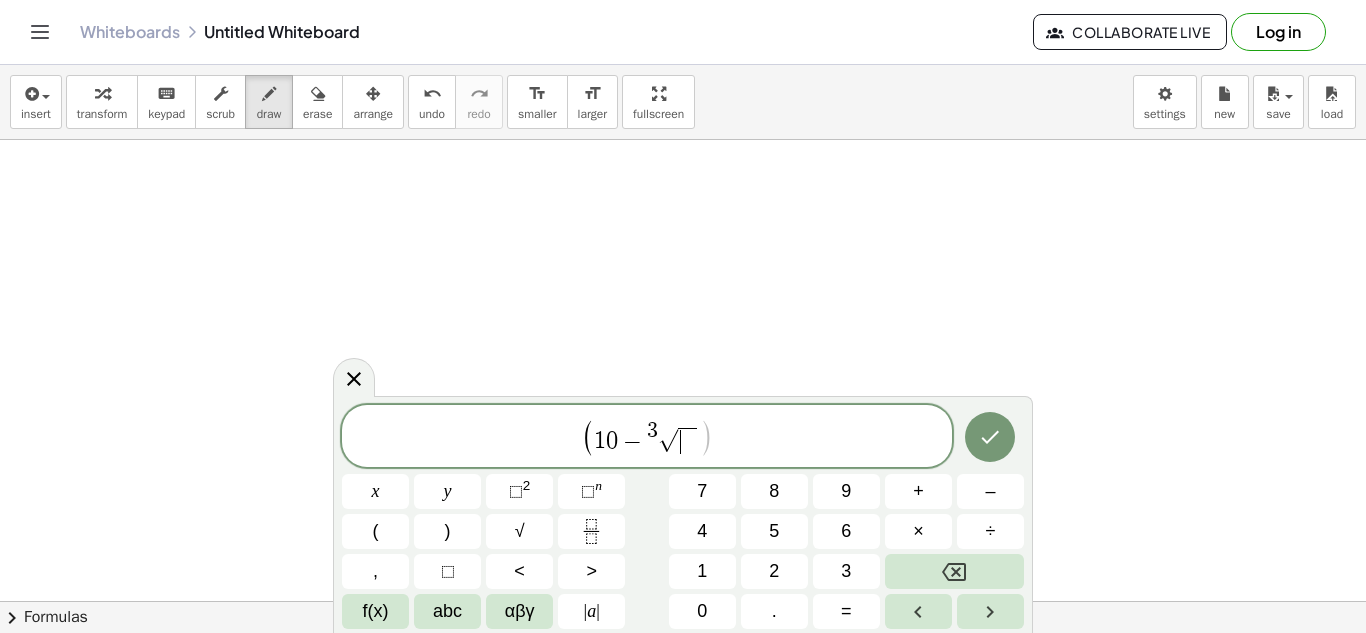 click on "​" at bounding box center (687, 441) 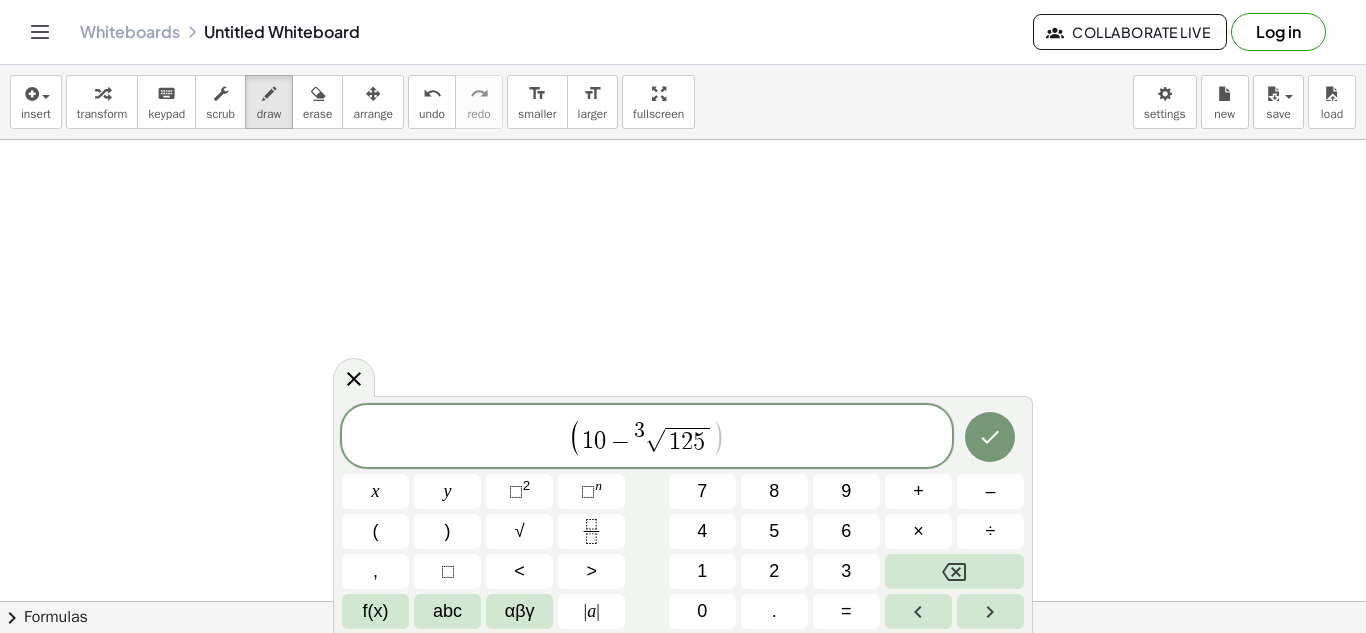 click on ")" at bounding box center (719, 437) 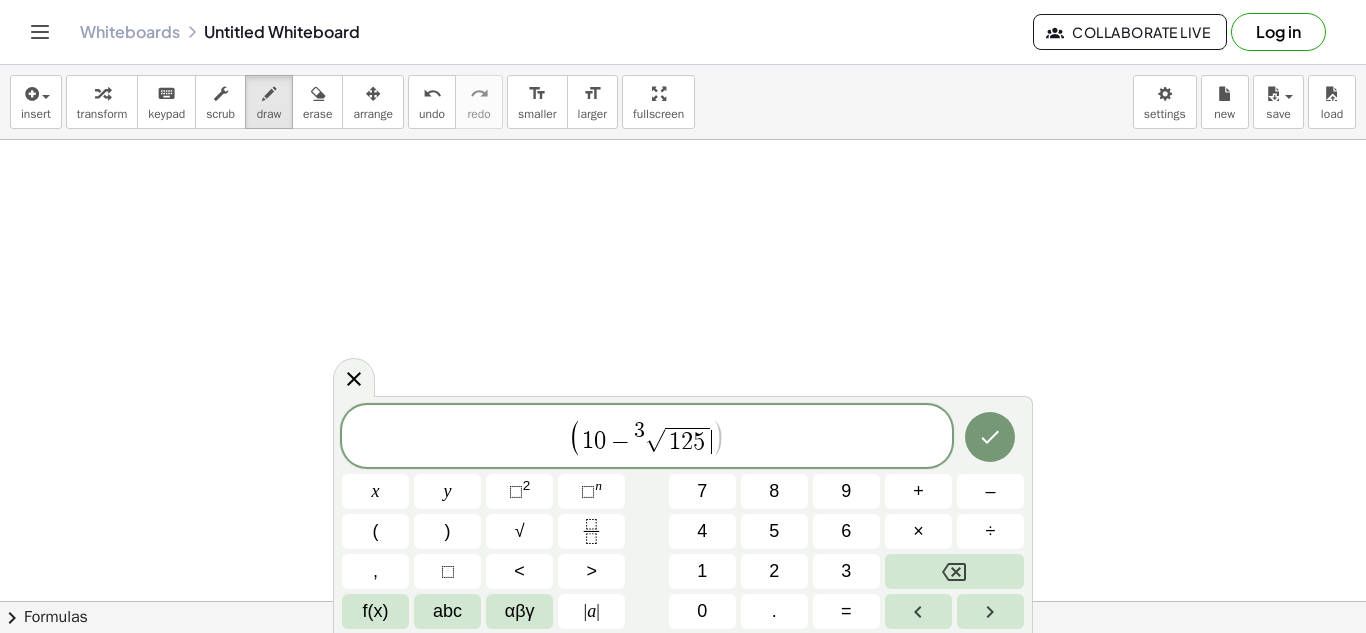 click on ")" at bounding box center (719, 437) 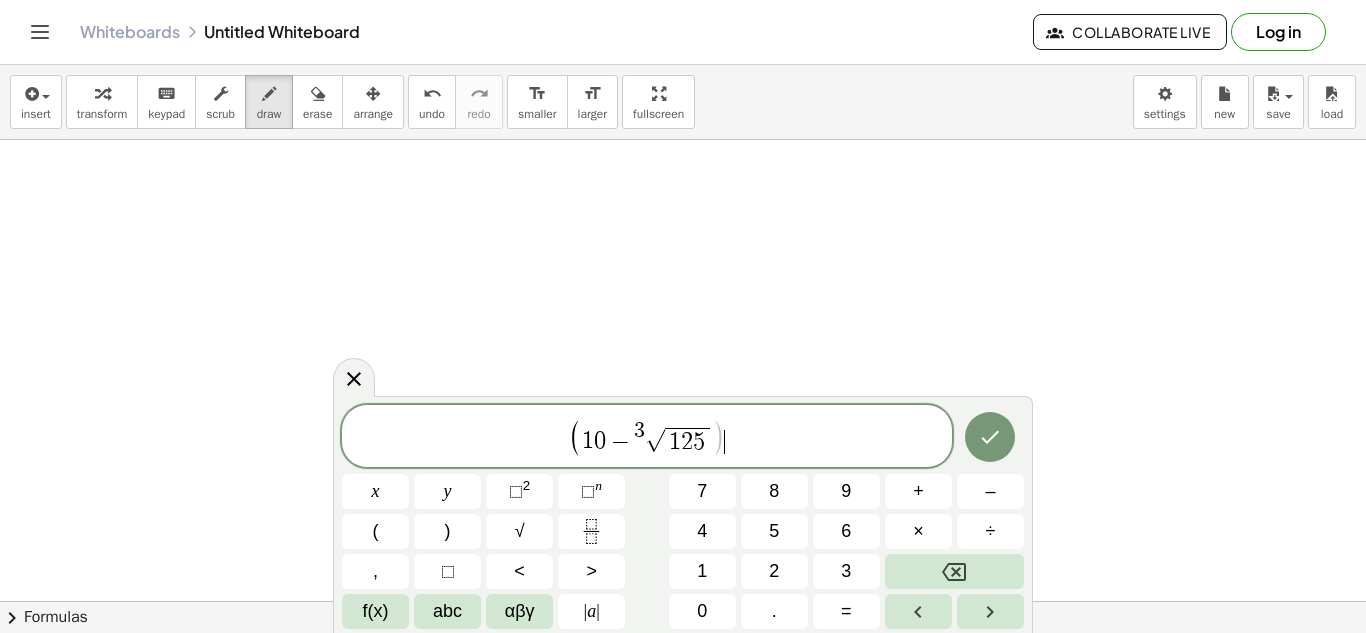 click on "( 1 0 − 3 √ 1 2 5 ) ​" at bounding box center (647, 437) 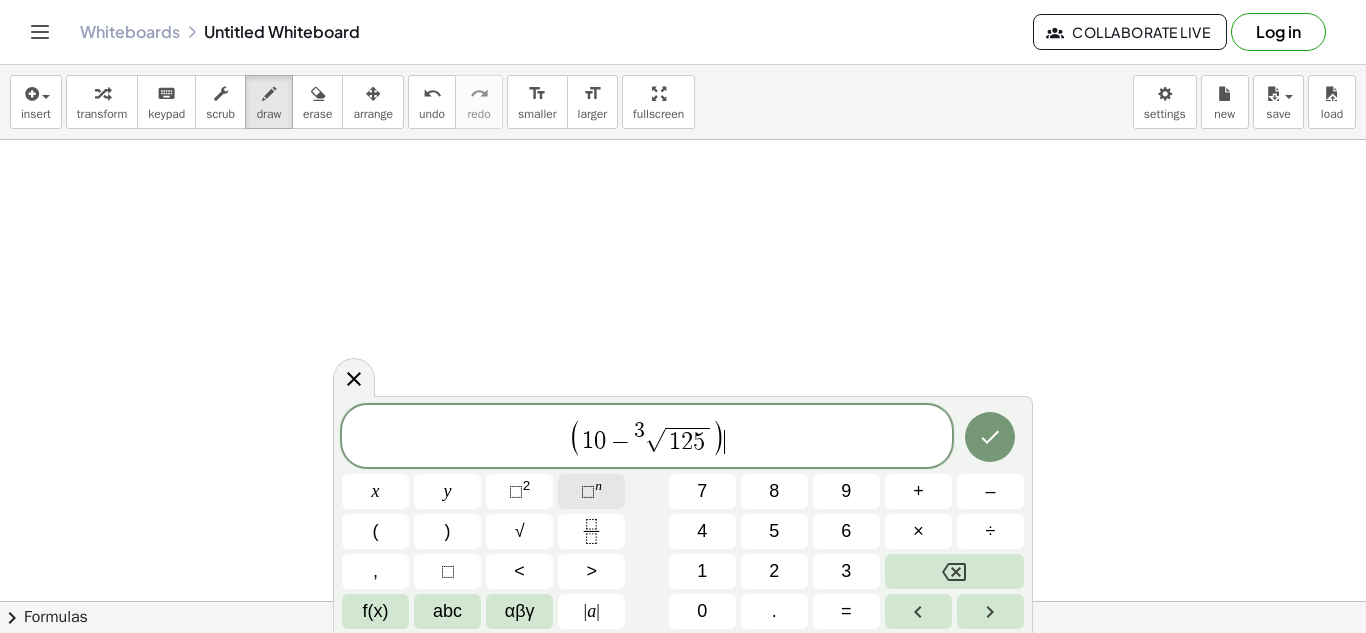 click on "⬚" at bounding box center (588, 491) 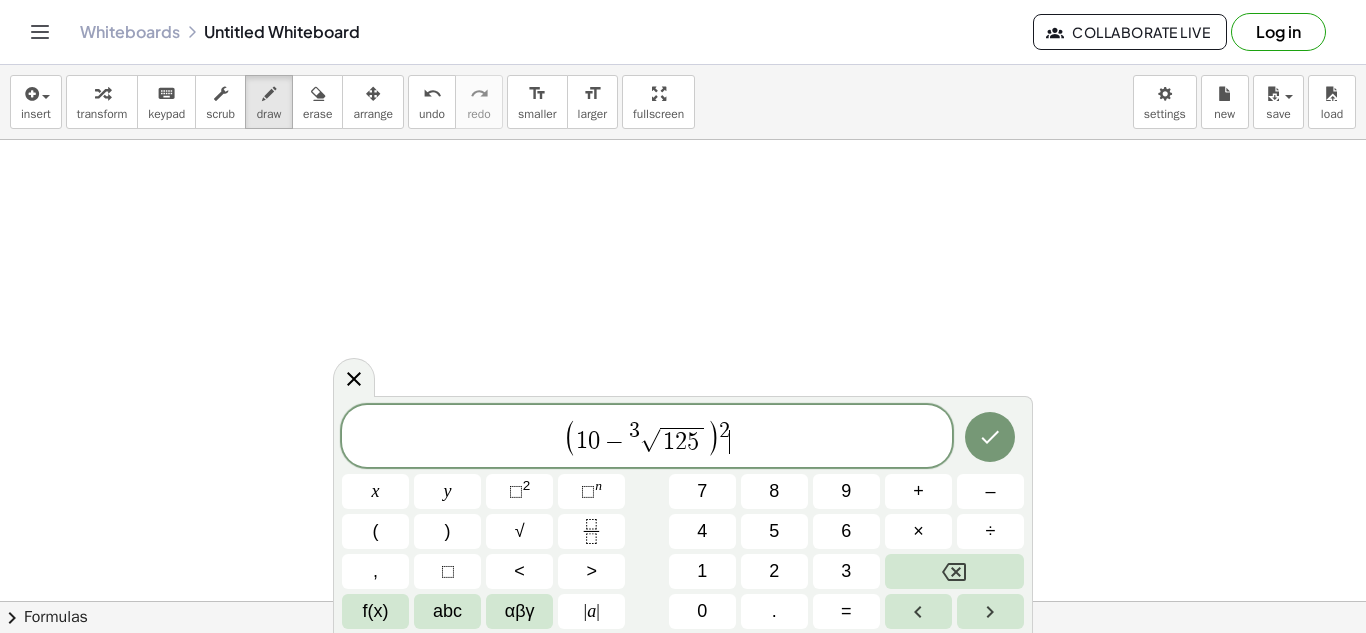 click on "( 1 0 − 3 √ 1 2 5 ) 2 ​" at bounding box center [647, 437] 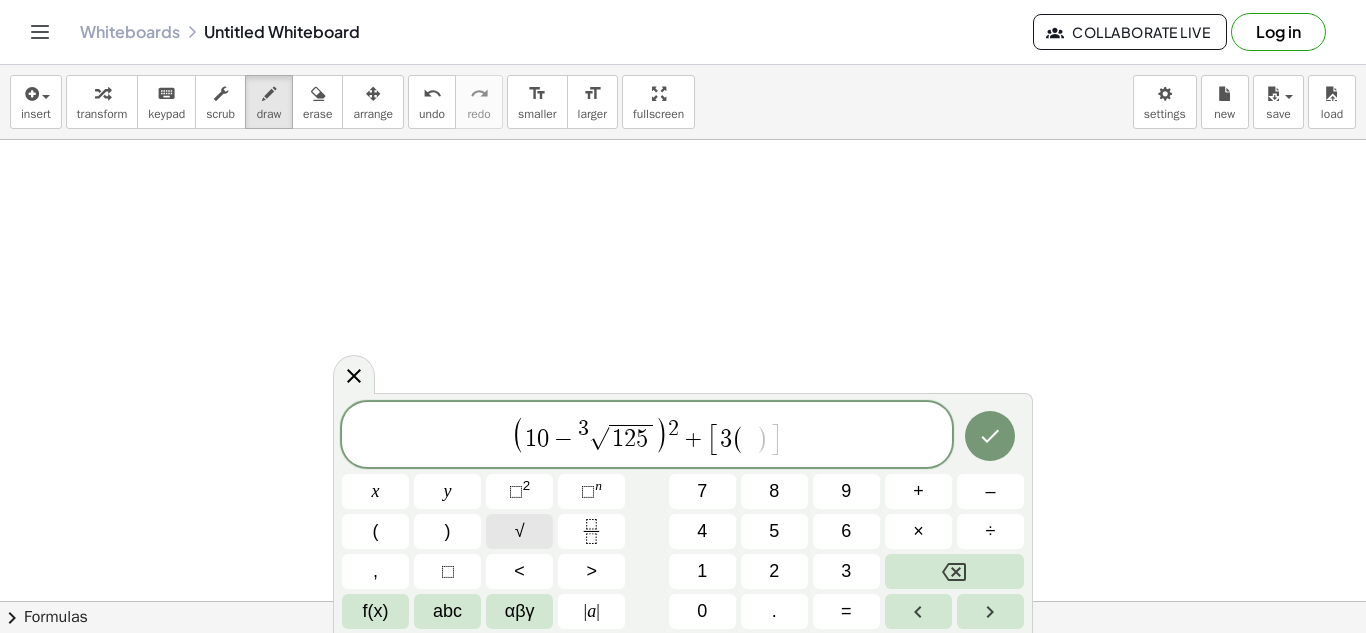 click on "√" at bounding box center (519, 531) 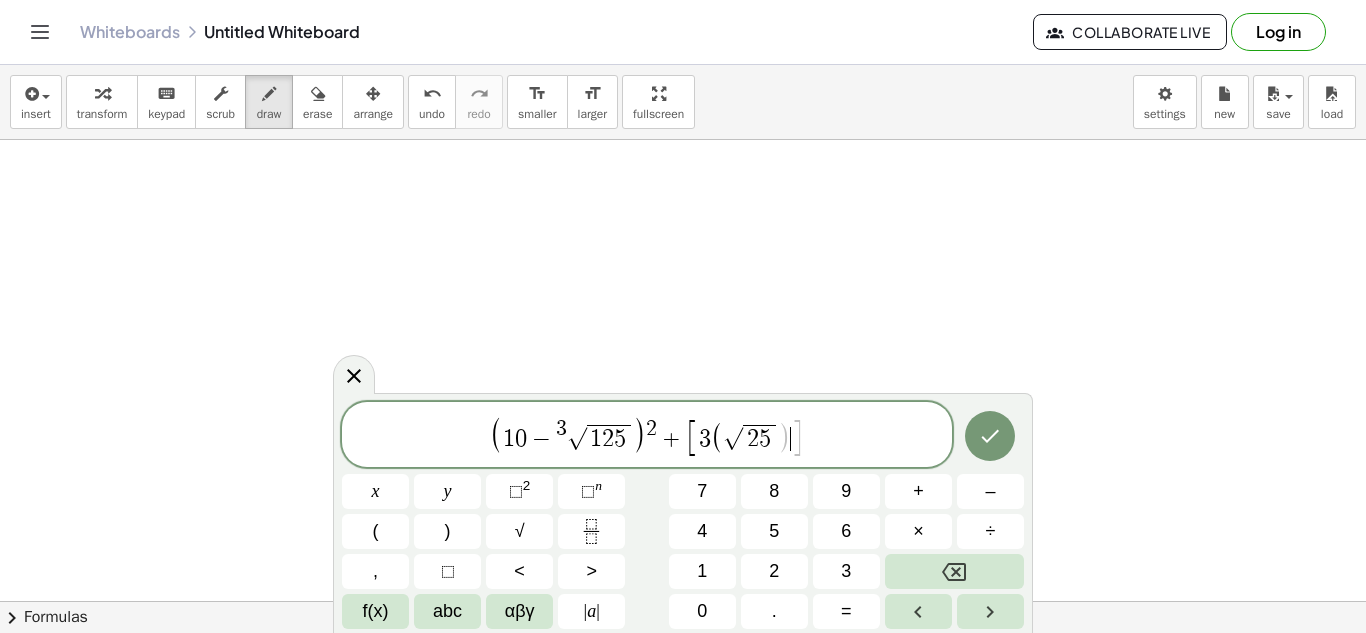 click on "]" at bounding box center (797, 438) 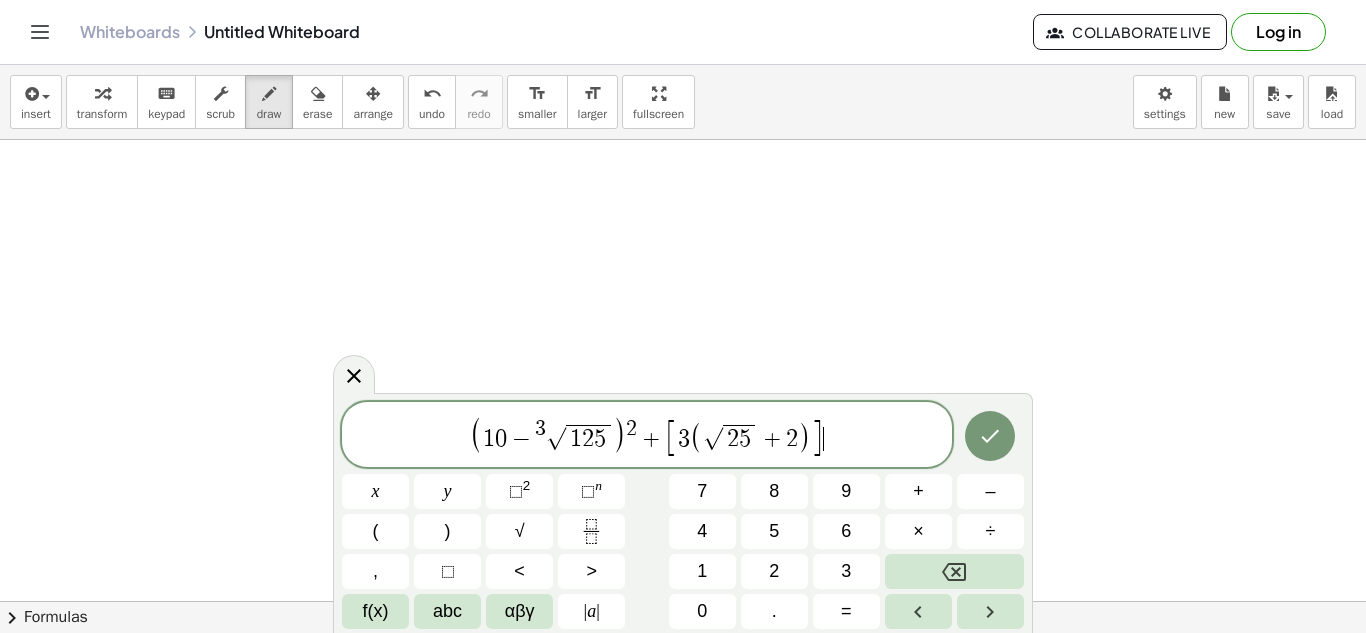click on "( 1 0 − 3 √ 1 2 5 ) 2 + [ 3 ( √ 2 5 + 2 ) ] ​" at bounding box center (647, 436) 